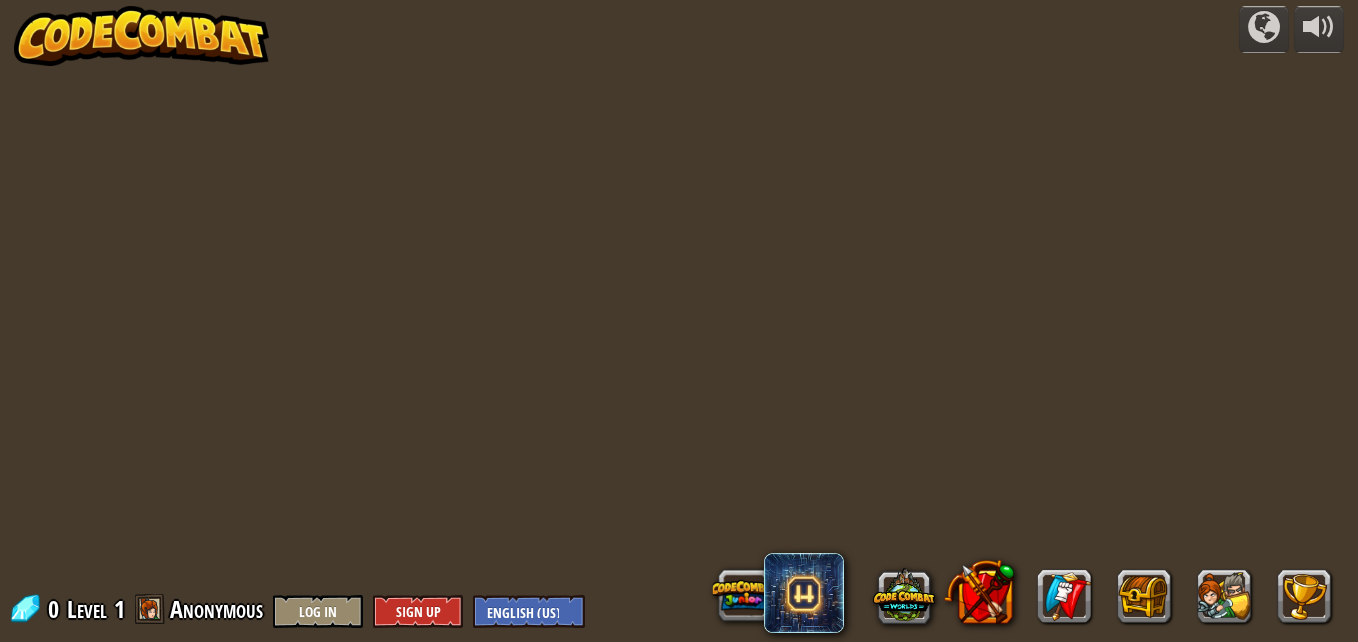 scroll, scrollTop: 0, scrollLeft: 0, axis: both 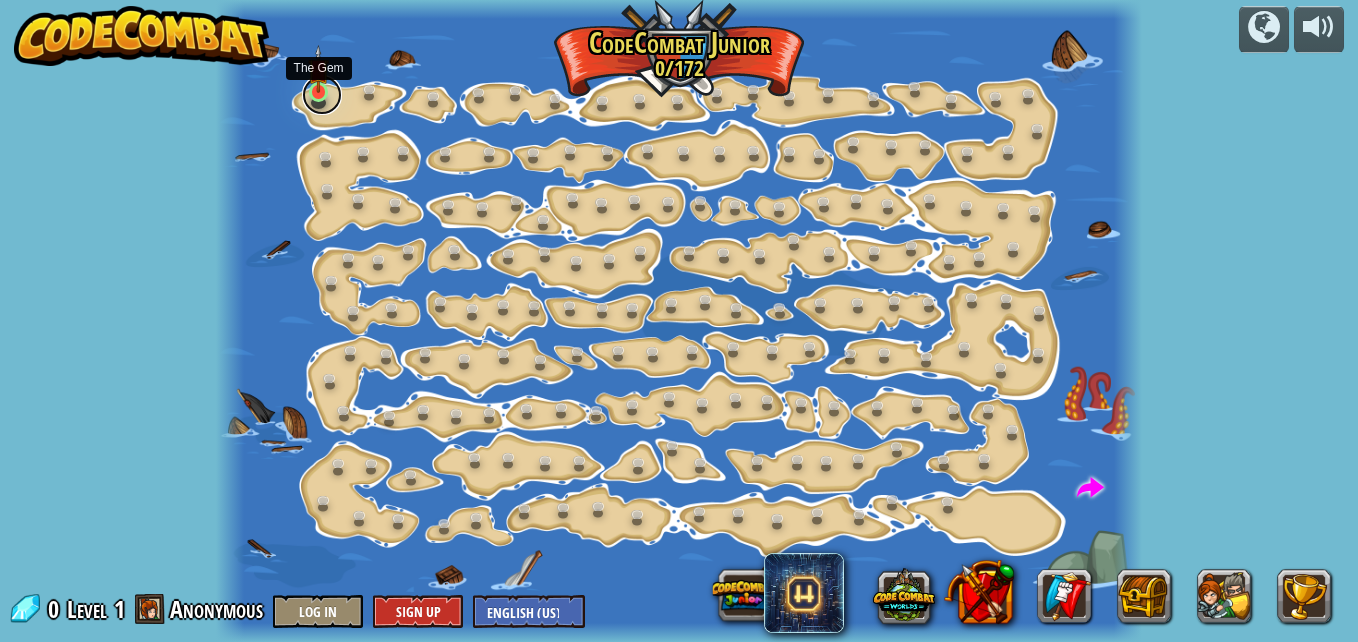 click at bounding box center [322, 95] 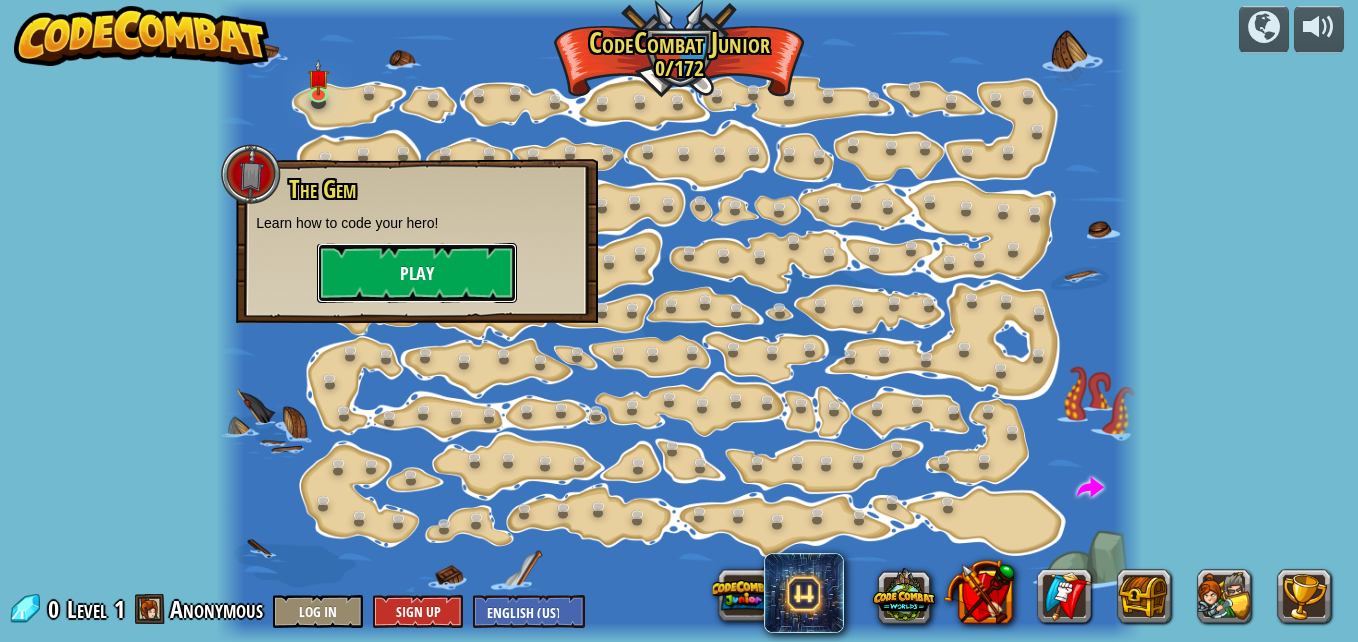 click on "Play" at bounding box center [417, 273] 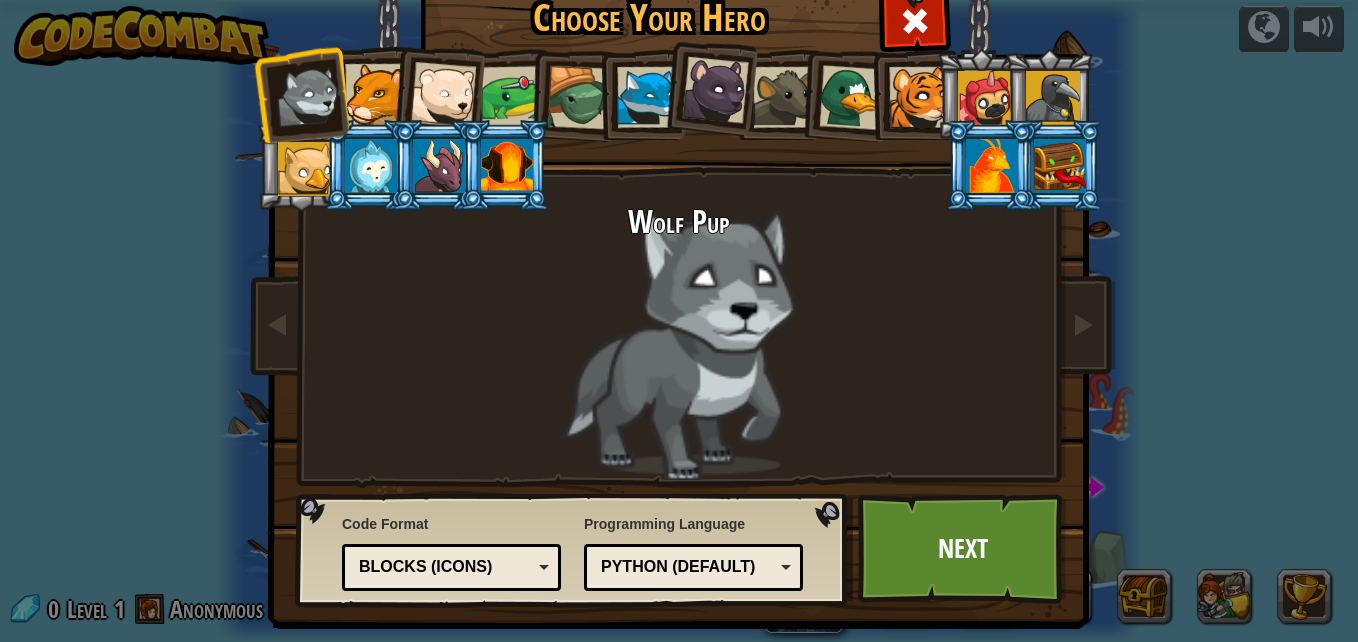 click at bounding box center (579, 98) 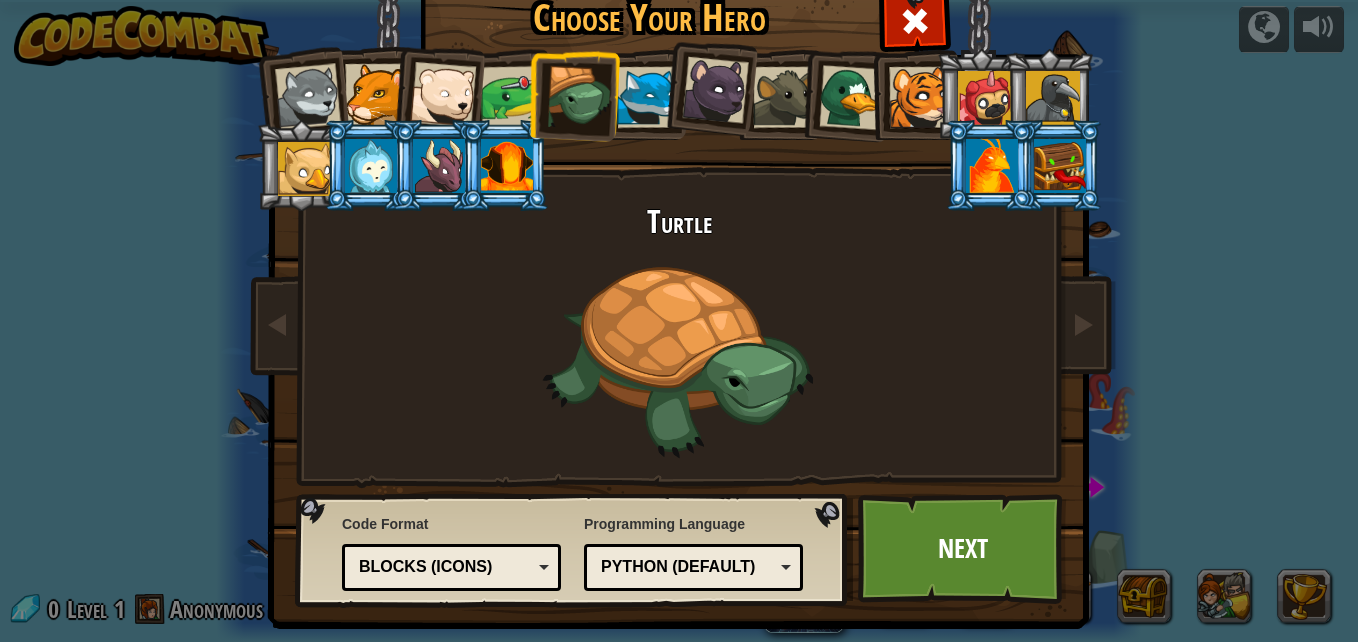 click at bounding box center (845, 94) 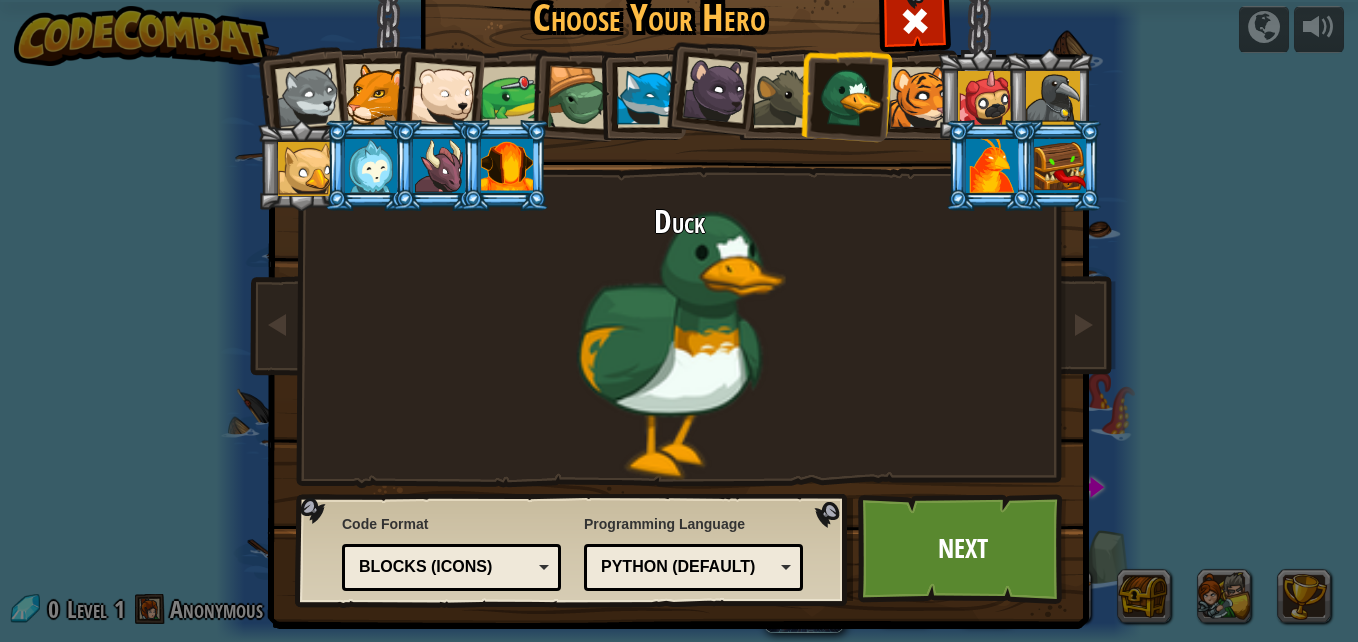 click at bounding box center (851, 97) 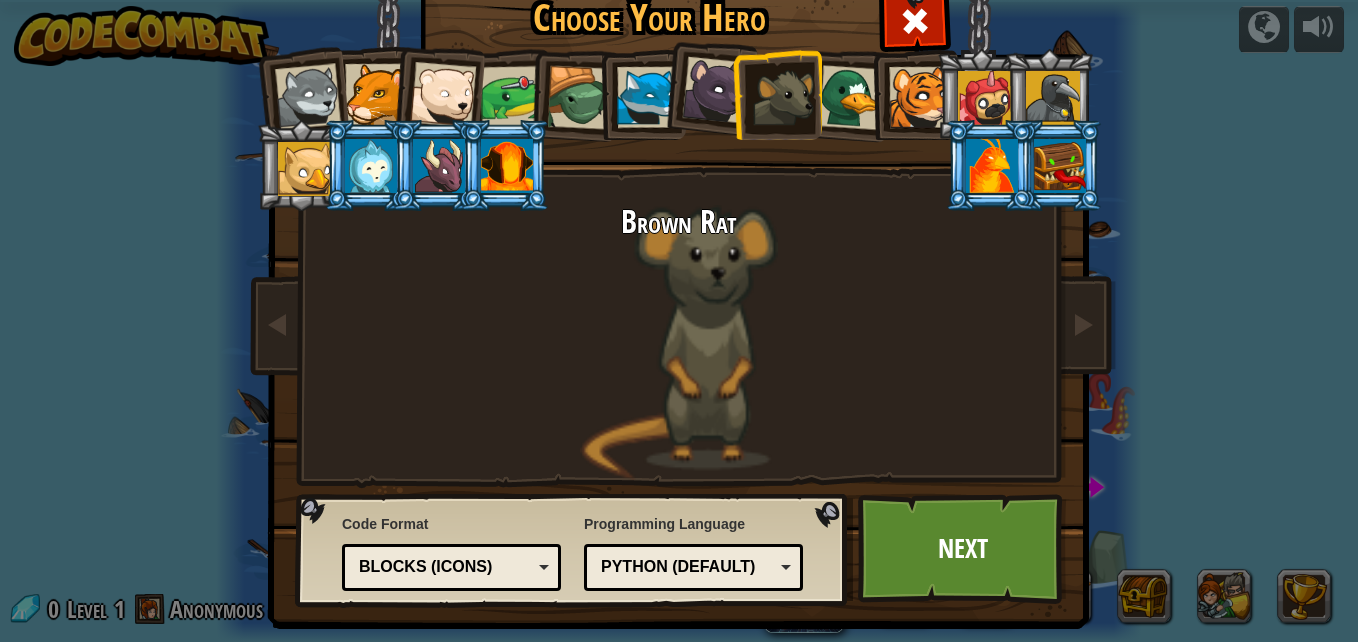 click at bounding box center (715, 90) 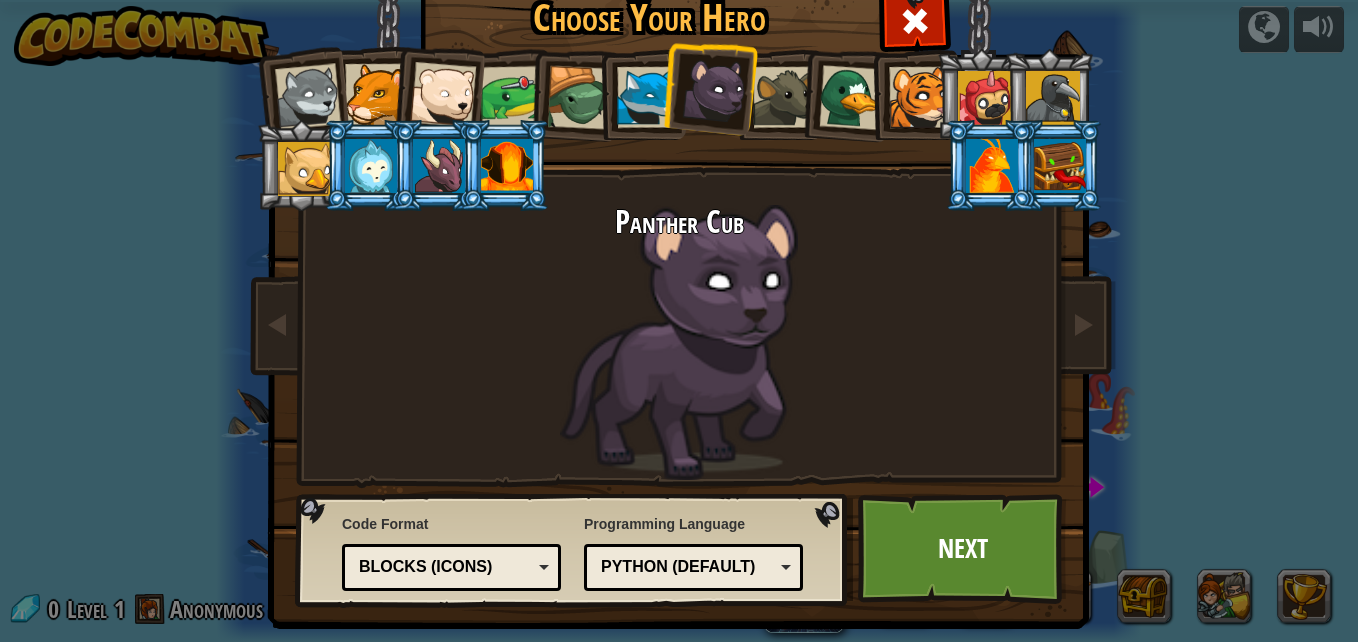 click at bounding box center (851, 97) 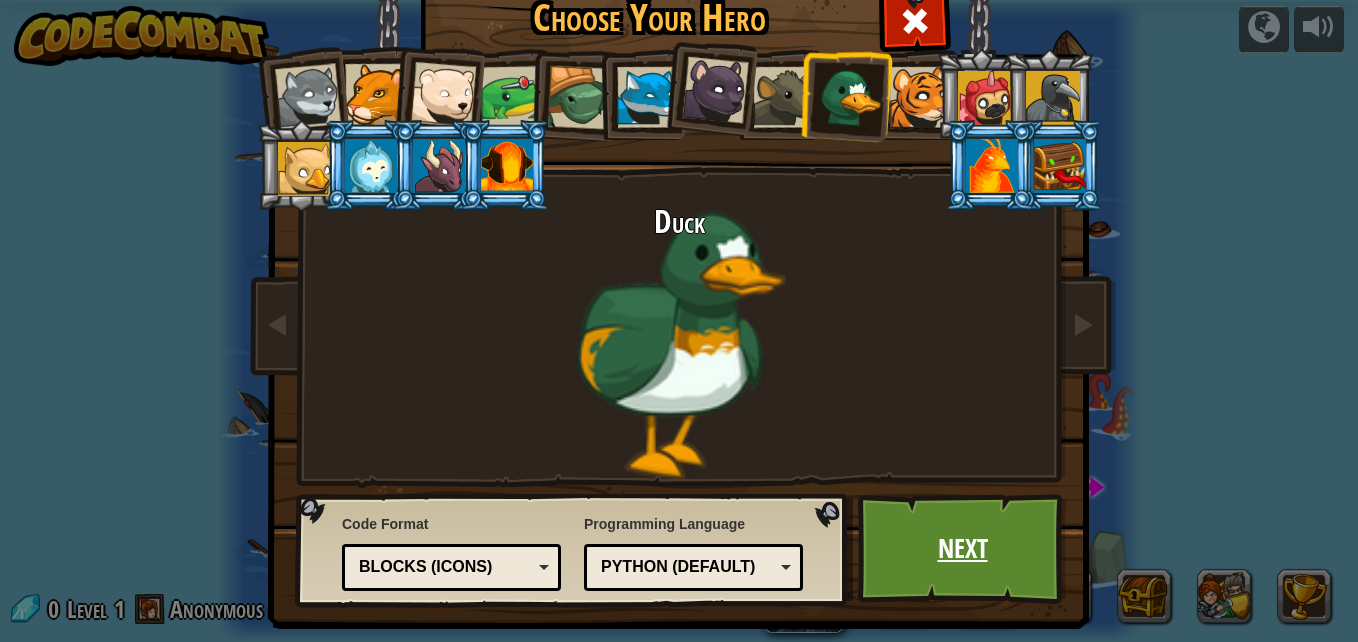 click on "Next" at bounding box center (962, 549) 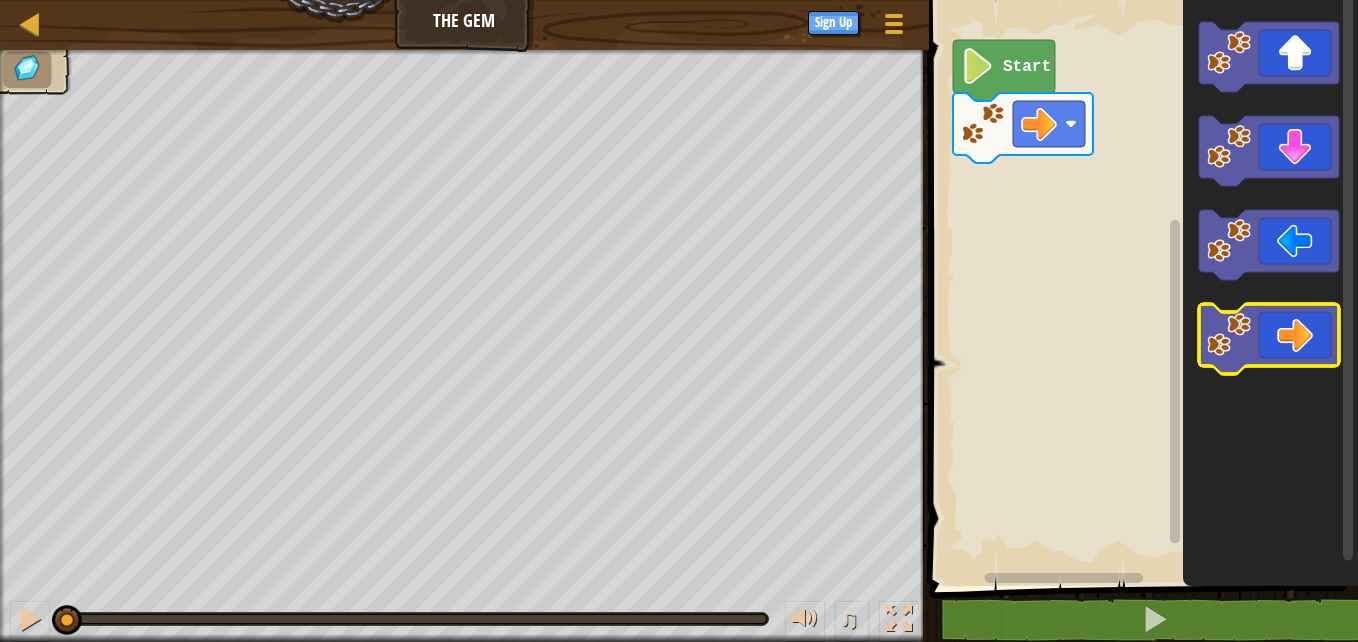 click 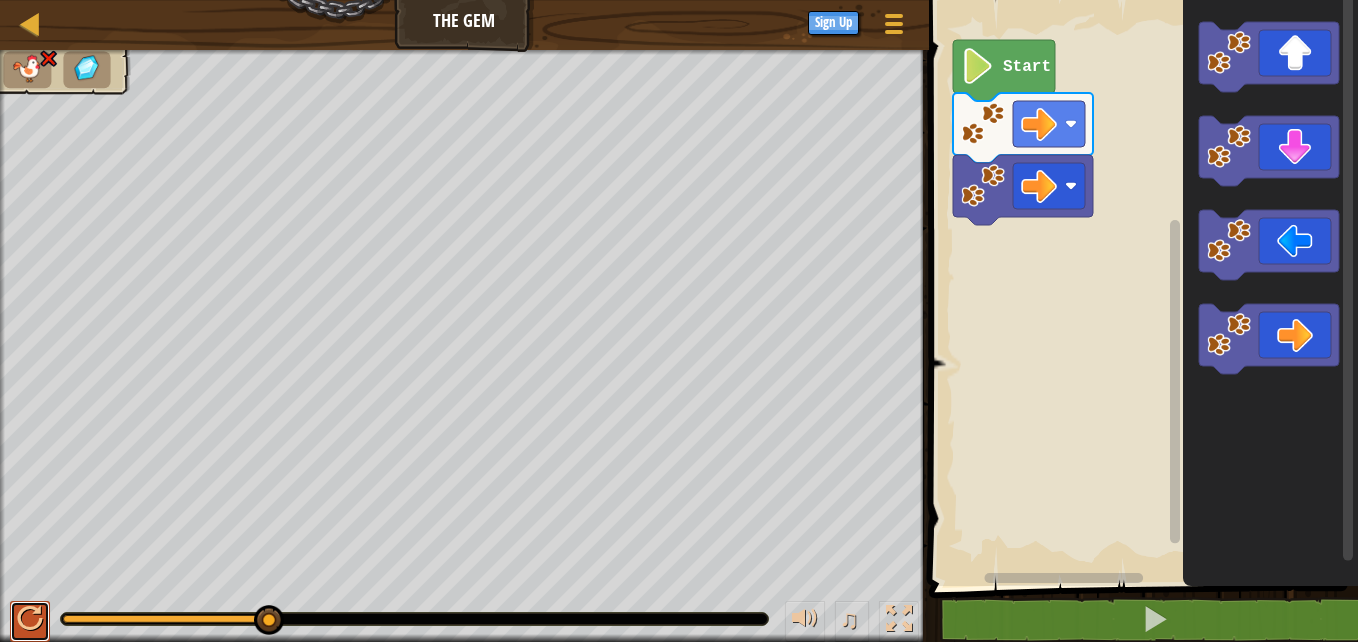 click at bounding box center (30, 619) 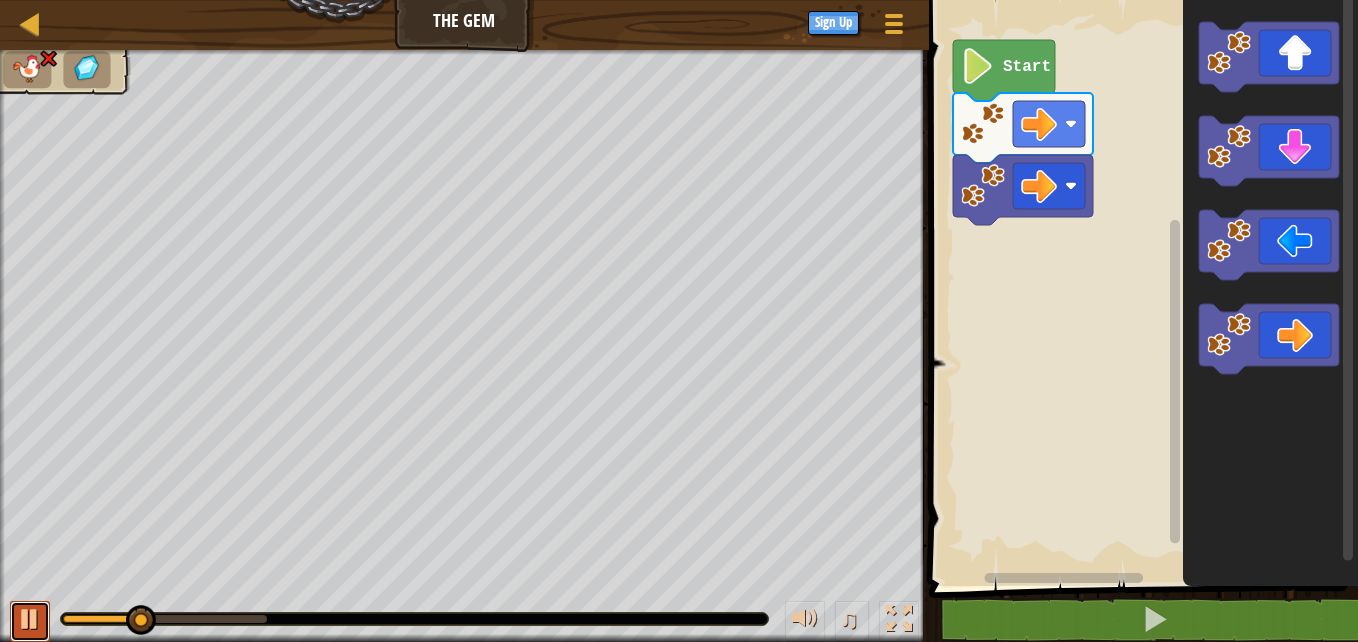 click at bounding box center (30, 619) 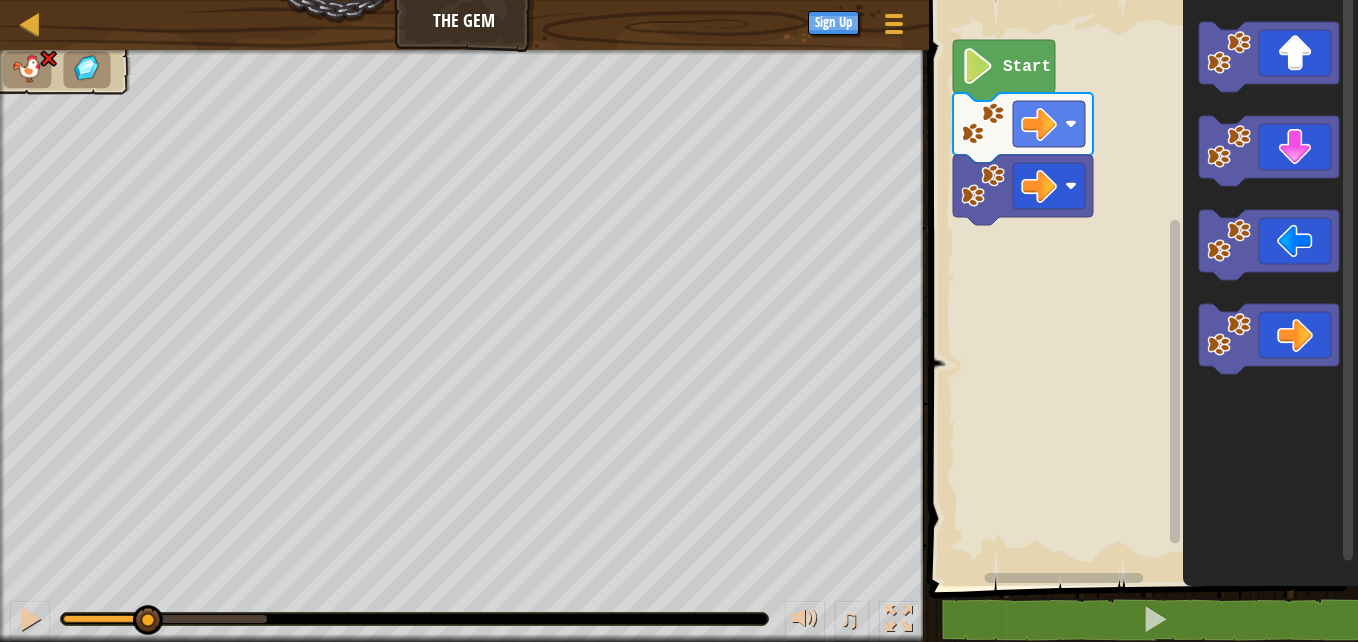 click on "Map The Gem Game Menu Sign Up" at bounding box center [464, 25] 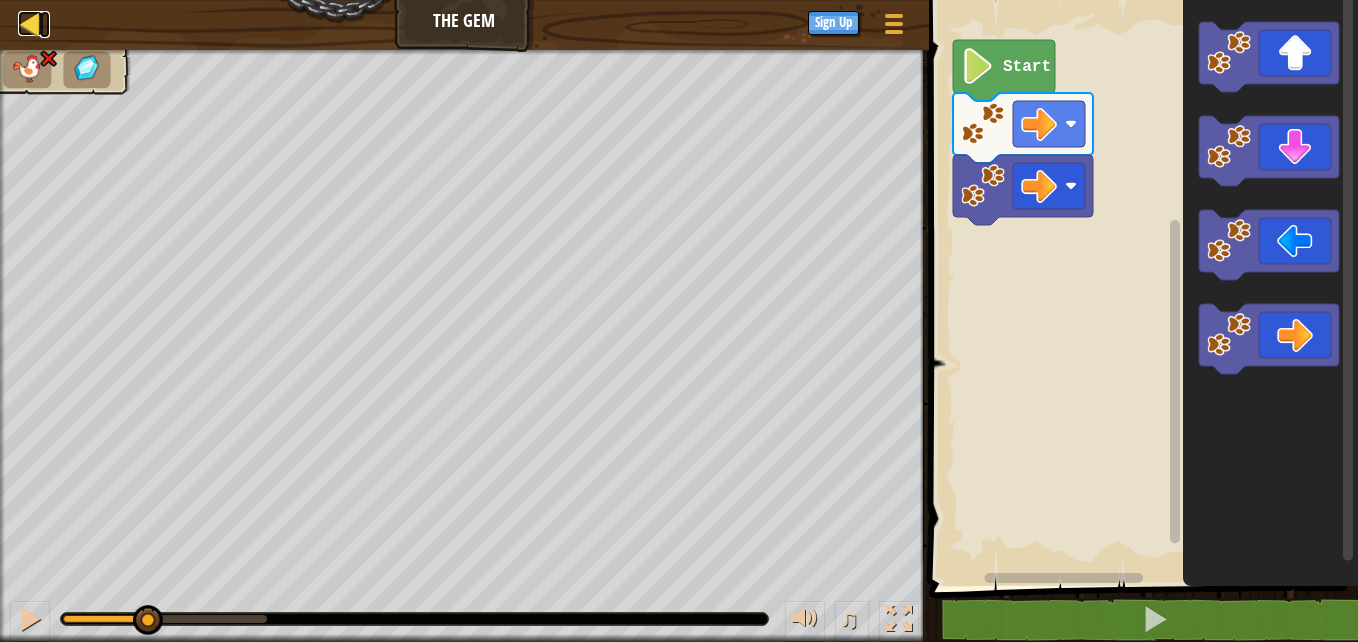 click at bounding box center [30, 23] 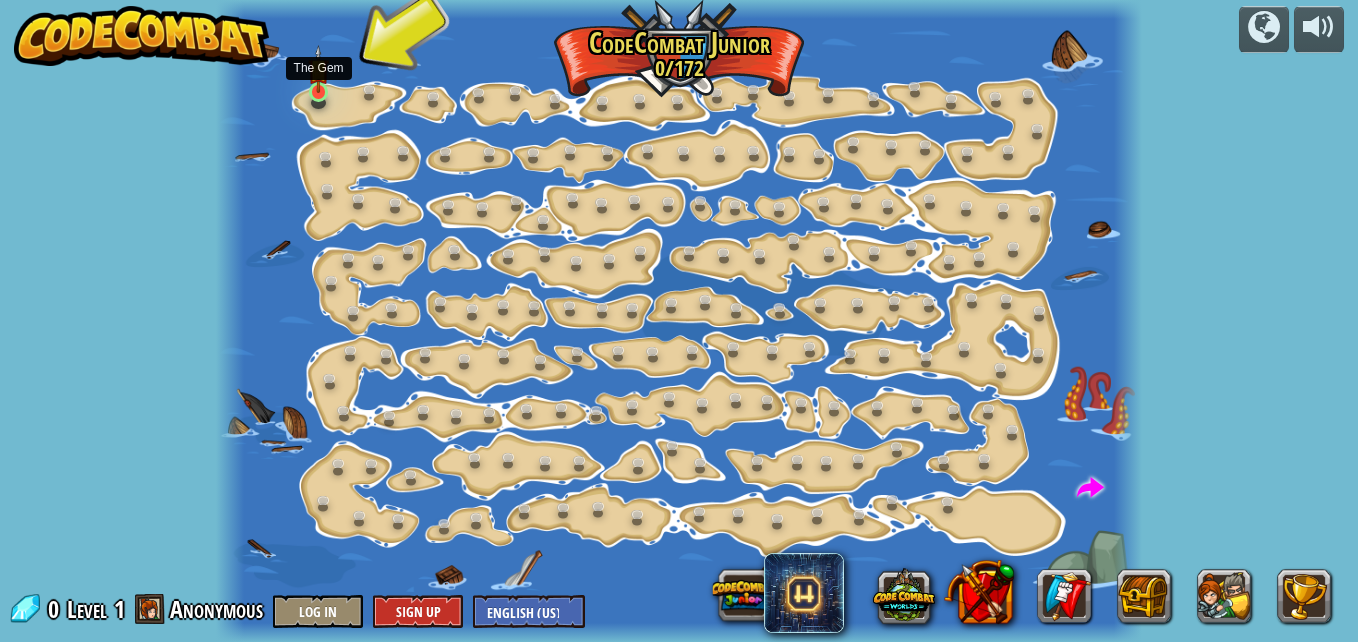 click at bounding box center [318, 69] 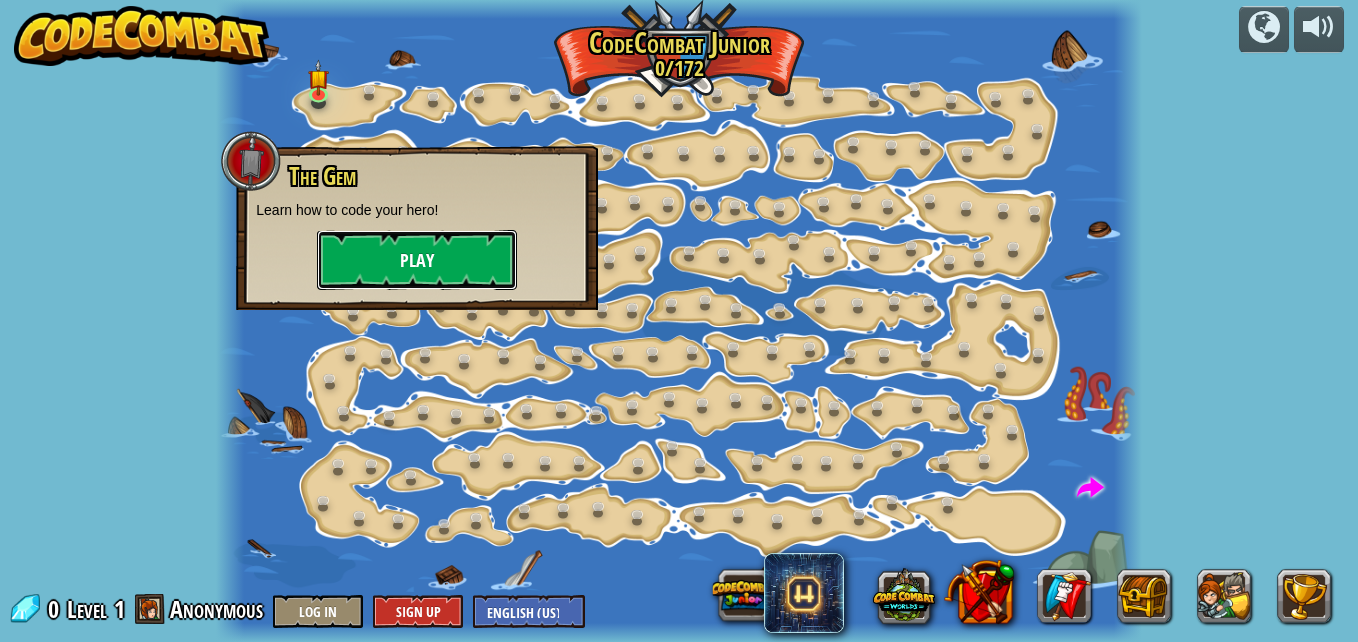 click on "Play" at bounding box center [417, 260] 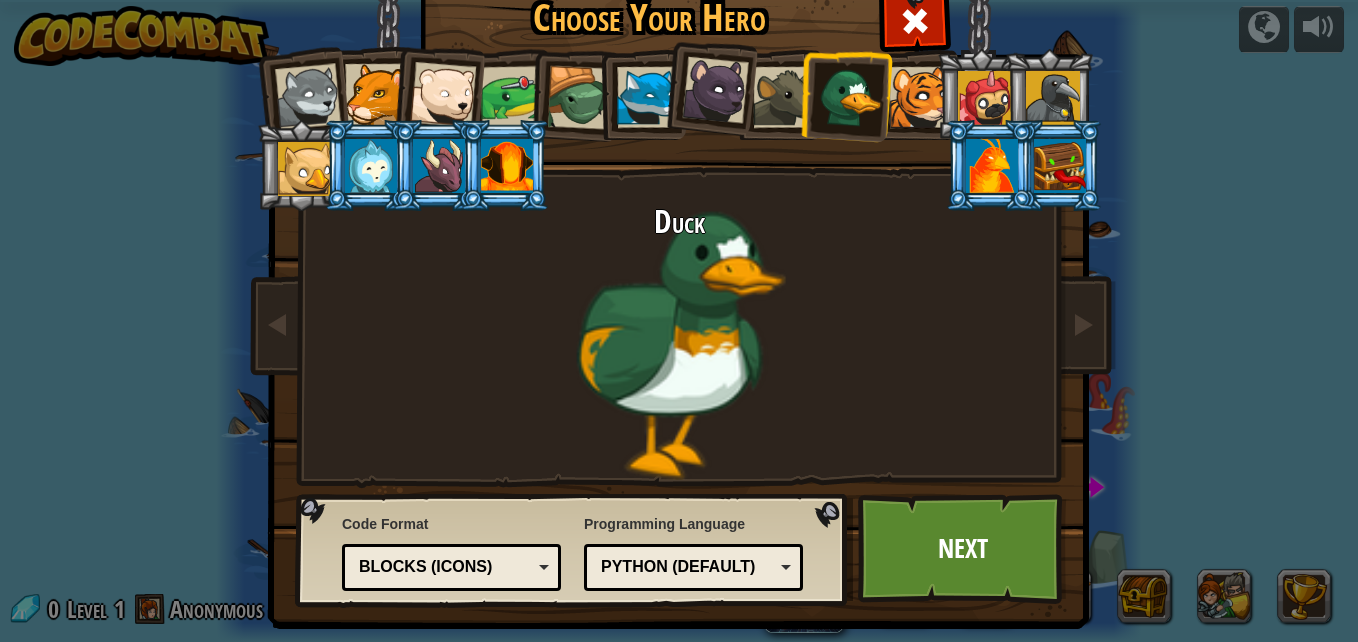 click at bounding box center (647, 97) 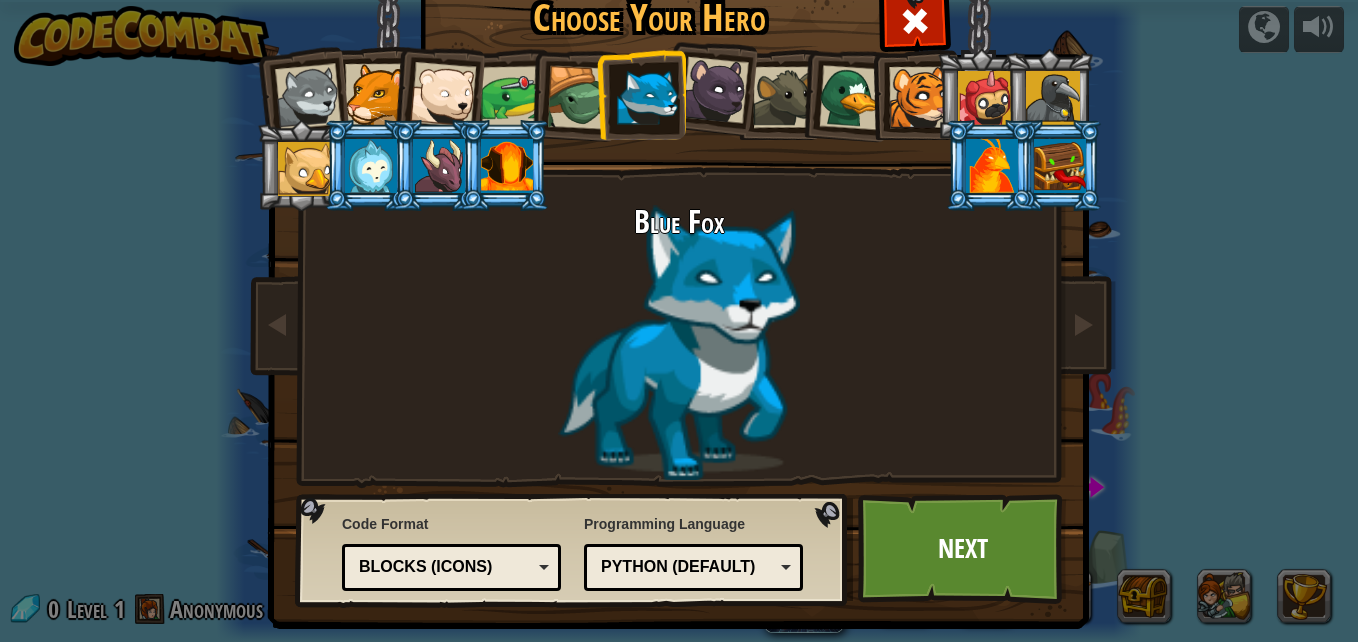 click at bounding box center [443, 95] 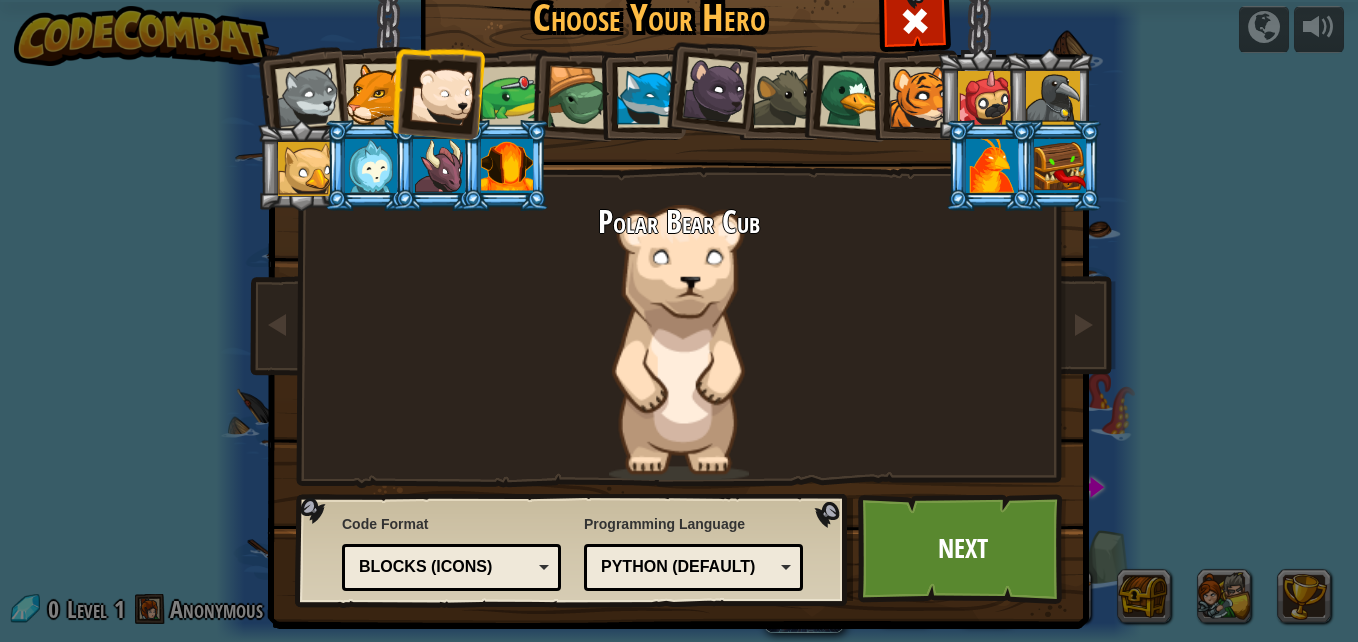 click at bounding box center [783, 97] 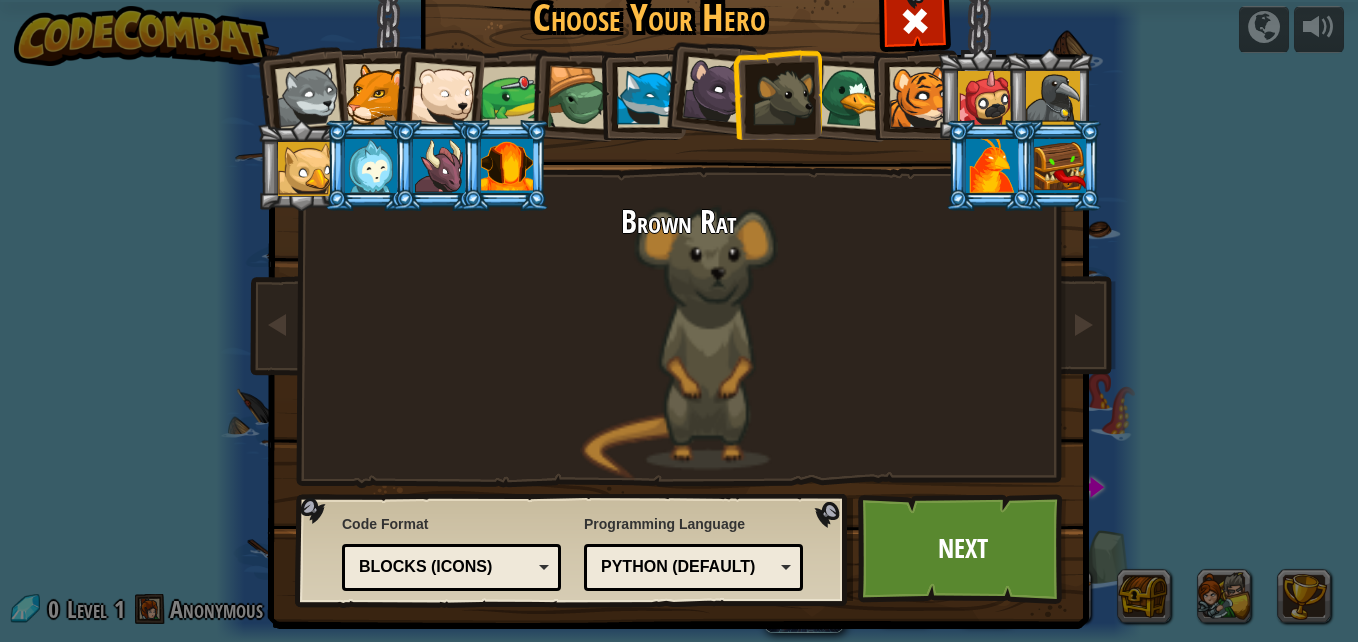 click at bounding box center (851, 97) 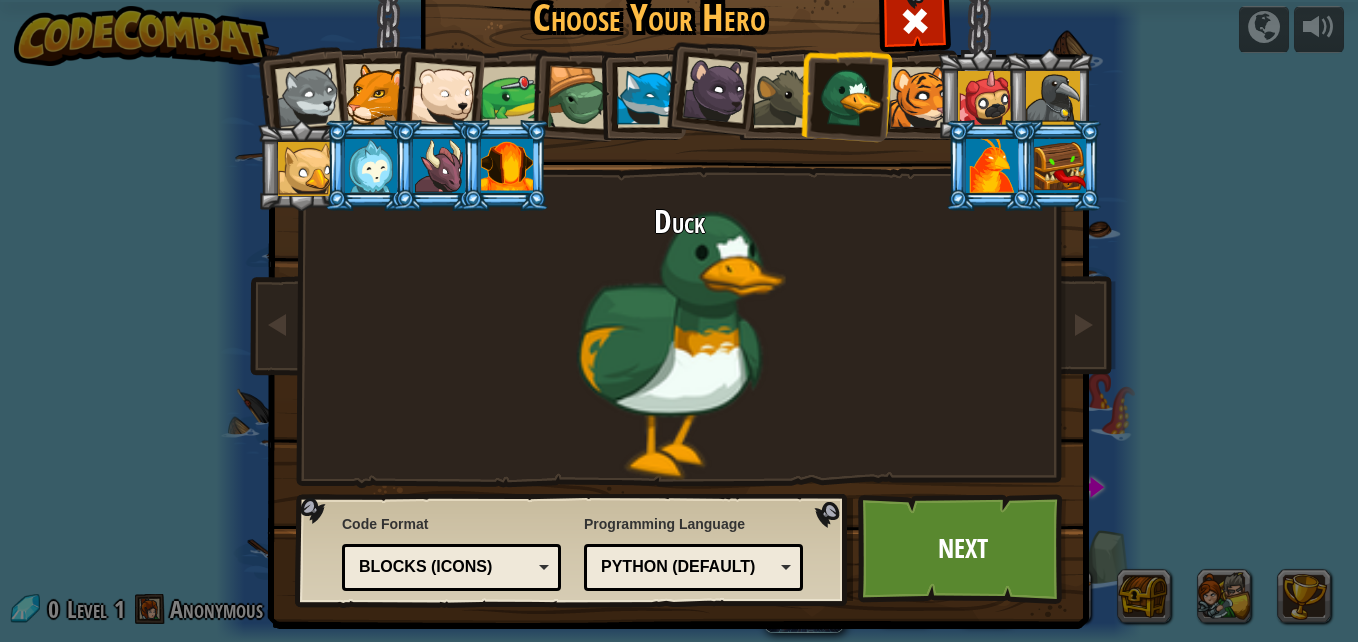 drag, startPoint x: 752, startPoint y: 87, endPoint x: 763, endPoint y: 116, distance: 31.016125 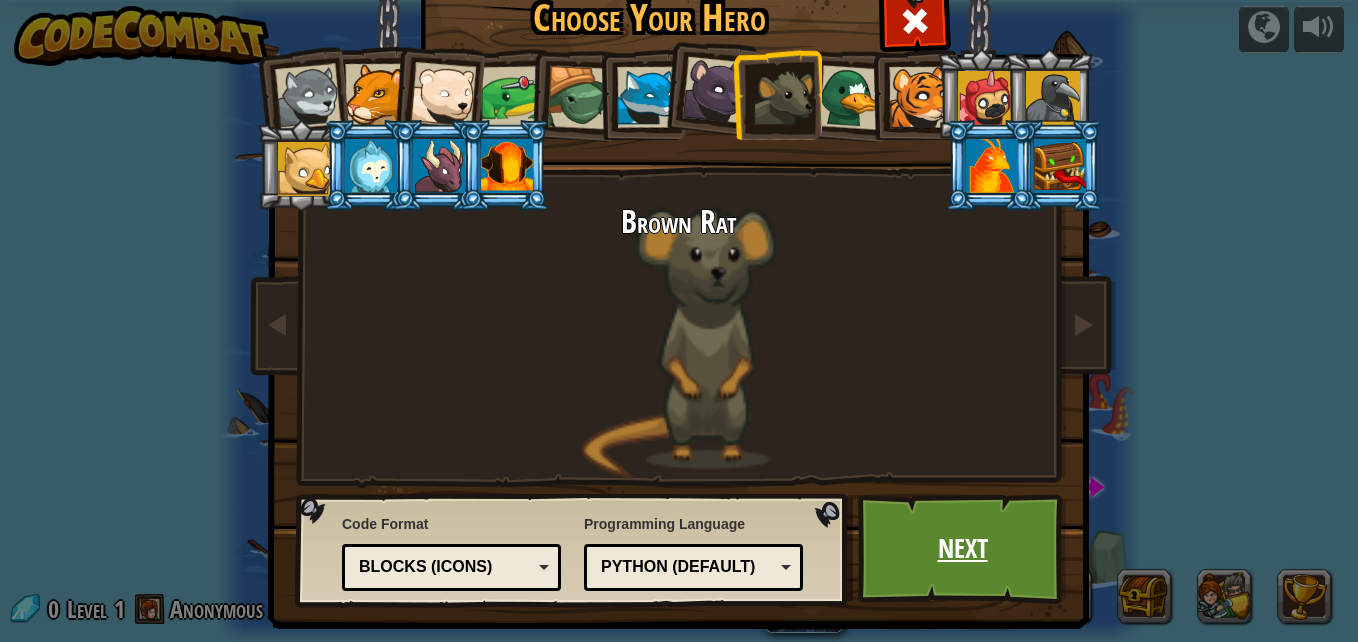 click on "Next" at bounding box center (962, 549) 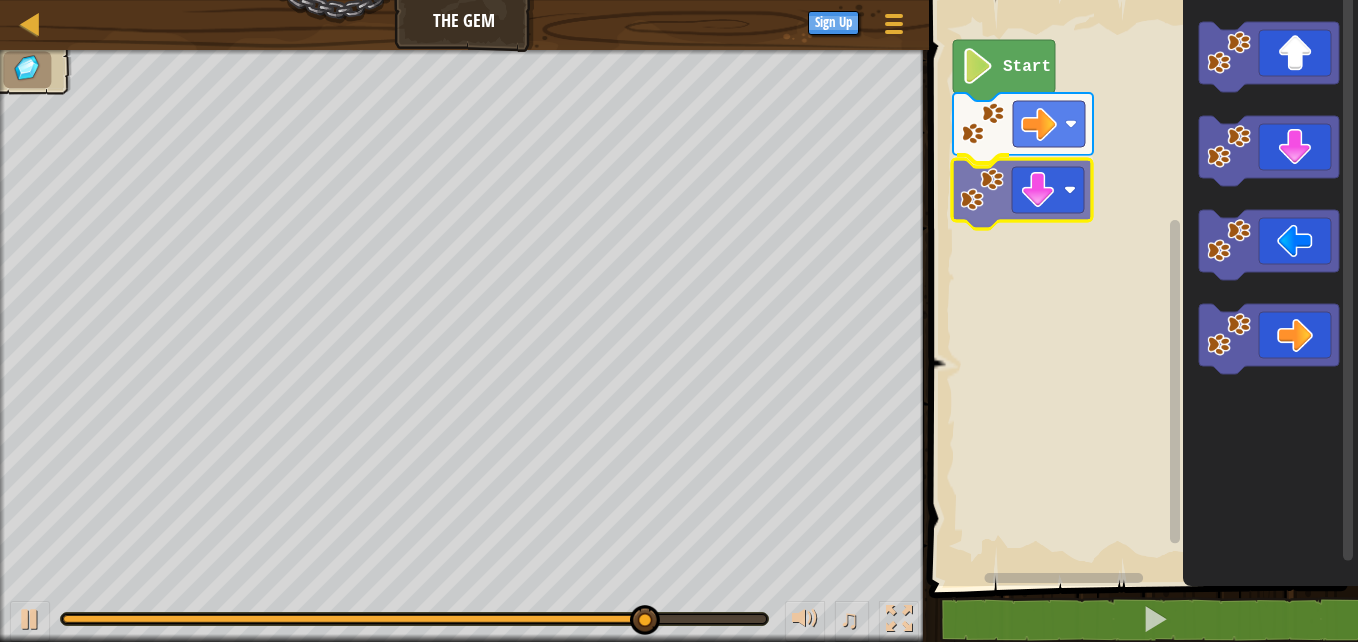 click on "Start" at bounding box center [1140, 288] 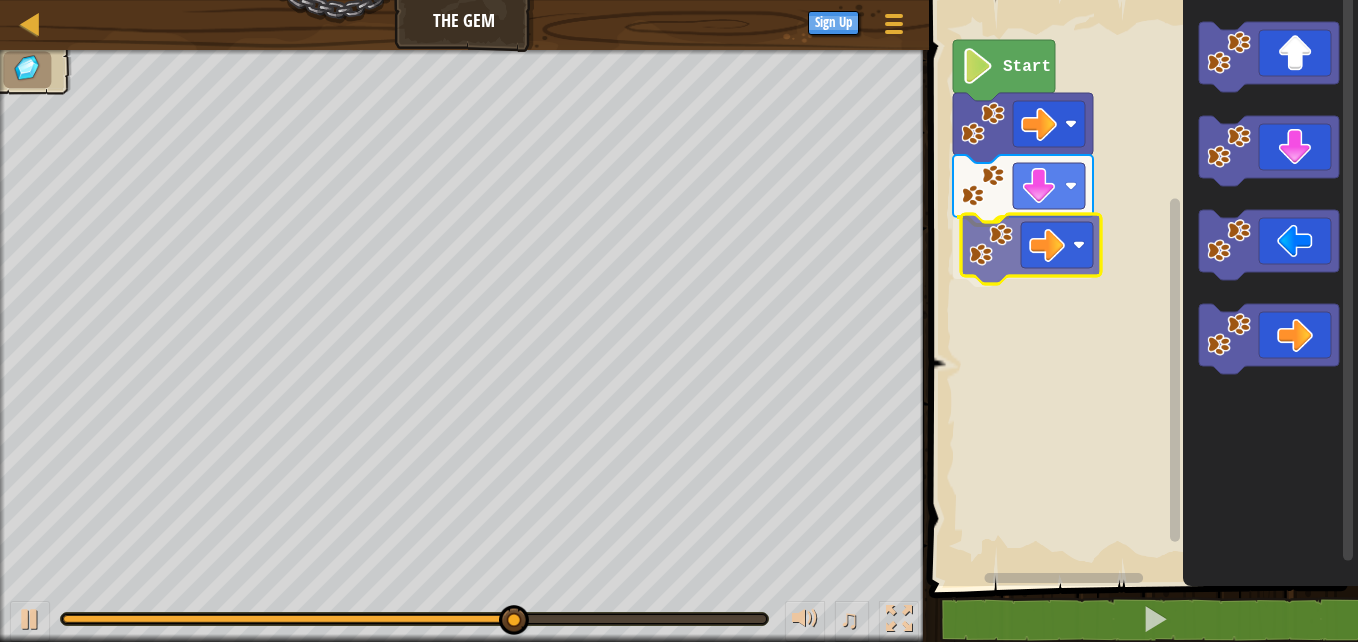 click on "Start" at bounding box center [1140, 288] 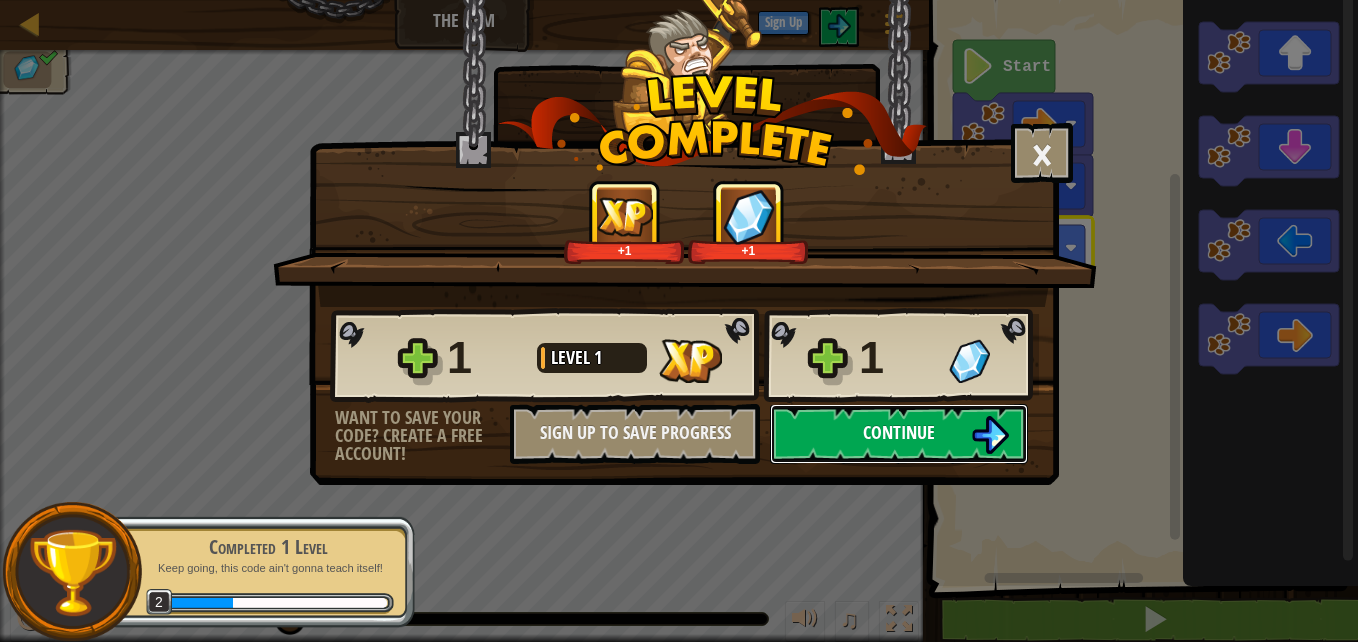 click on "Continue" at bounding box center [899, 432] 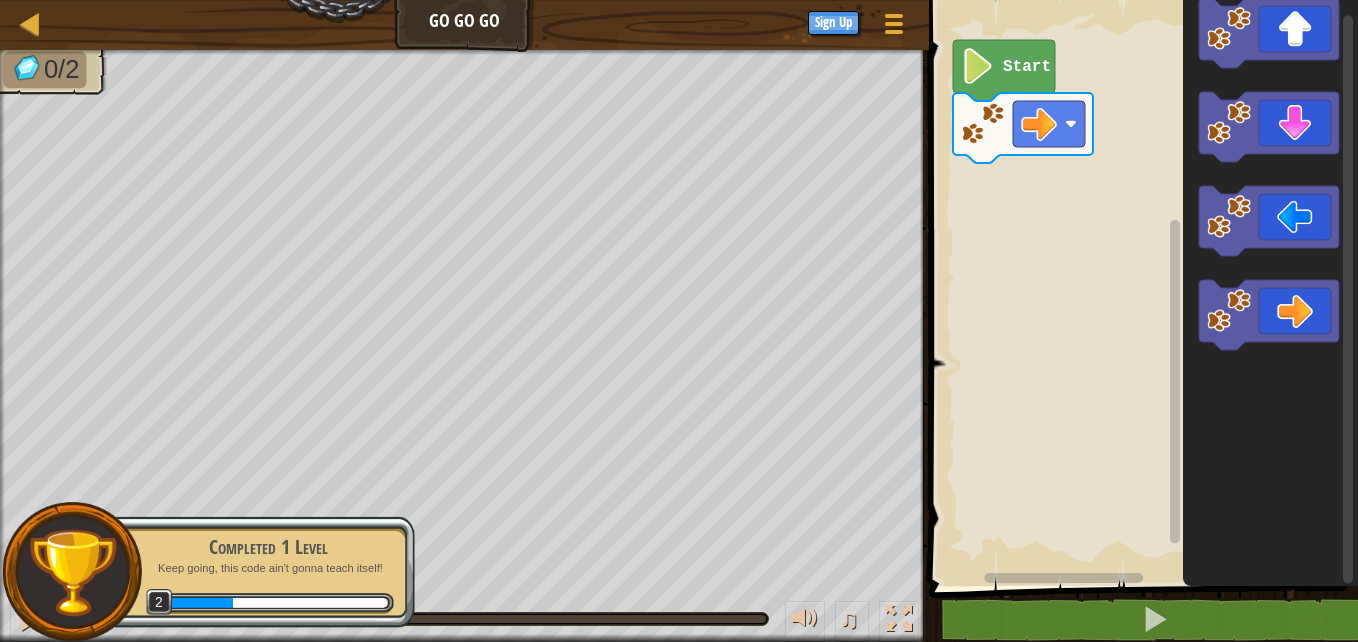 click on "Start" at bounding box center (1140, 288) 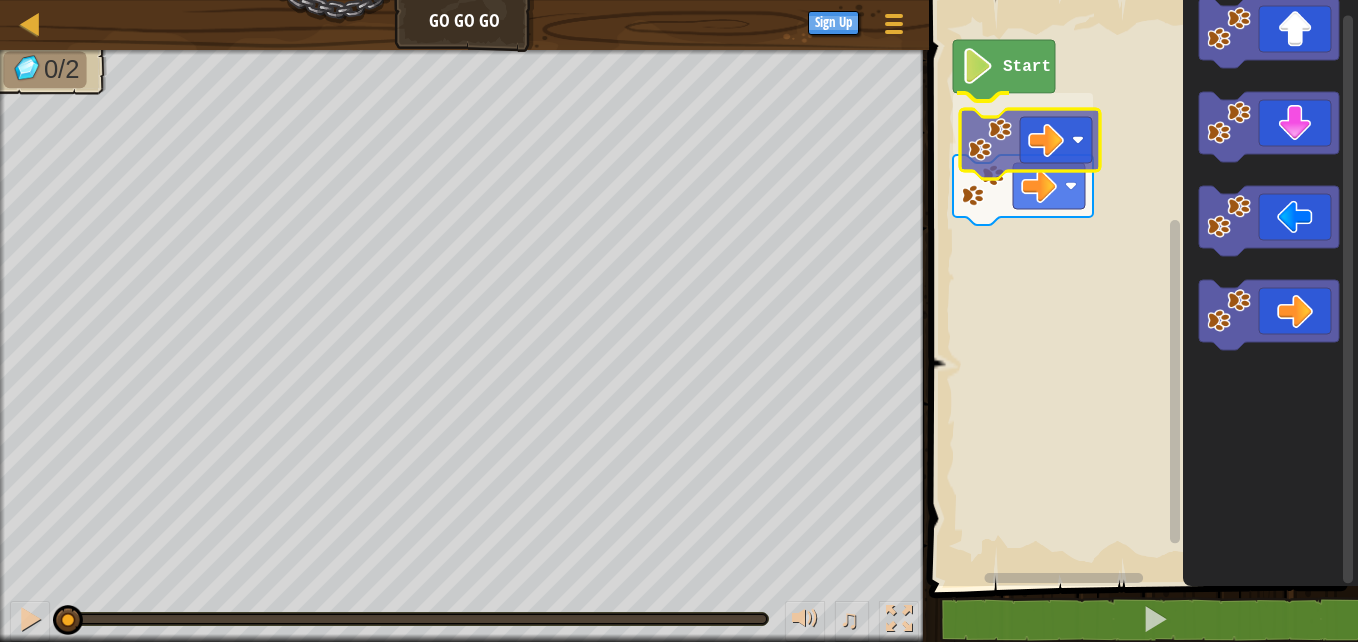 click on "Start" at bounding box center [1140, 288] 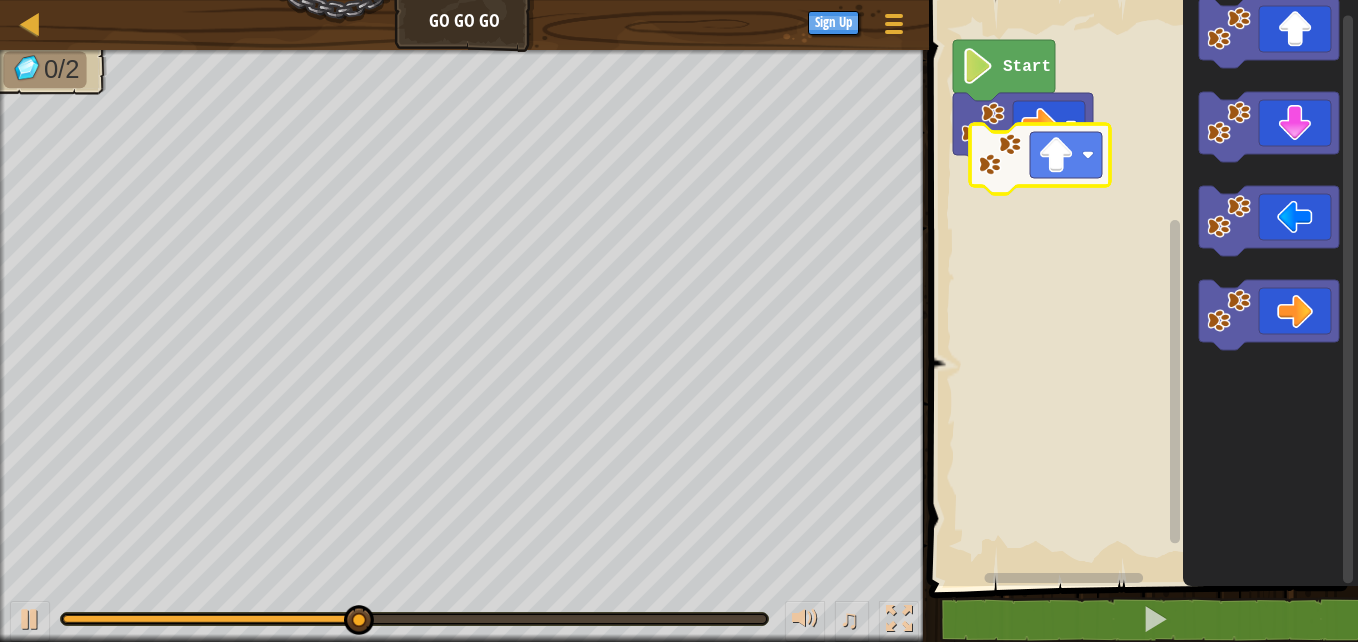 click on "Start" at bounding box center (1140, 288) 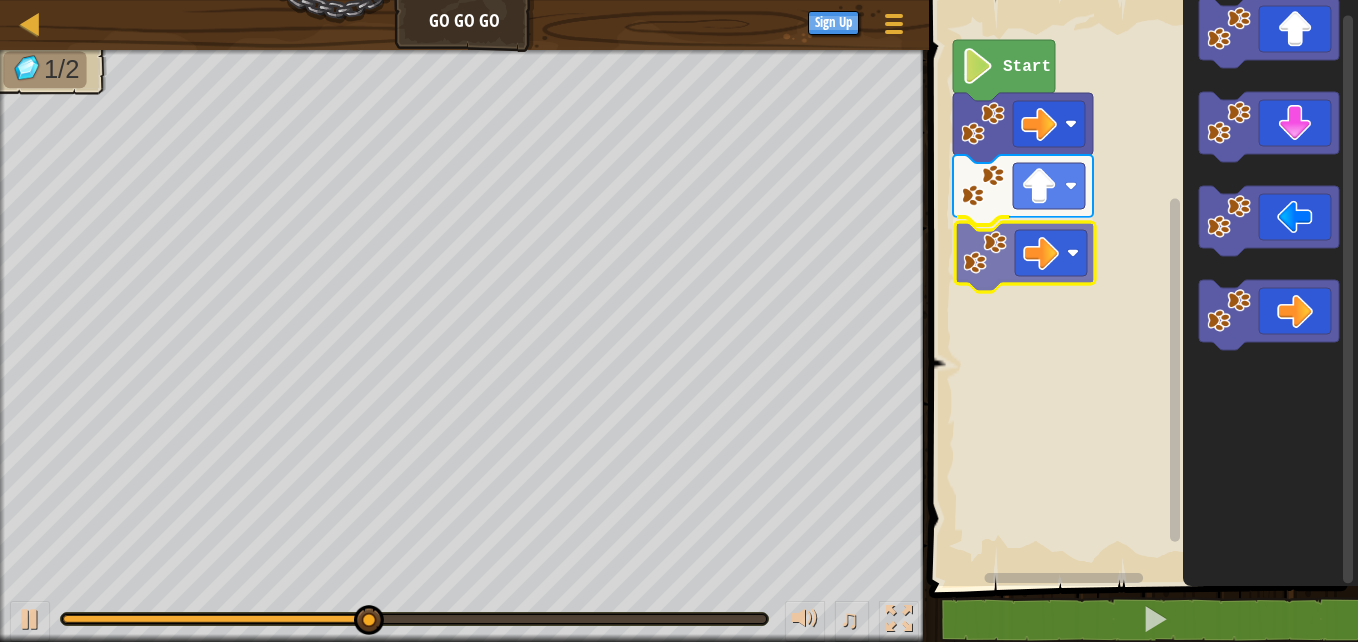 click on "Start" at bounding box center [1140, 288] 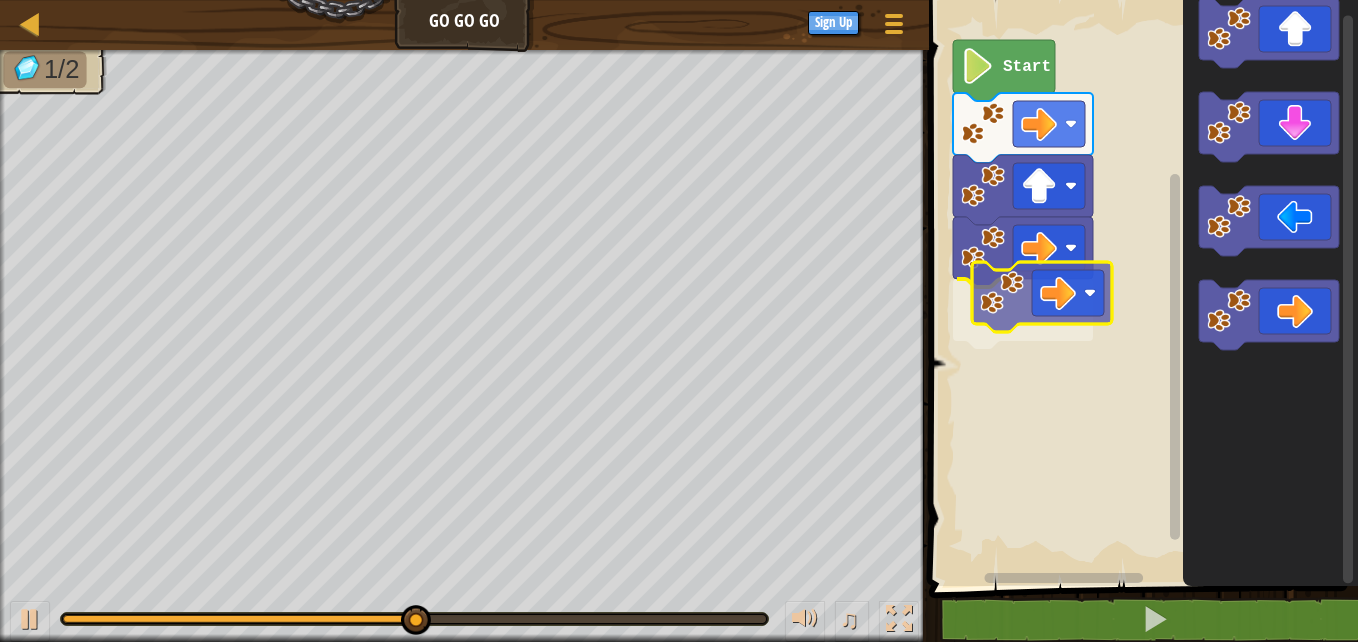click on "Start" at bounding box center [1140, 288] 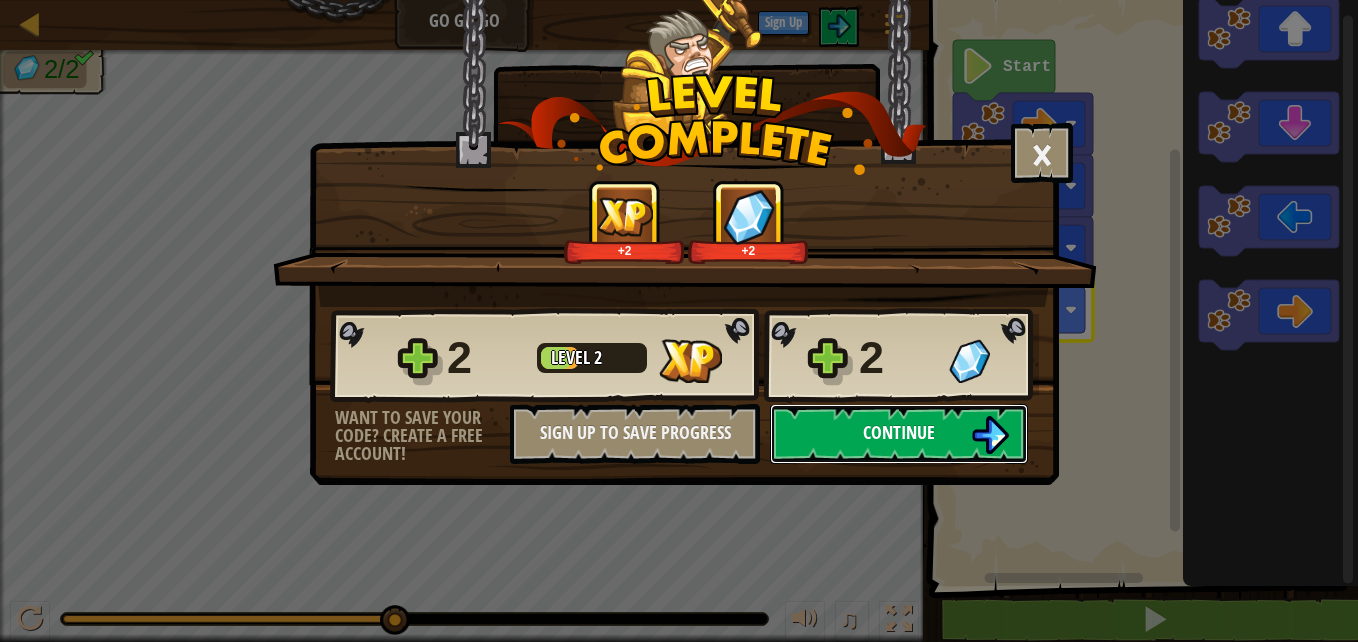 click on "Continue" at bounding box center (899, 434) 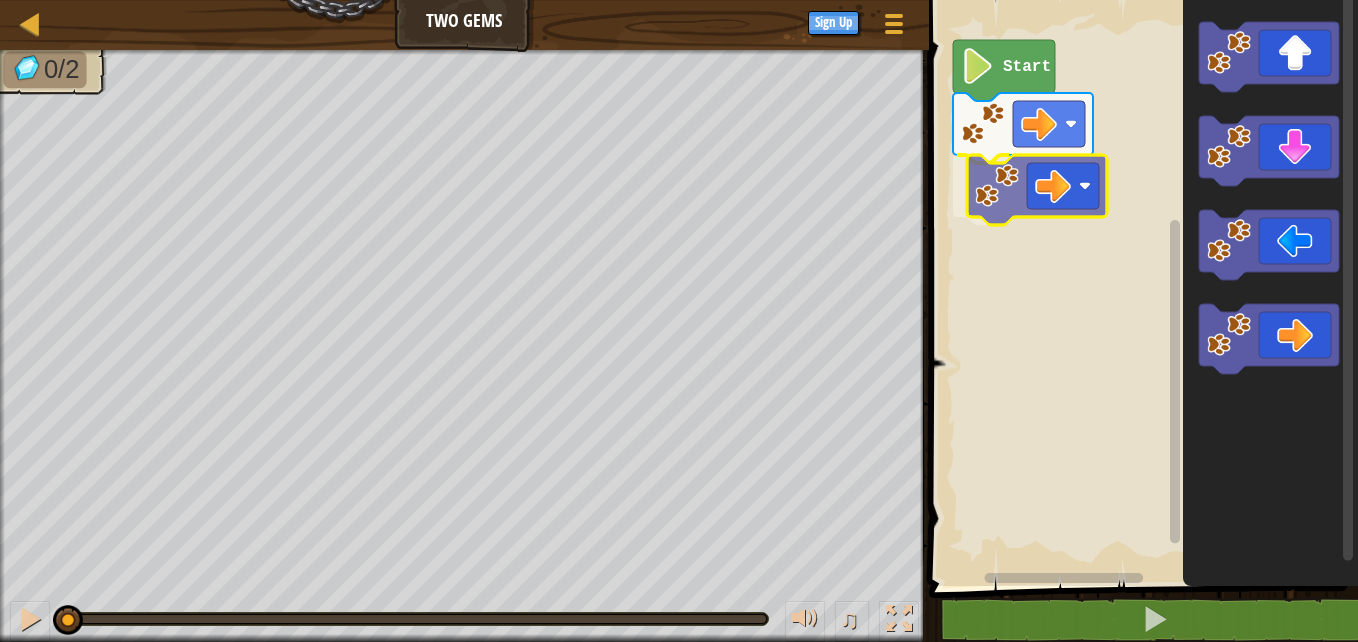 click on "Start" at bounding box center [1140, 288] 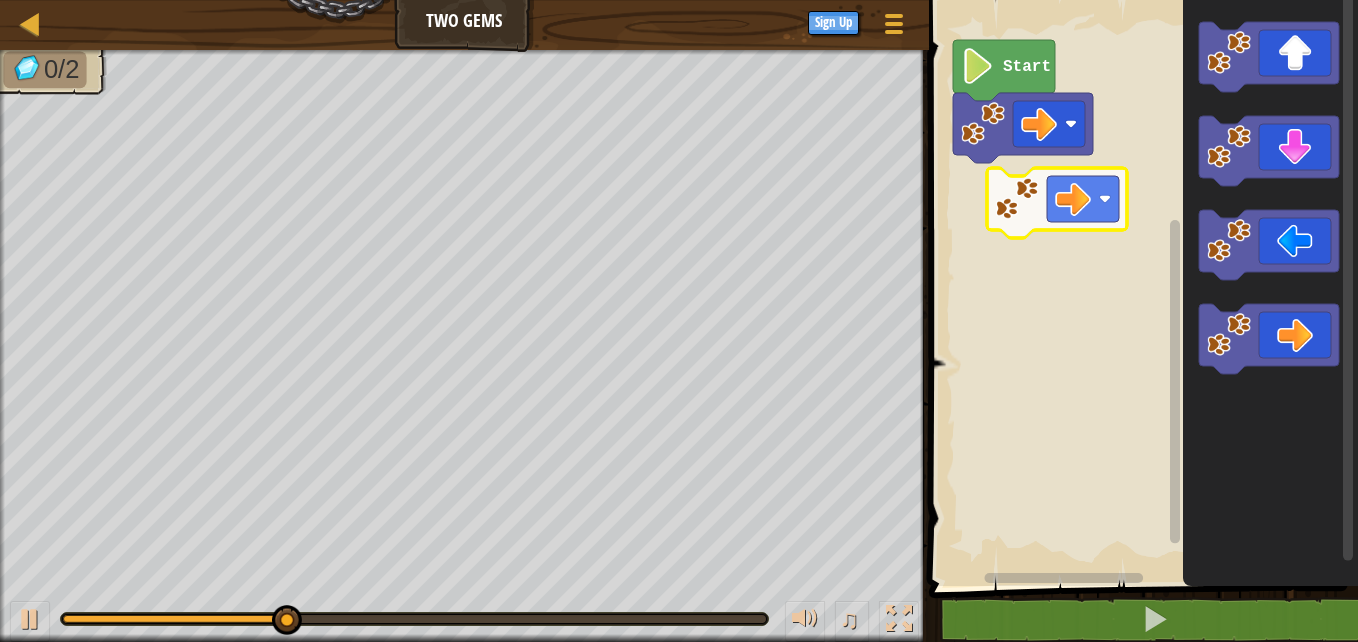 click on "Start" at bounding box center (1140, 288) 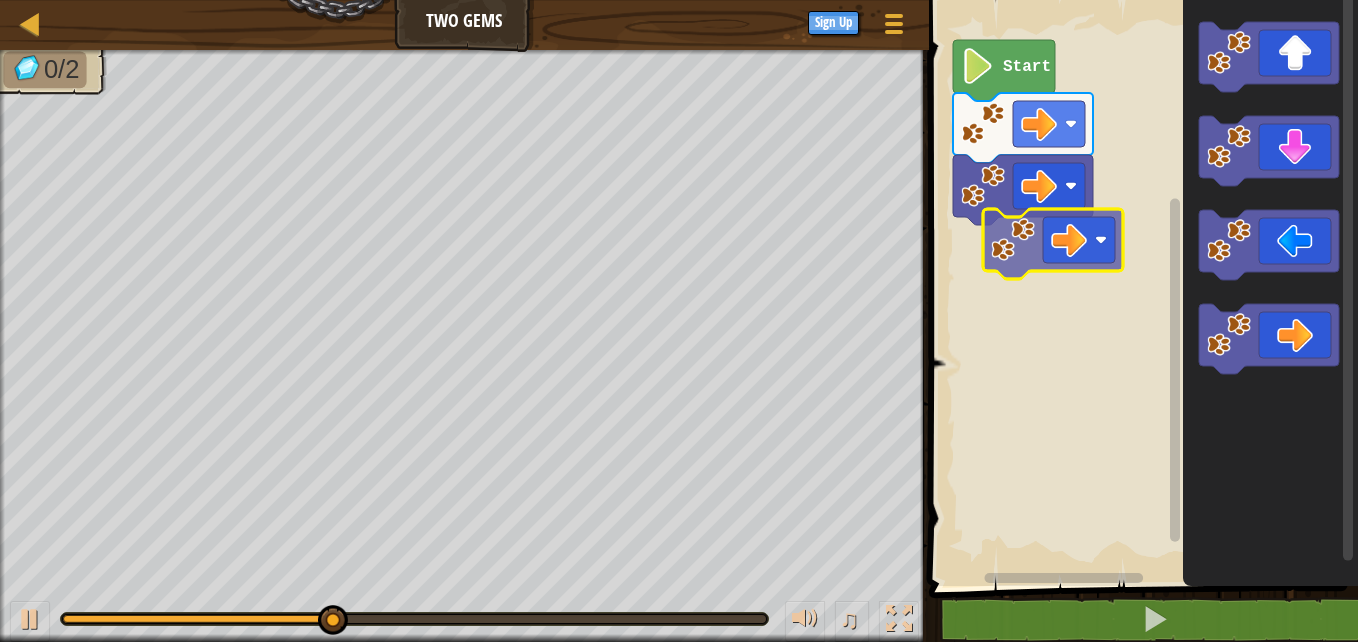 click on "Start" at bounding box center (1140, 288) 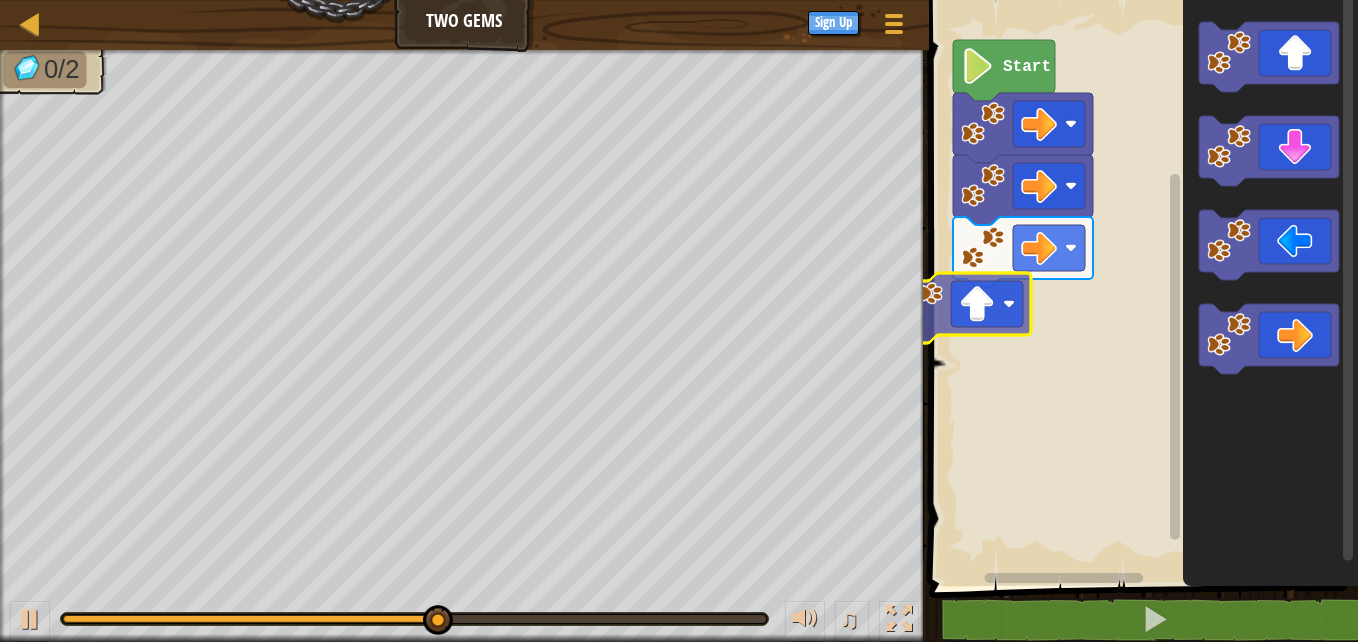 click on "Start" at bounding box center (1140, 288) 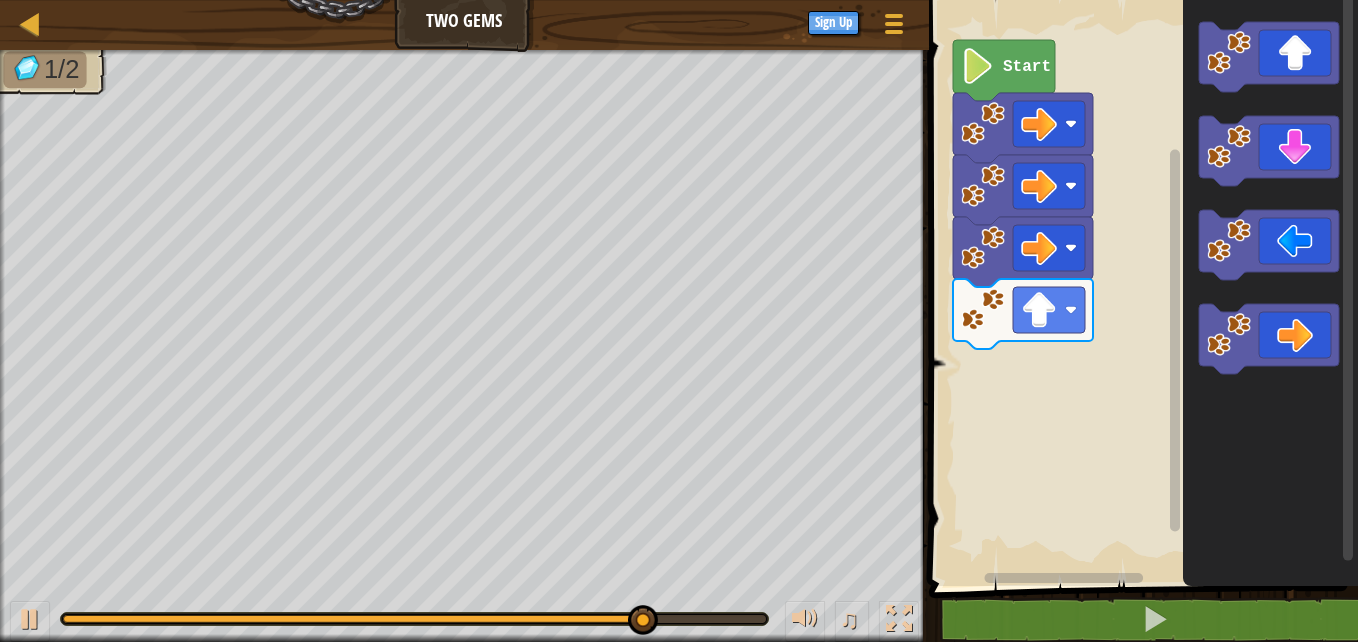 click on "Map Two Gems Game Menu Sign Up [NUMBER]      [REDACTED] Solution × Blocks [NUMBER] [NUMBER] go ( 'right' )     Start Code Saved Programming language : Python Statement   /  Call   /  go('up') go('down') go('left') go('right') × Fix Your Code Need help? Ask the AI [NUMBER]/[NUMBER] ♫ Brown Rat" at bounding box center [679, 321] 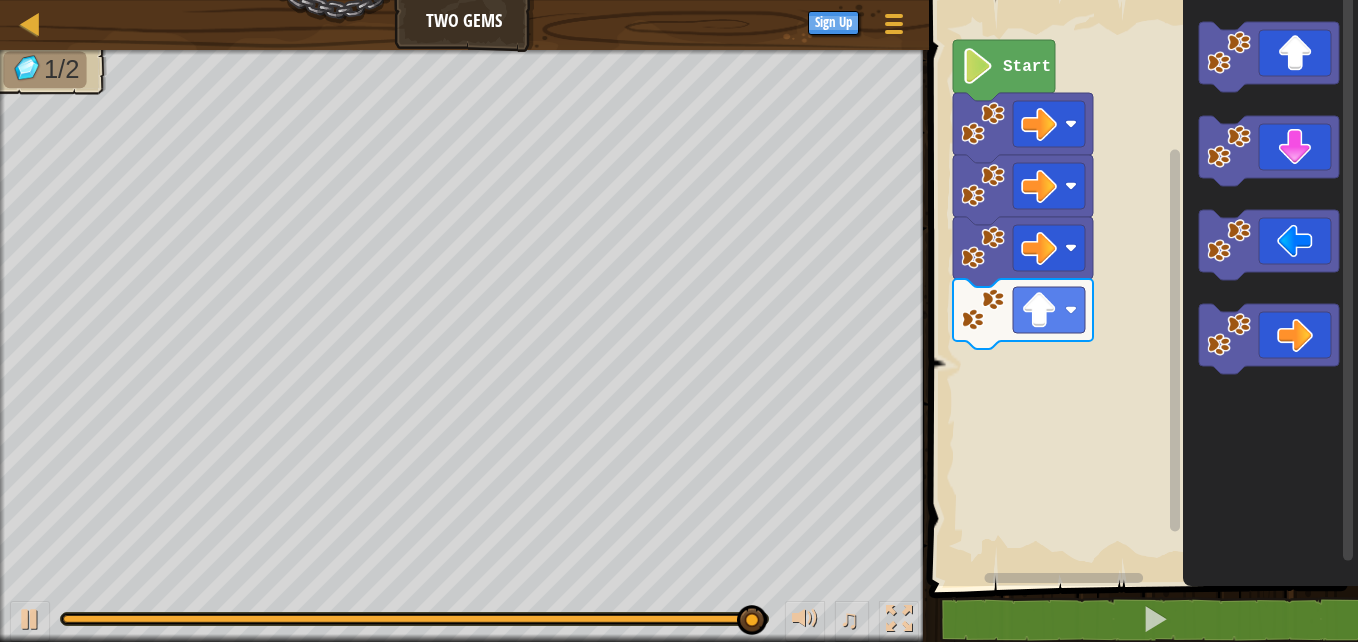 click on "Start" at bounding box center [1140, 288] 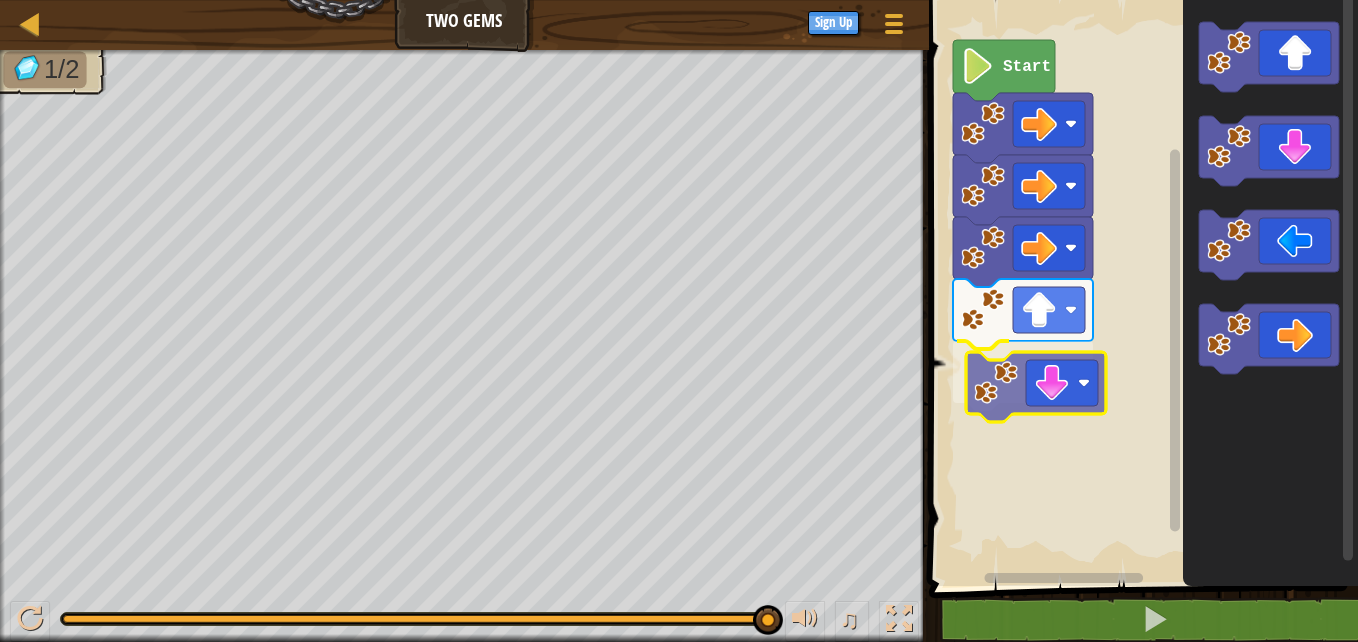 click on "Start" at bounding box center [1140, 288] 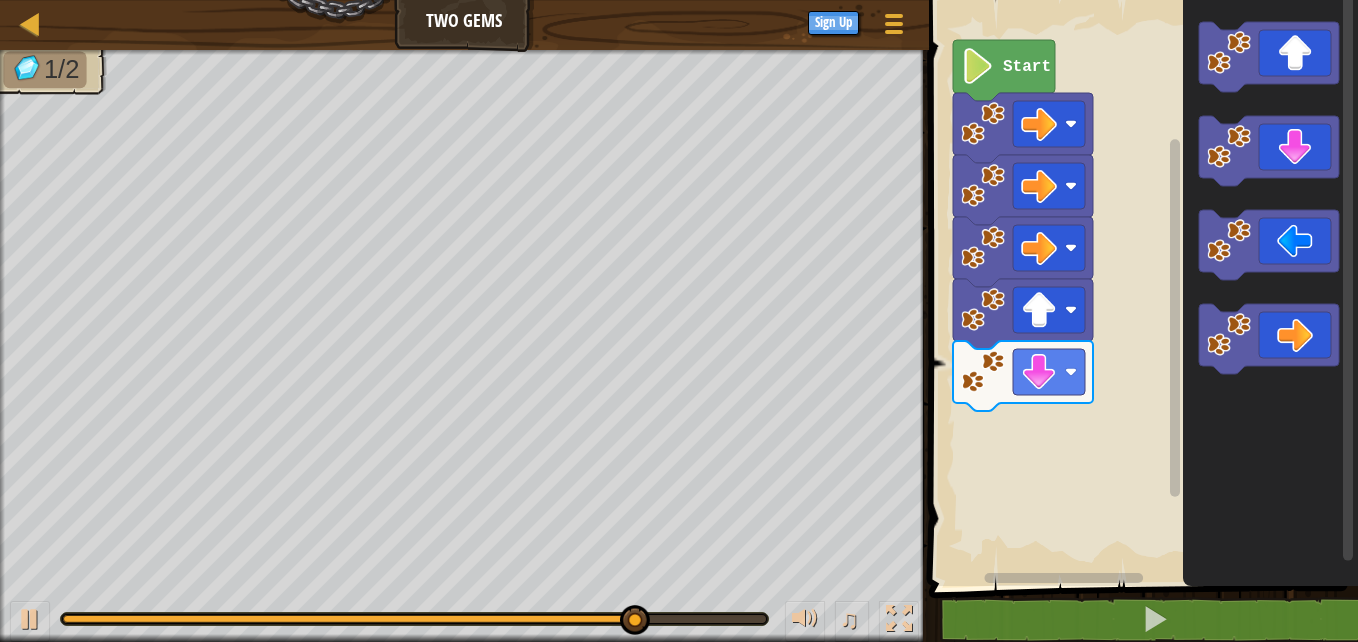 click on "Start" at bounding box center [1140, 288] 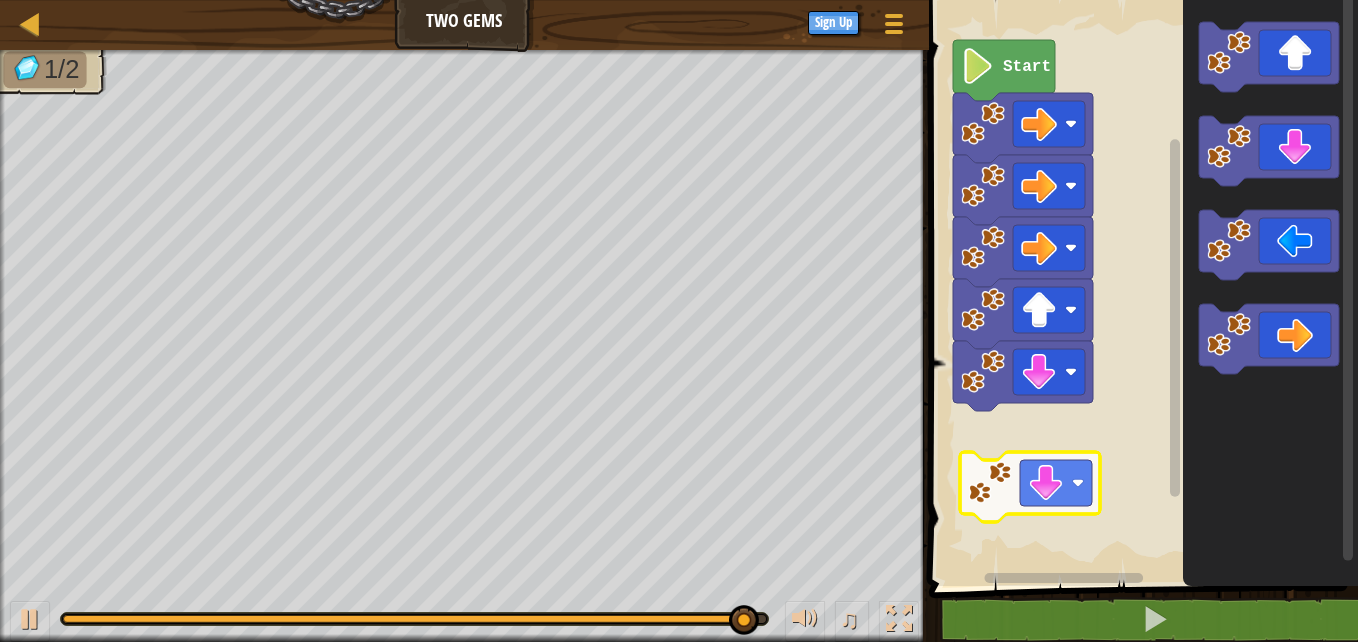 click on "Start" at bounding box center [1140, 288] 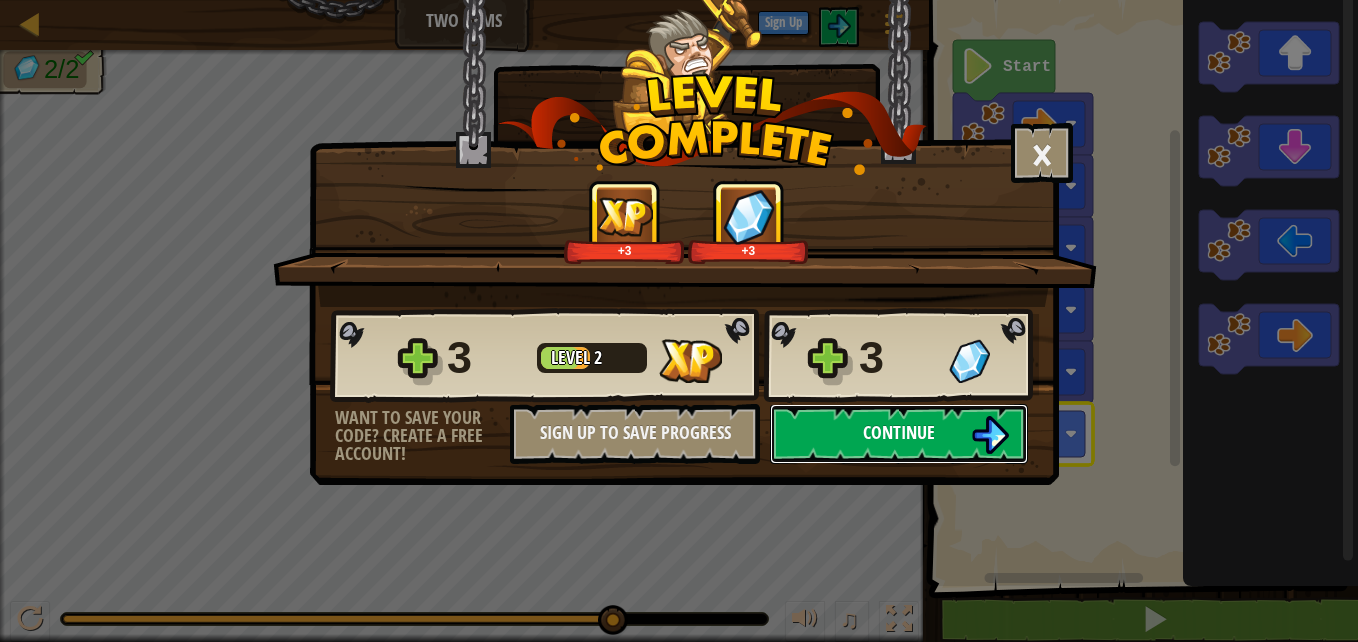 click on "Continue" at bounding box center [899, 432] 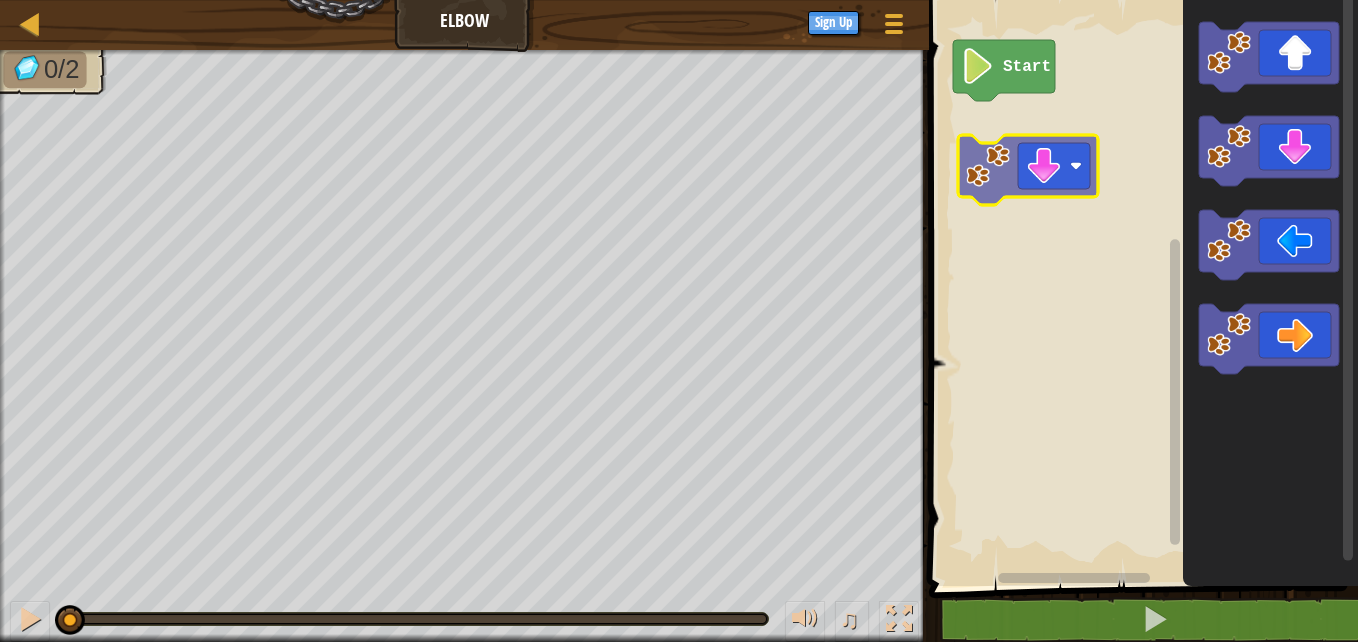 click on "Start" at bounding box center [1140, 288] 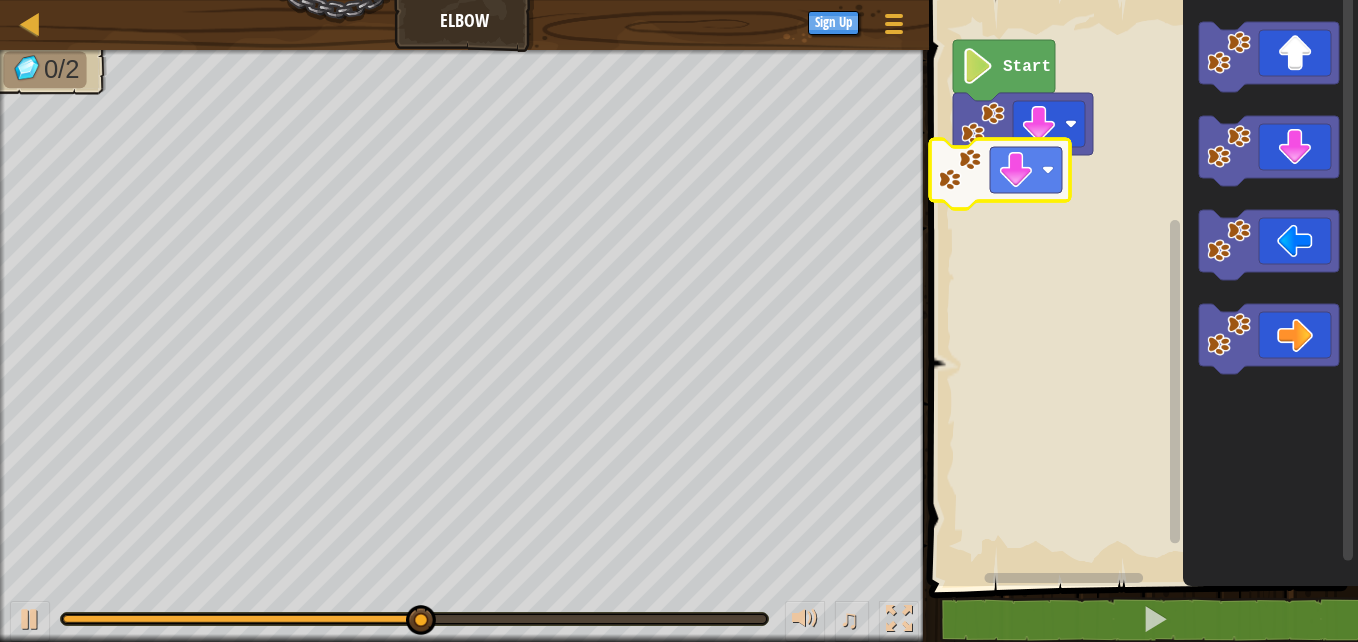 click on "Start" at bounding box center (1140, 288) 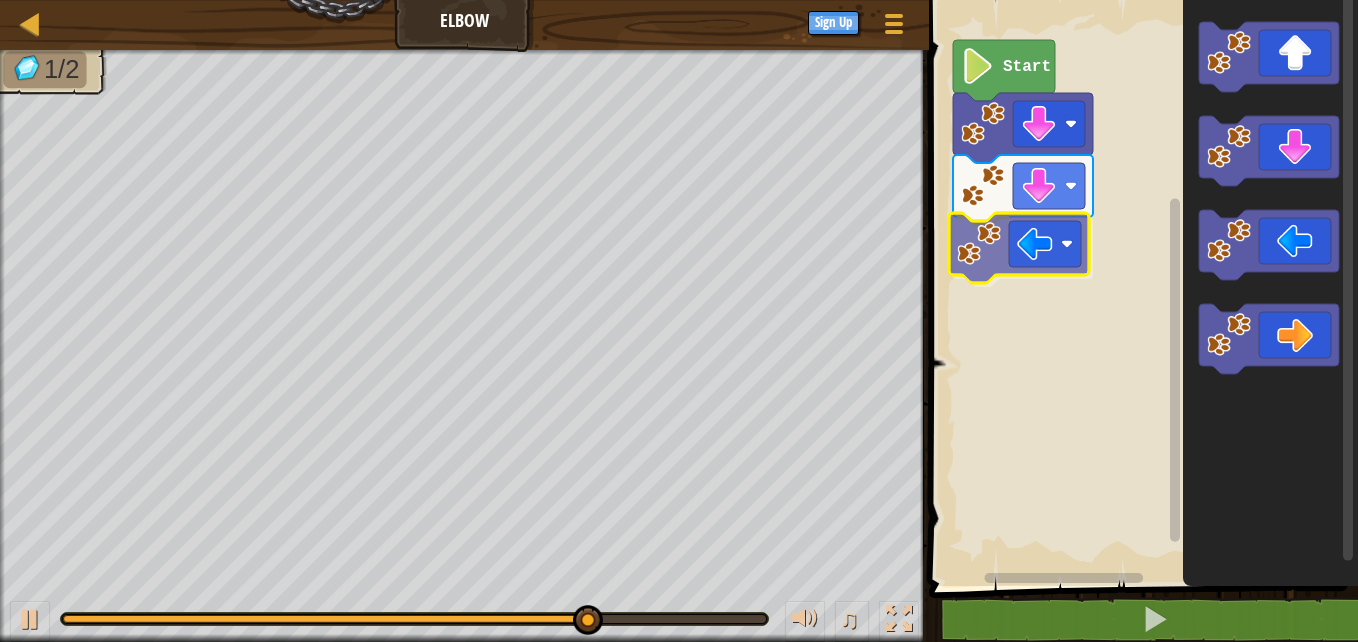 click on "Start" at bounding box center (1140, 288) 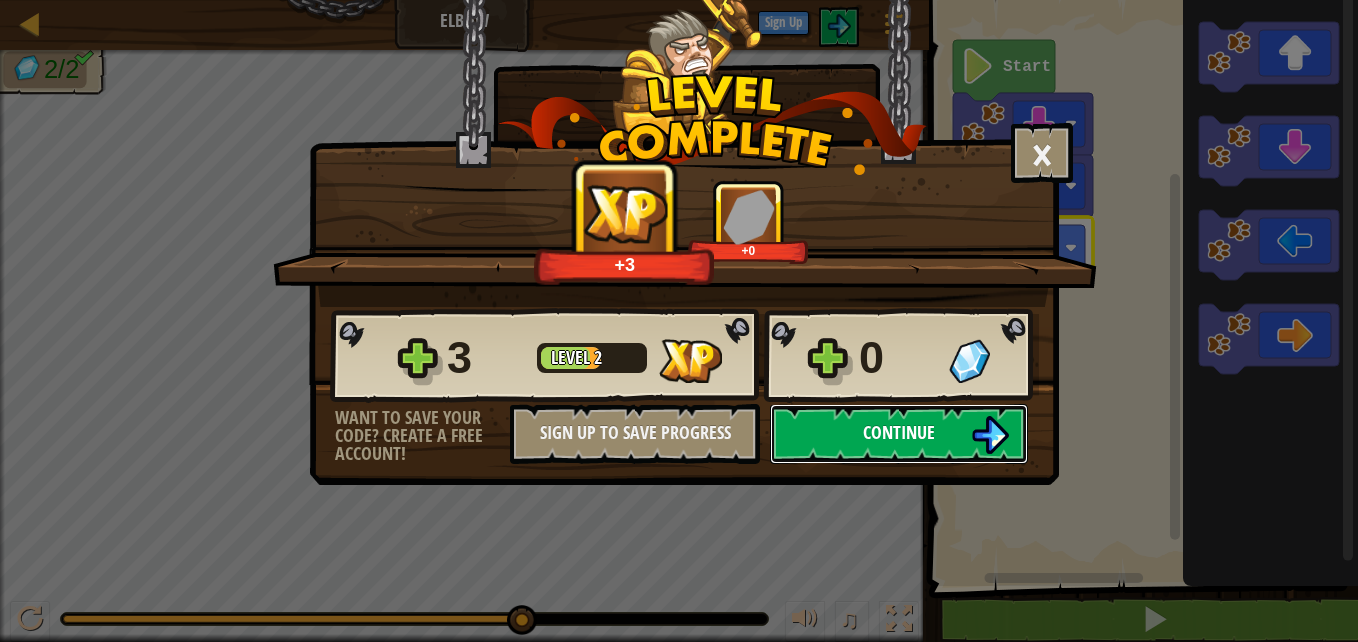 click on "Continue" at bounding box center (899, 432) 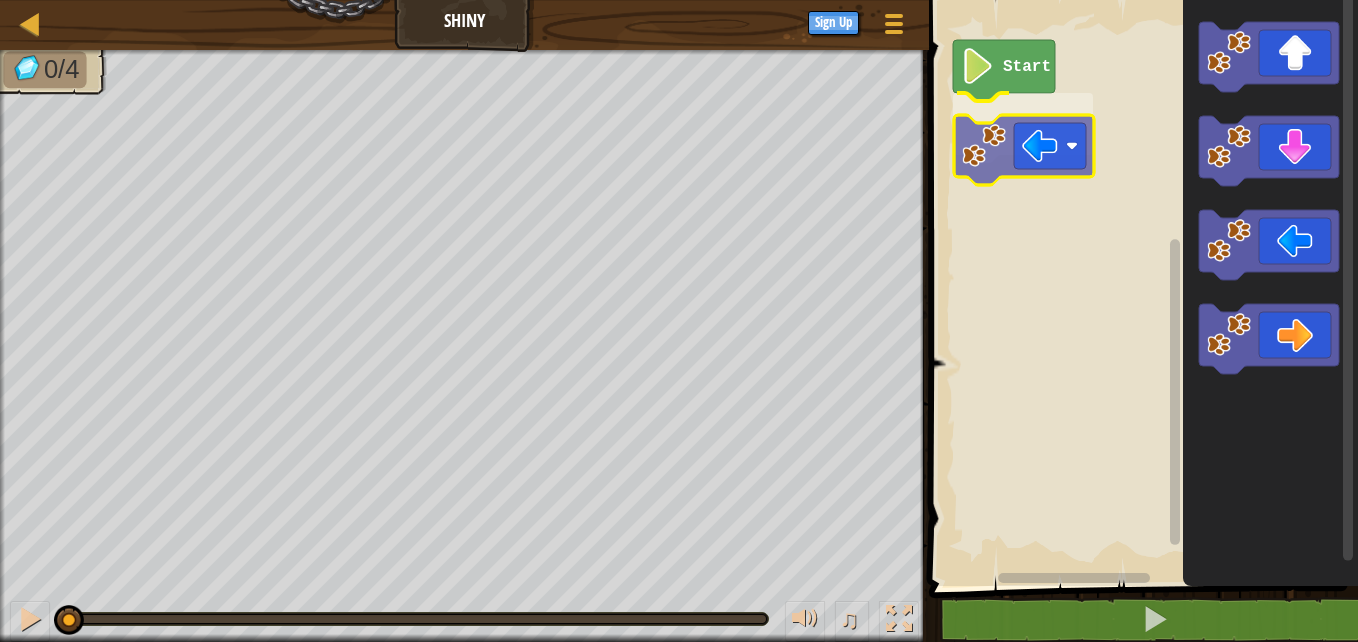 click on "Start" at bounding box center (1140, 288) 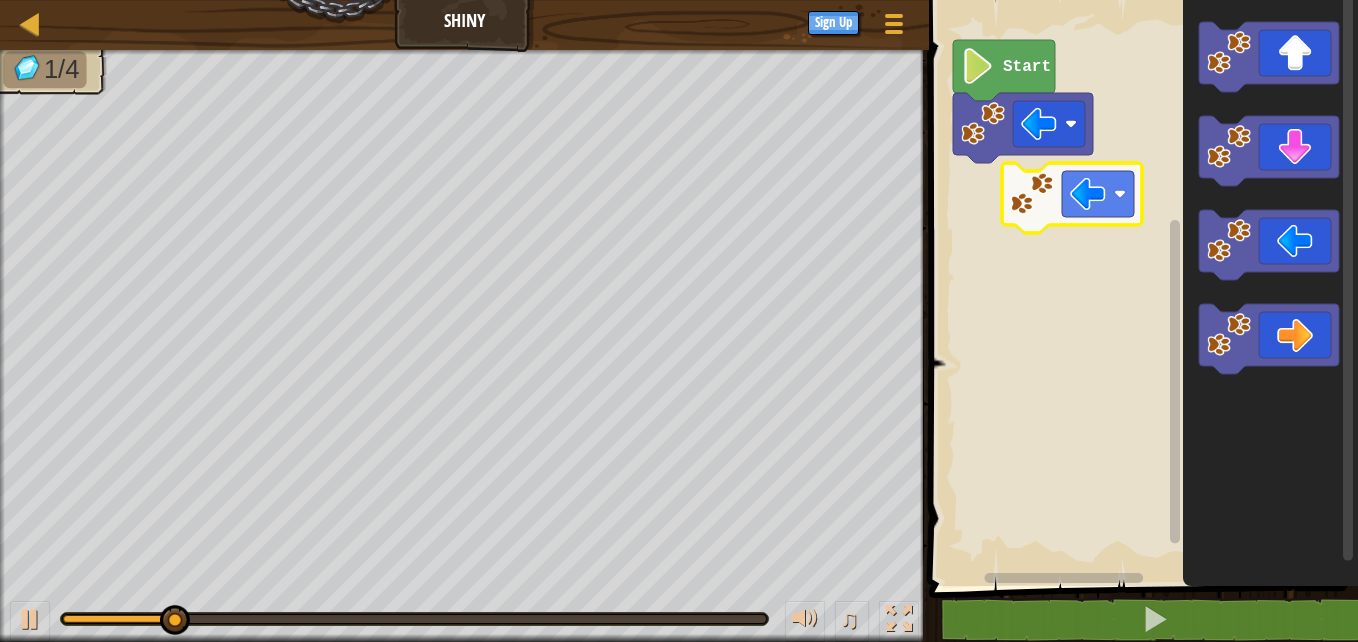click on "Start" at bounding box center [1140, 288] 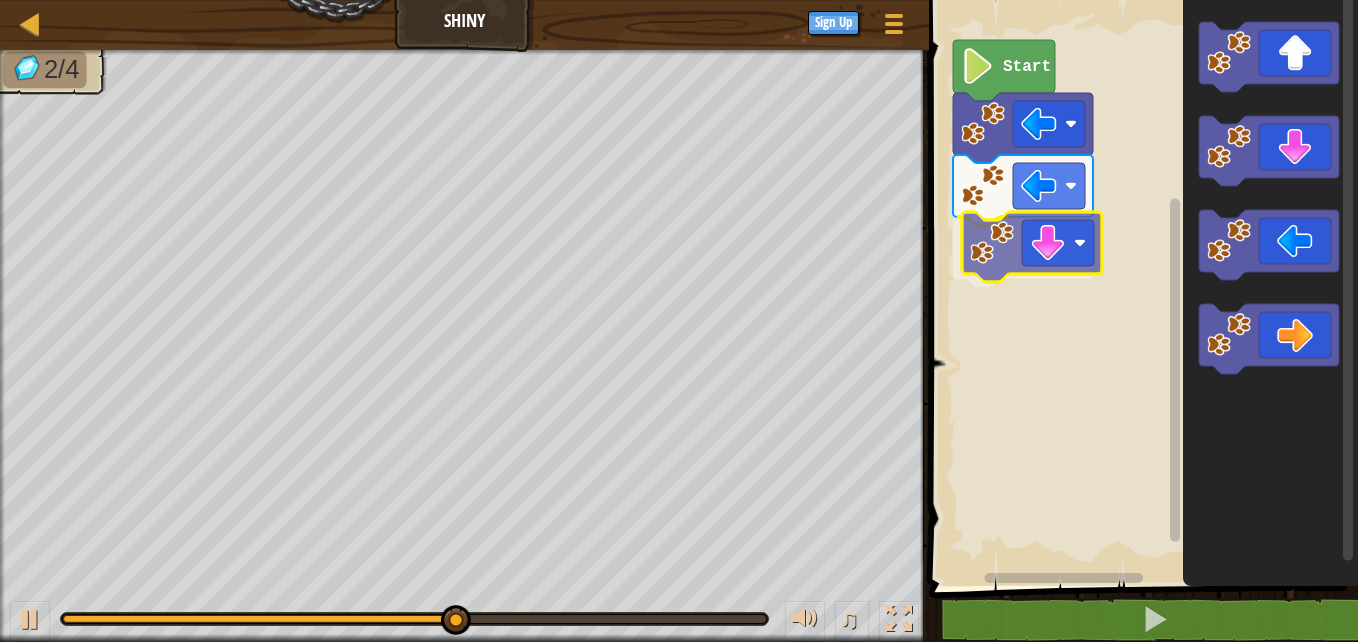 click on "Start" at bounding box center [1140, 288] 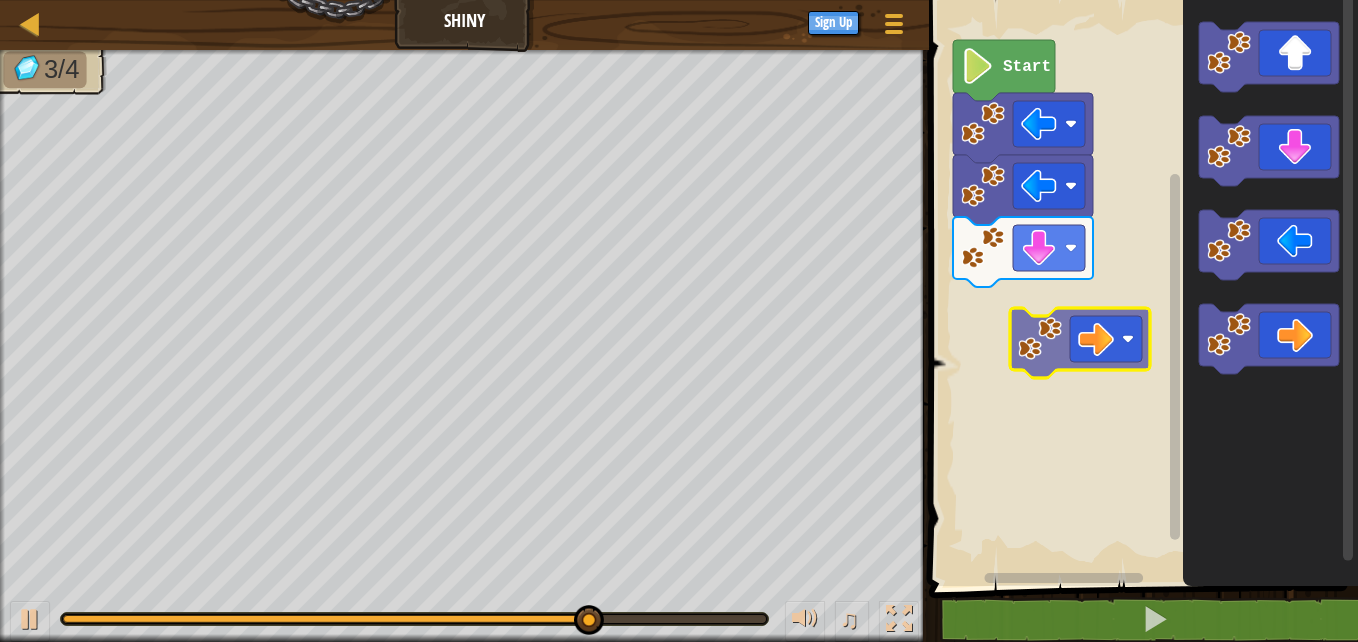 click on "Start" at bounding box center (1140, 288) 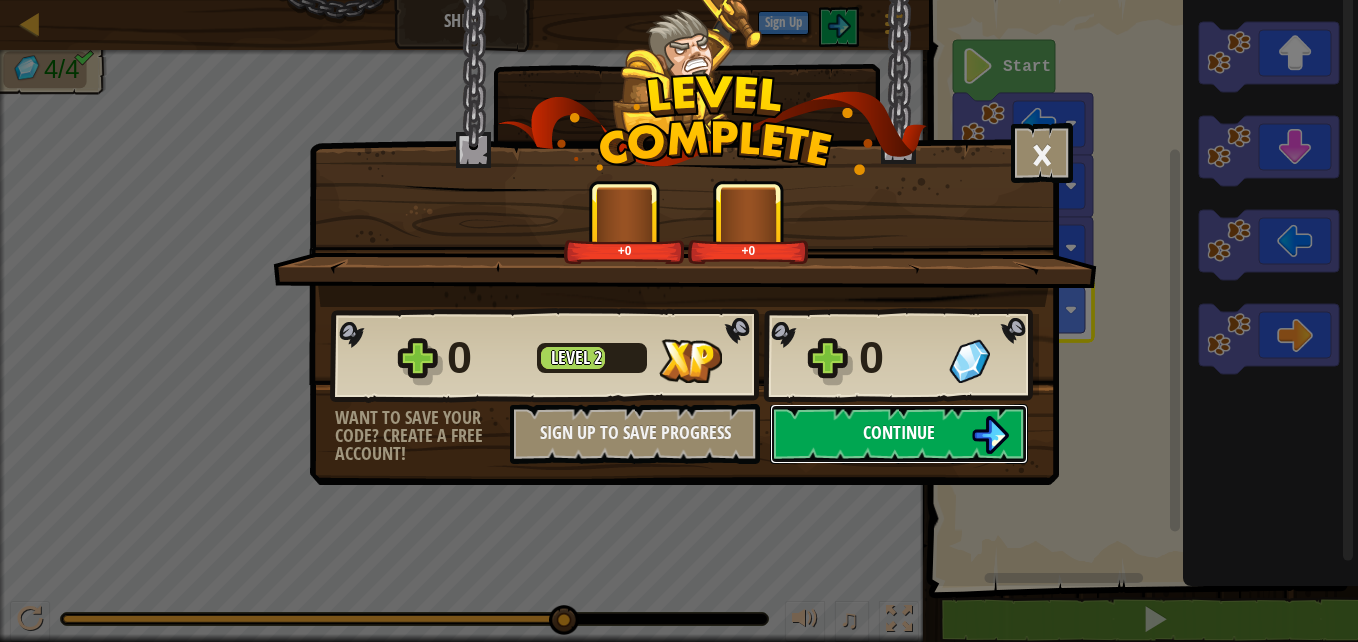 click on "Continue" at bounding box center [899, 432] 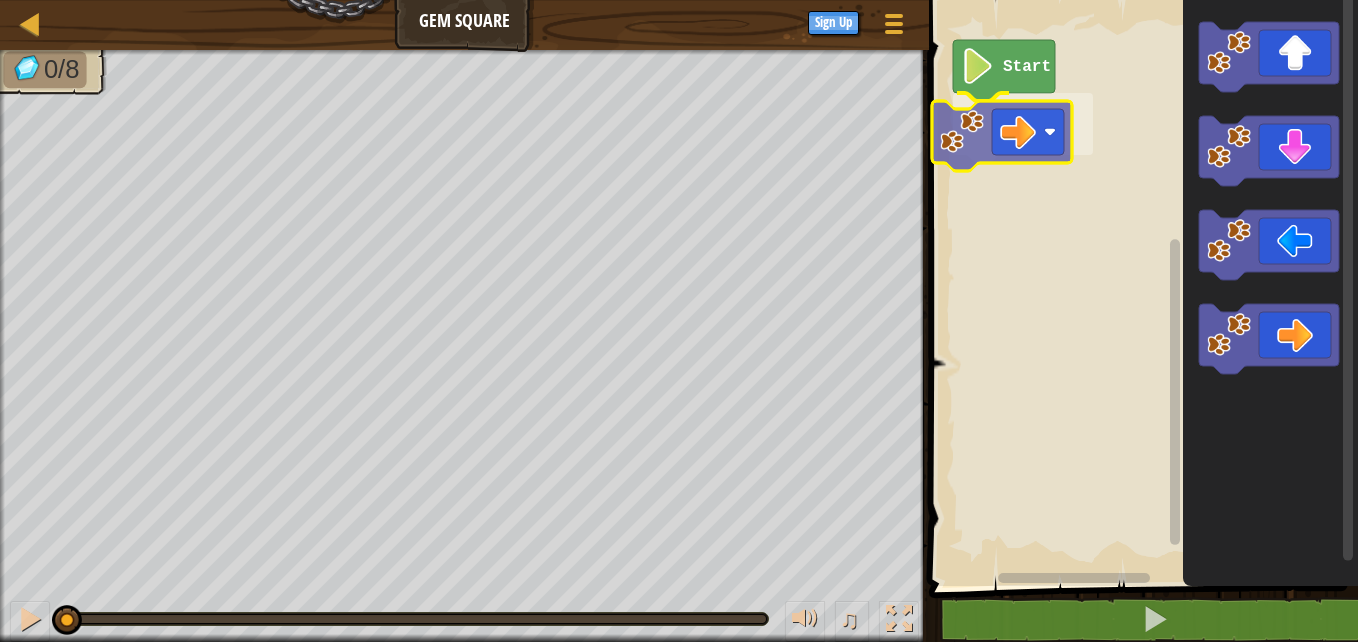 click on "Start" at bounding box center [1140, 288] 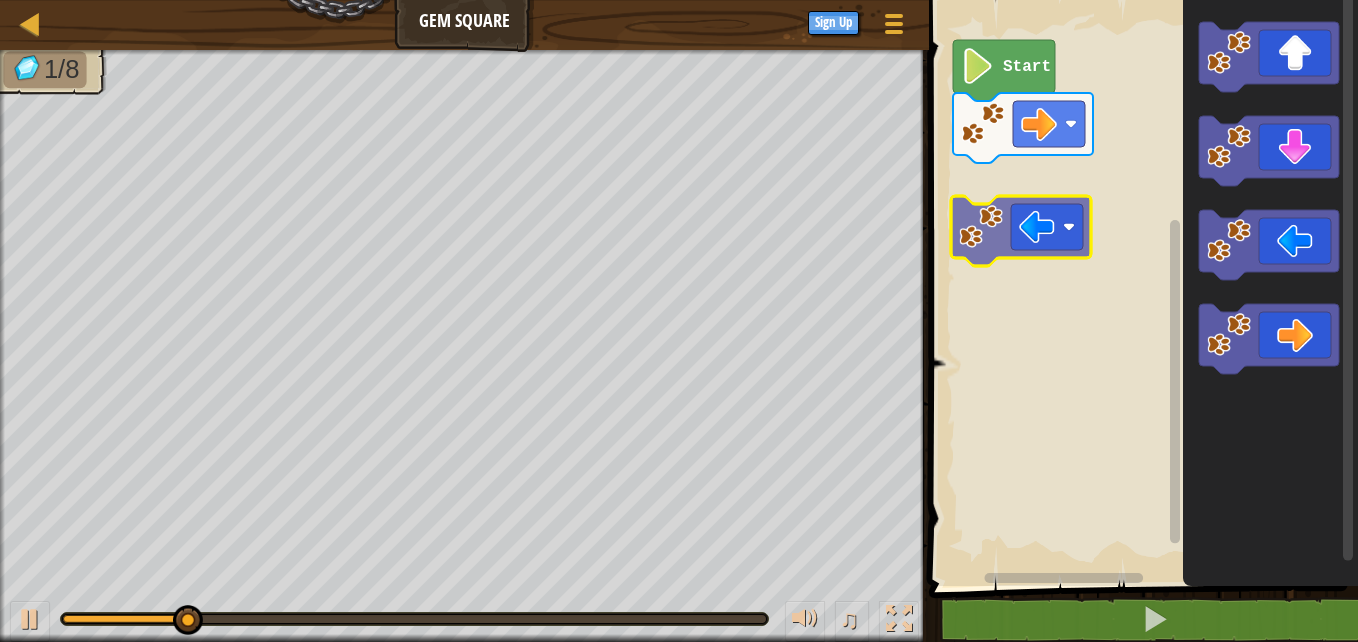 click on "Start" at bounding box center (1140, 288) 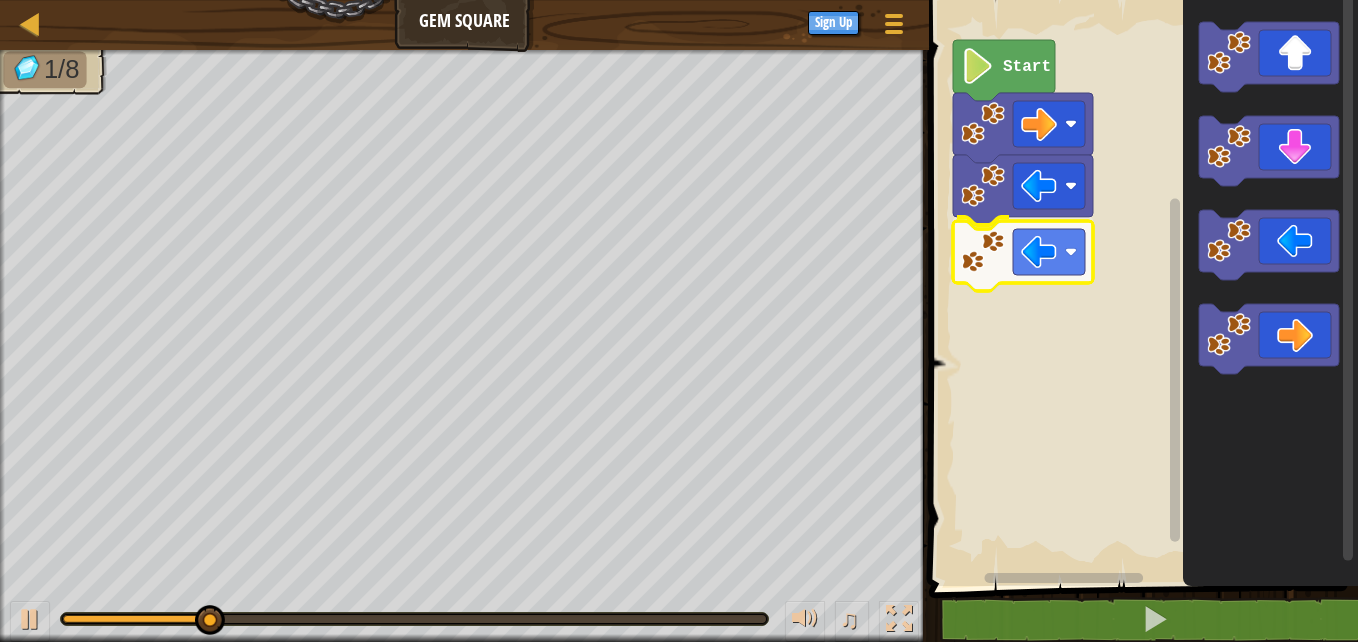 click on "Start" at bounding box center [1140, 288] 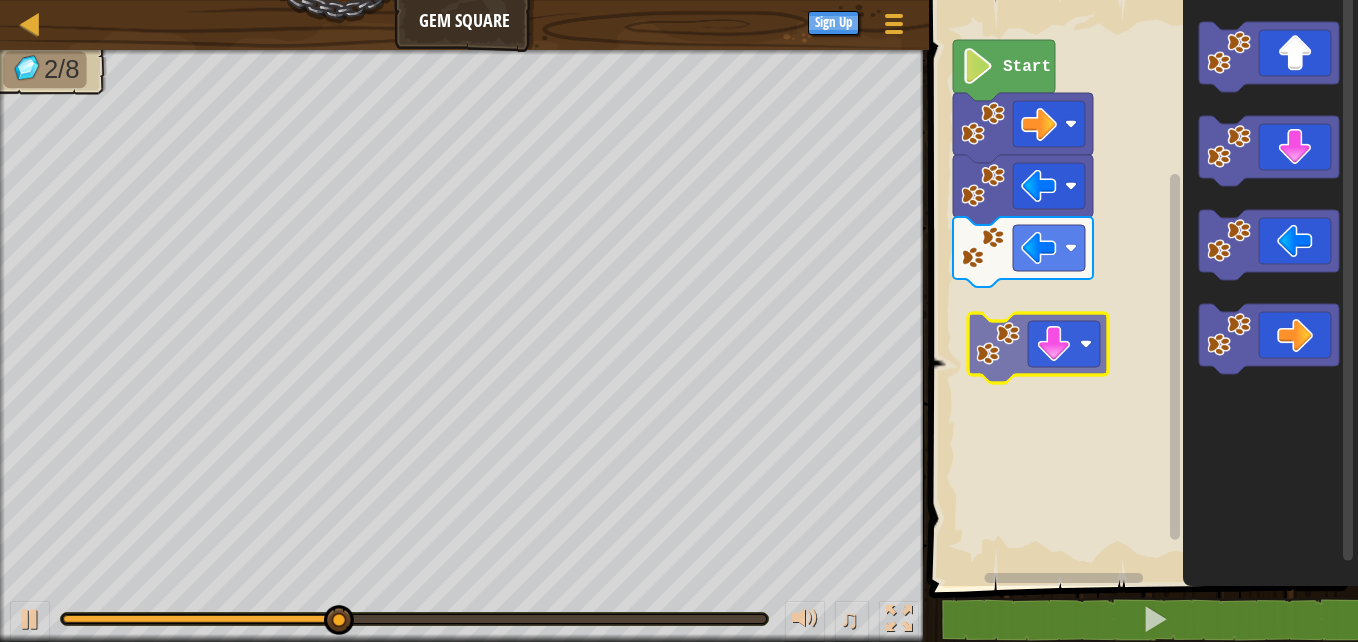 click on "Start" at bounding box center (1140, 288) 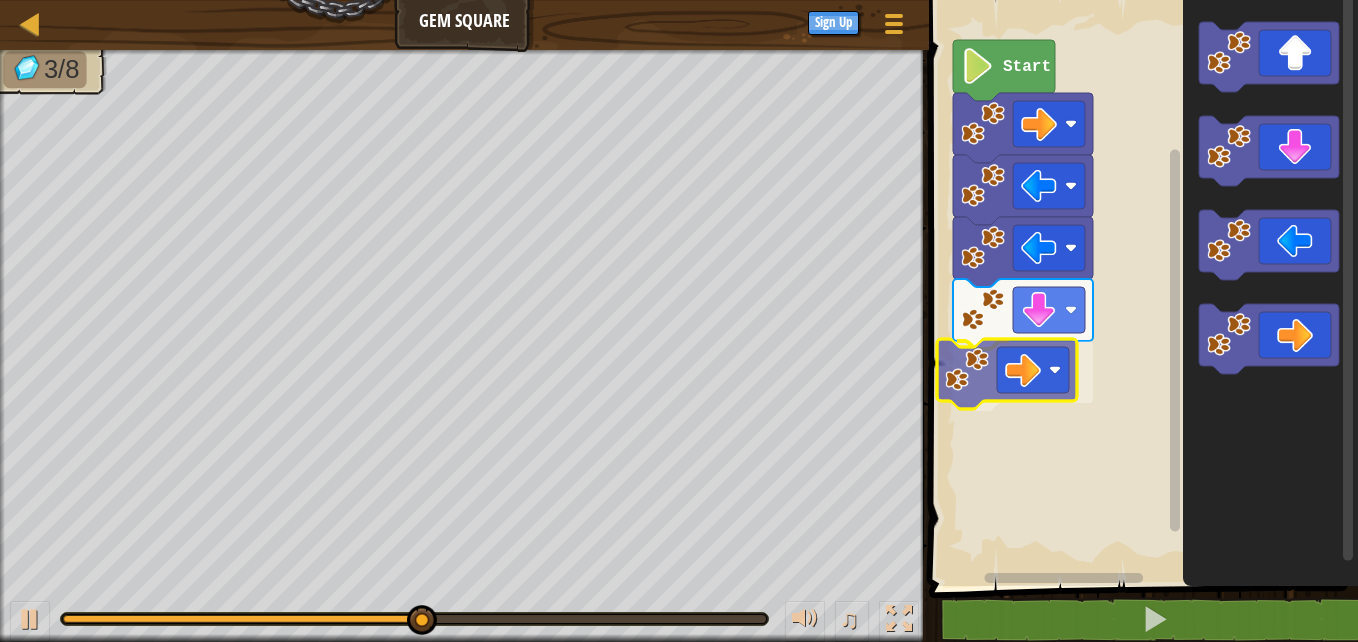click on "Start" at bounding box center (1140, 288) 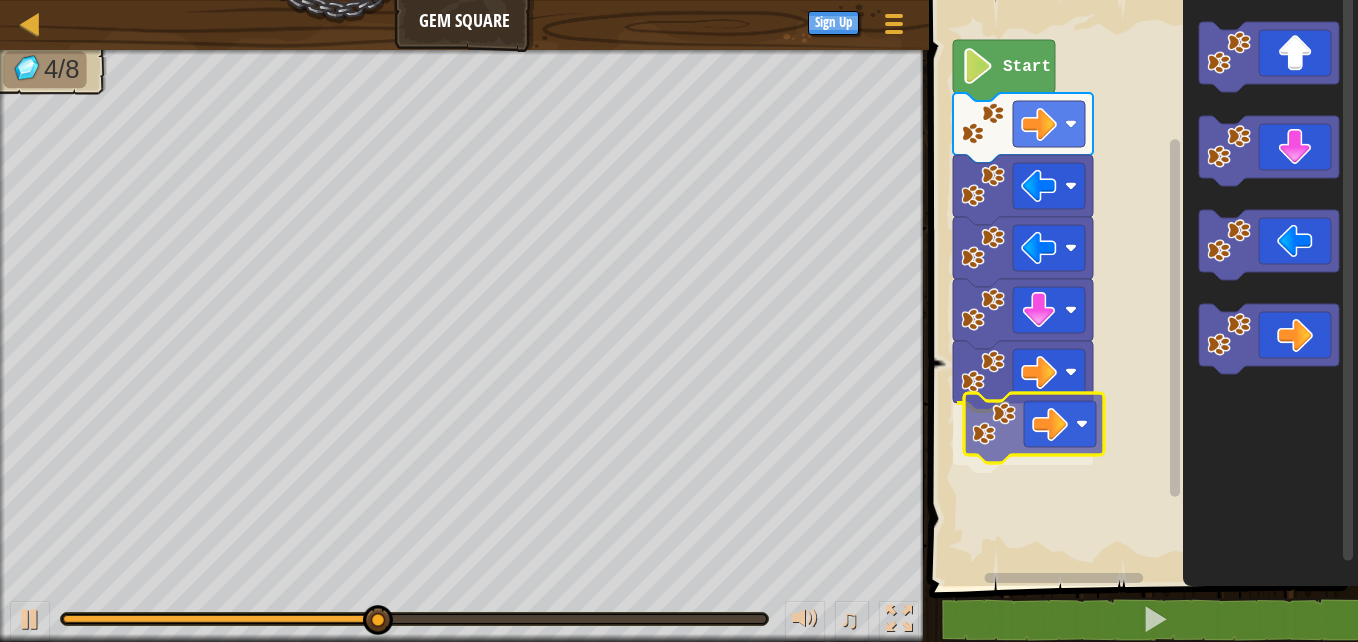 click on "Start" at bounding box center (1140, 288) 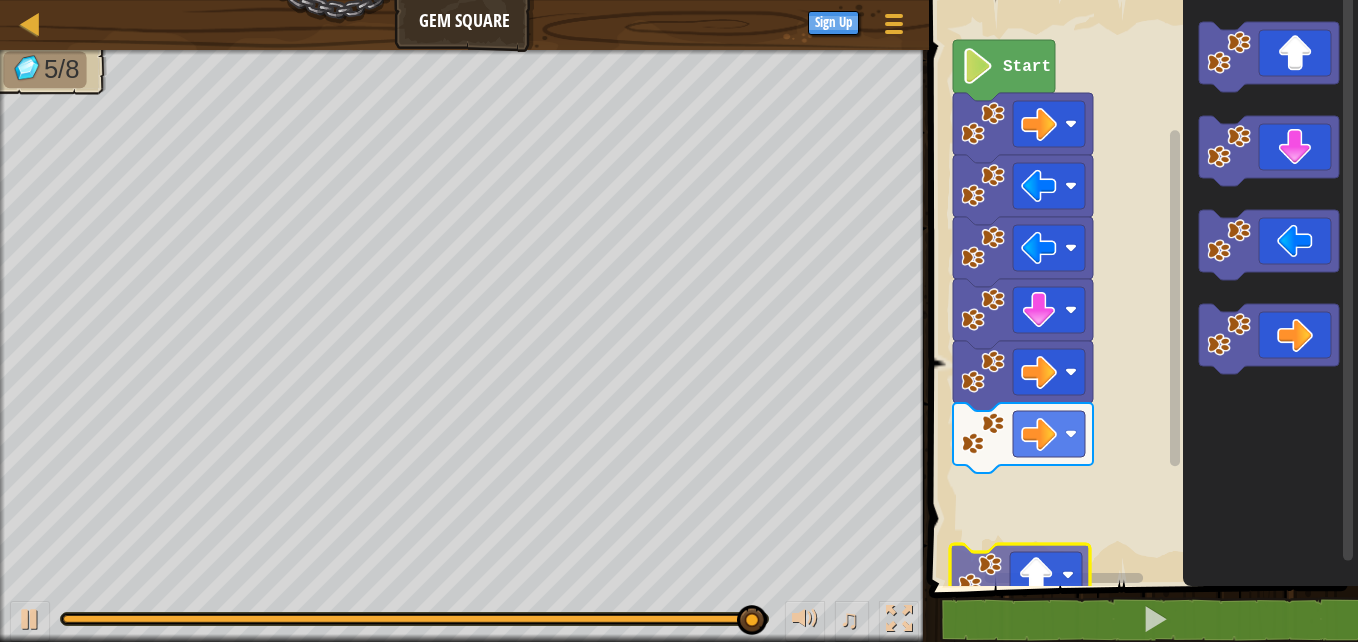 click on "Start" at bounding box center [1140, 288] 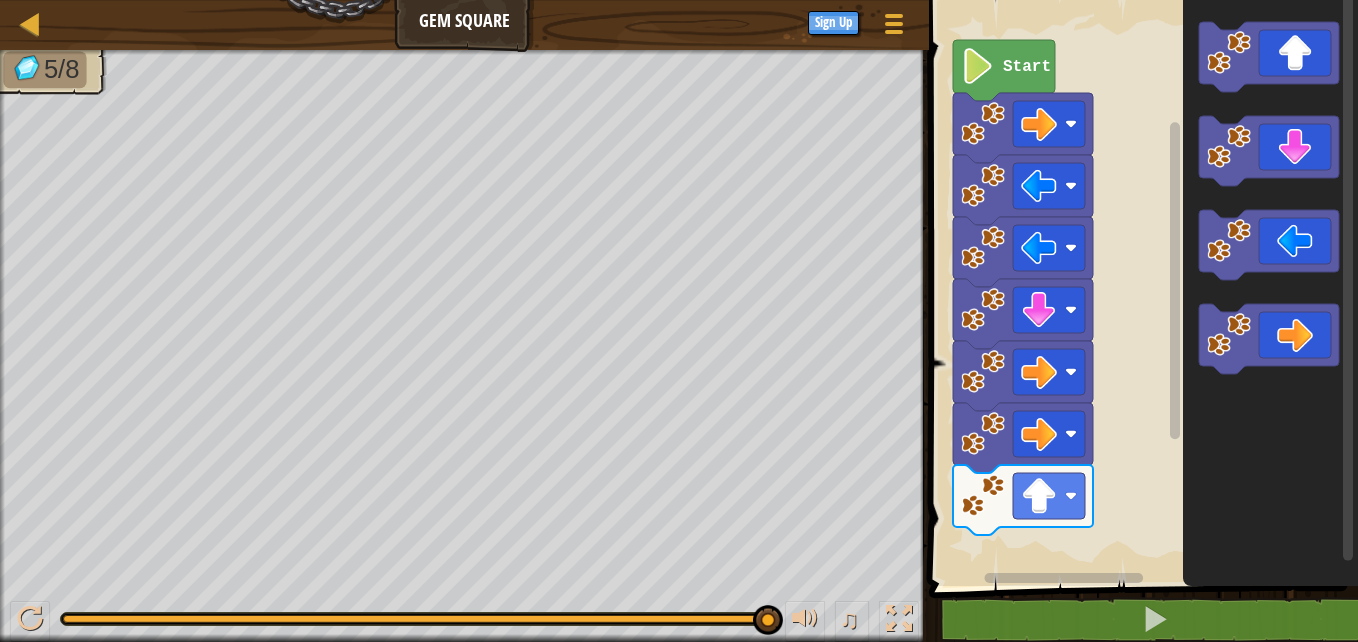 click on "Start" at bounding box center (1140, 288) 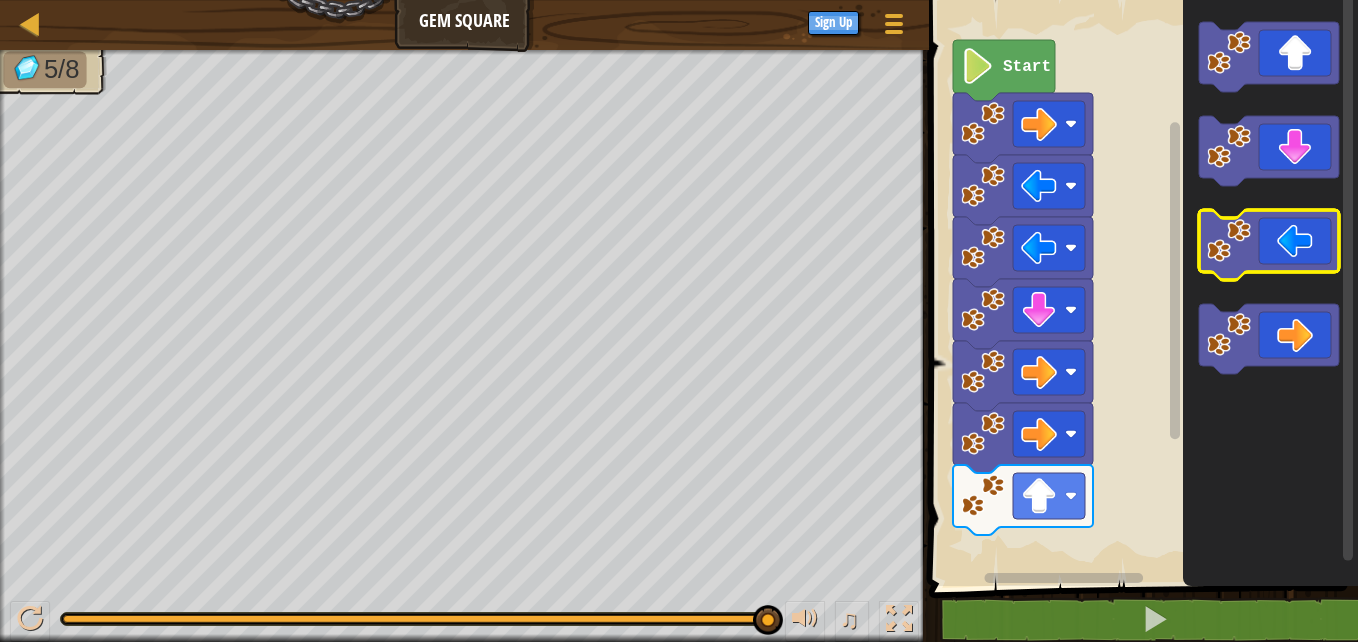 click 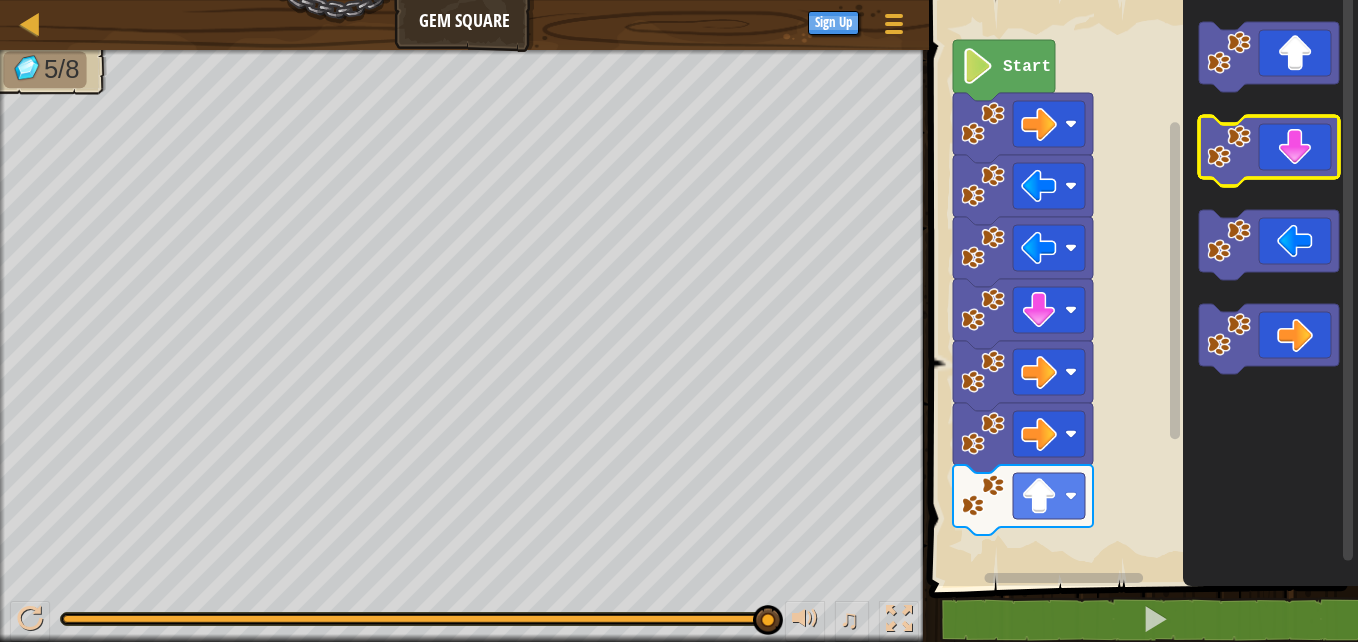 click 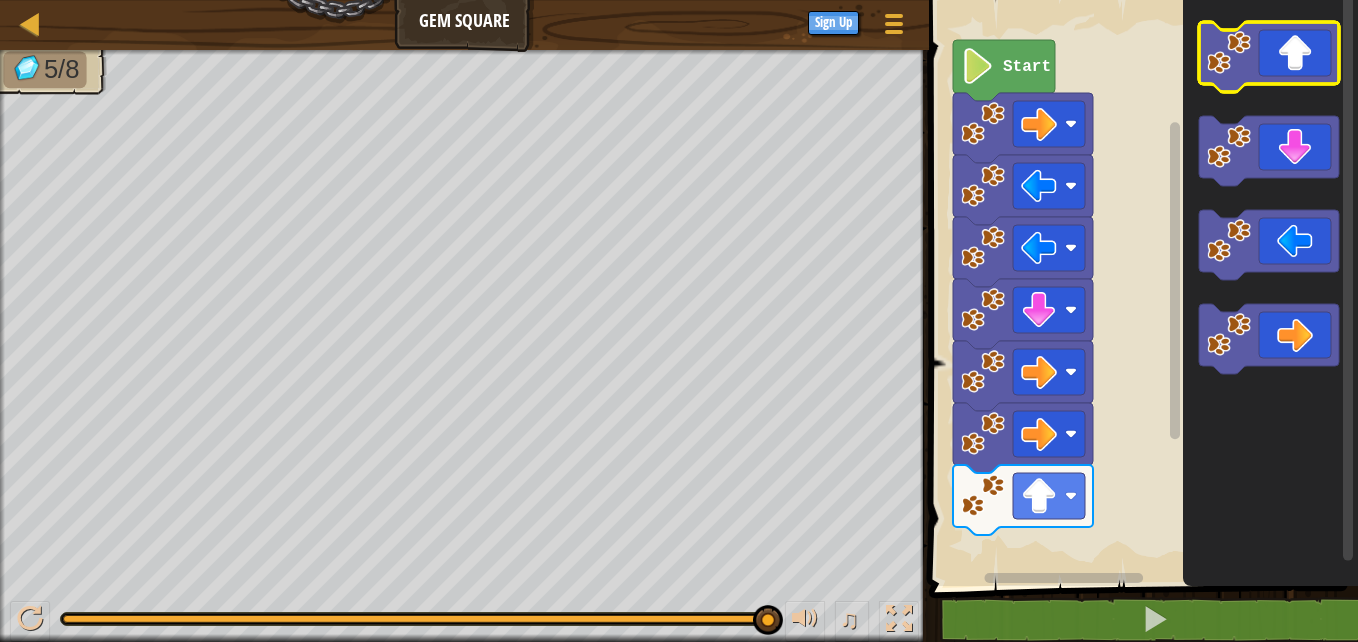 click 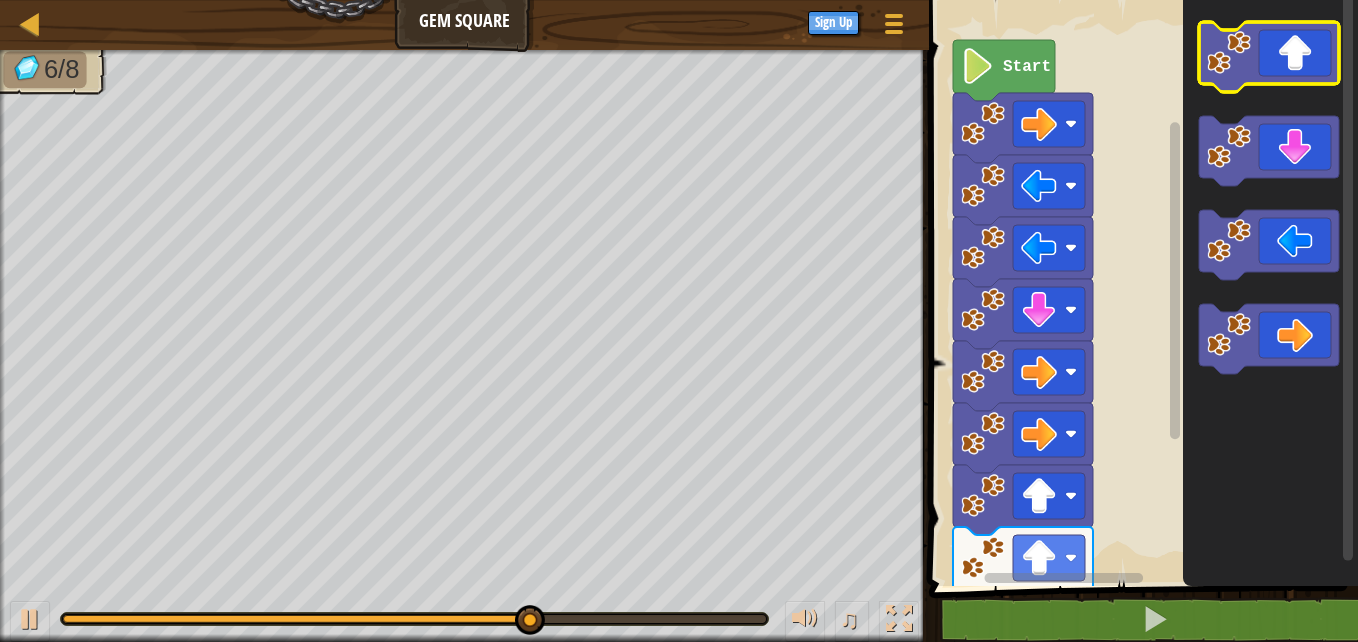 click 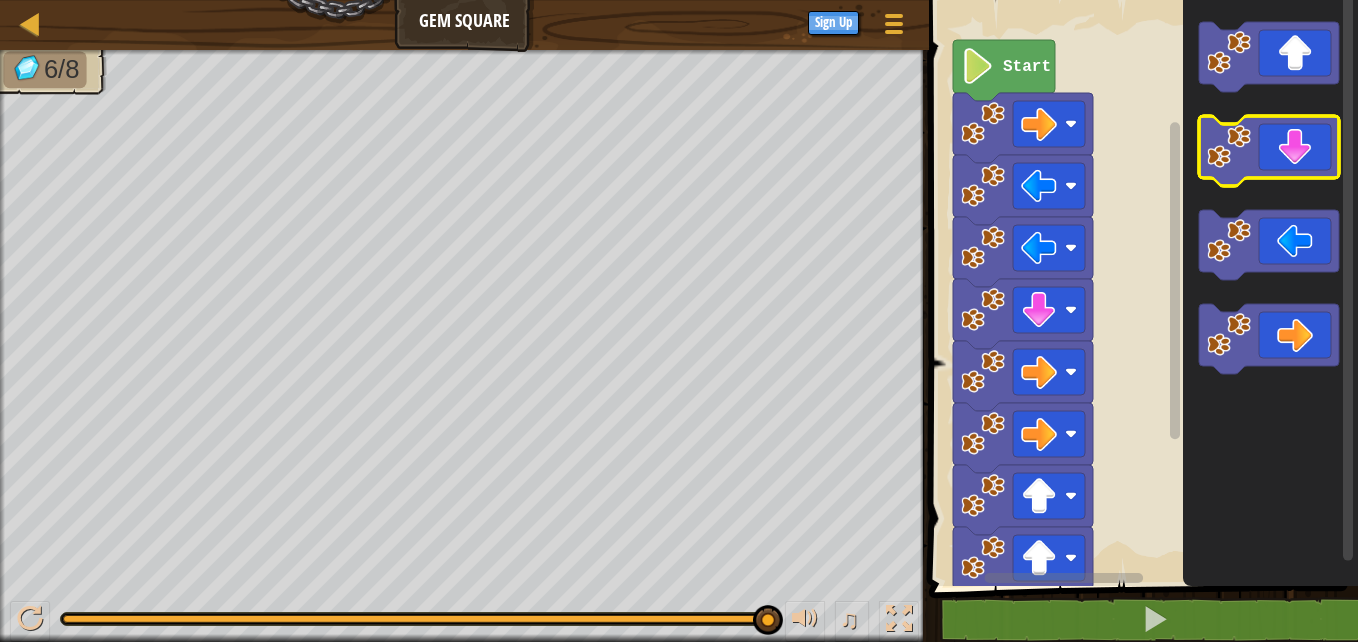 click 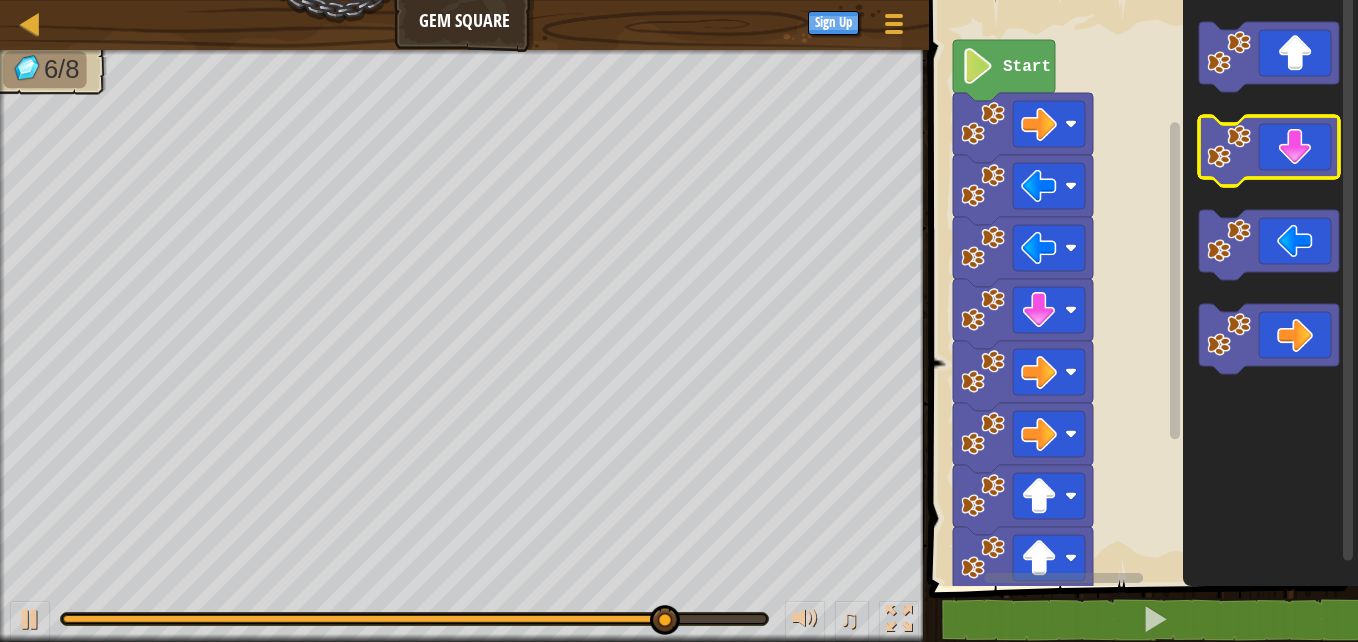 click 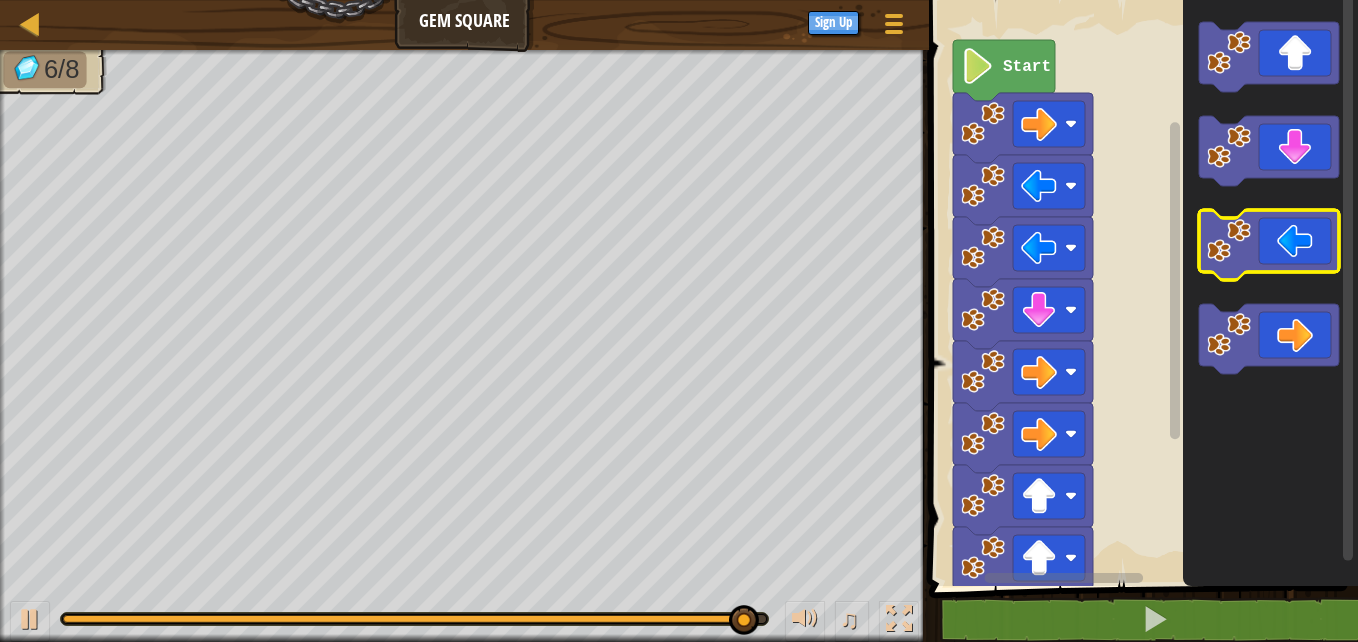 click 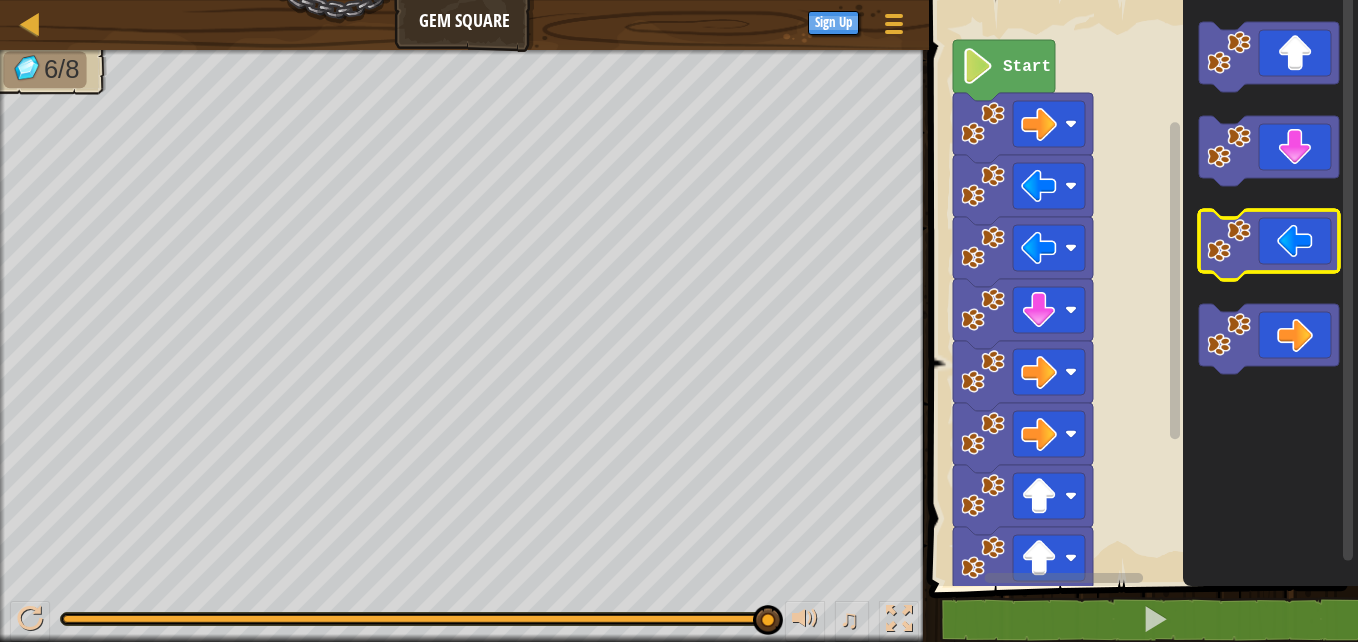 click 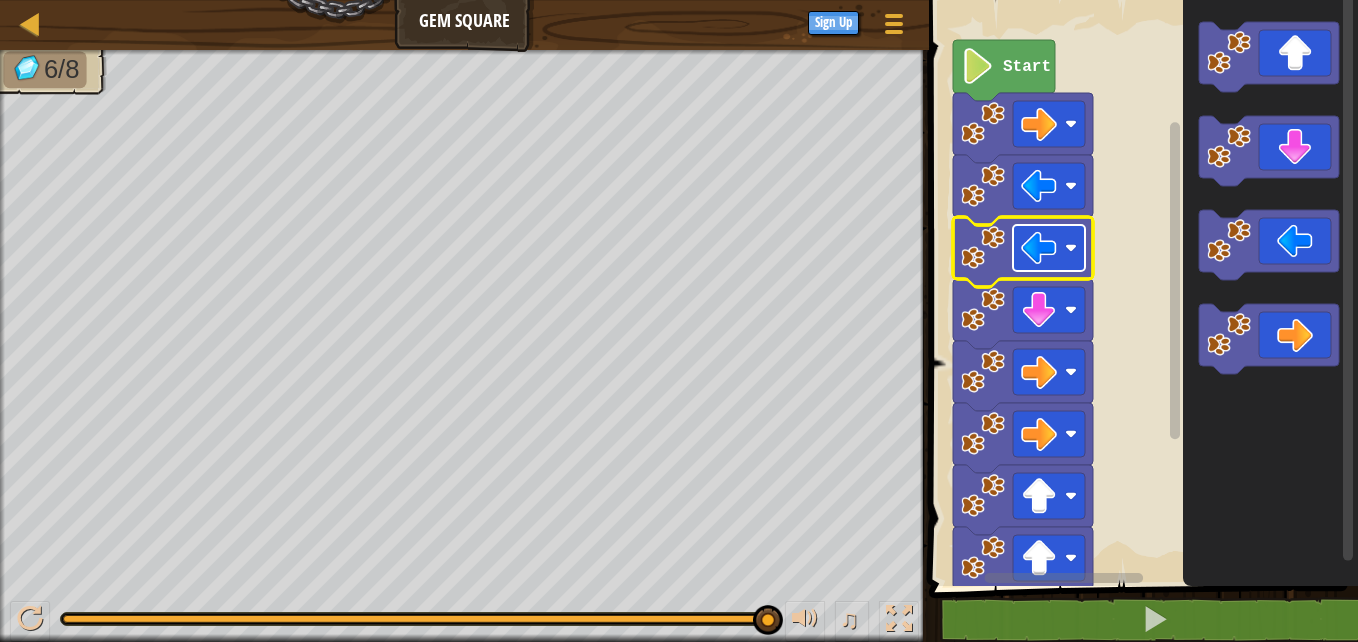 click 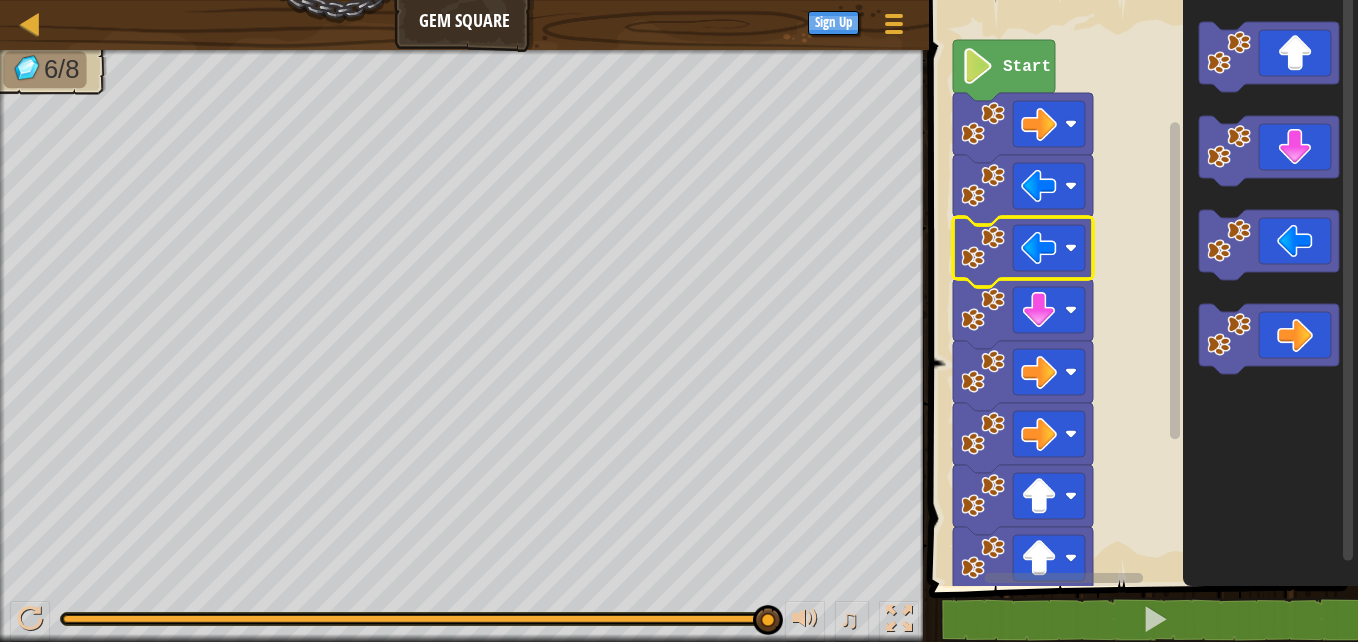 click 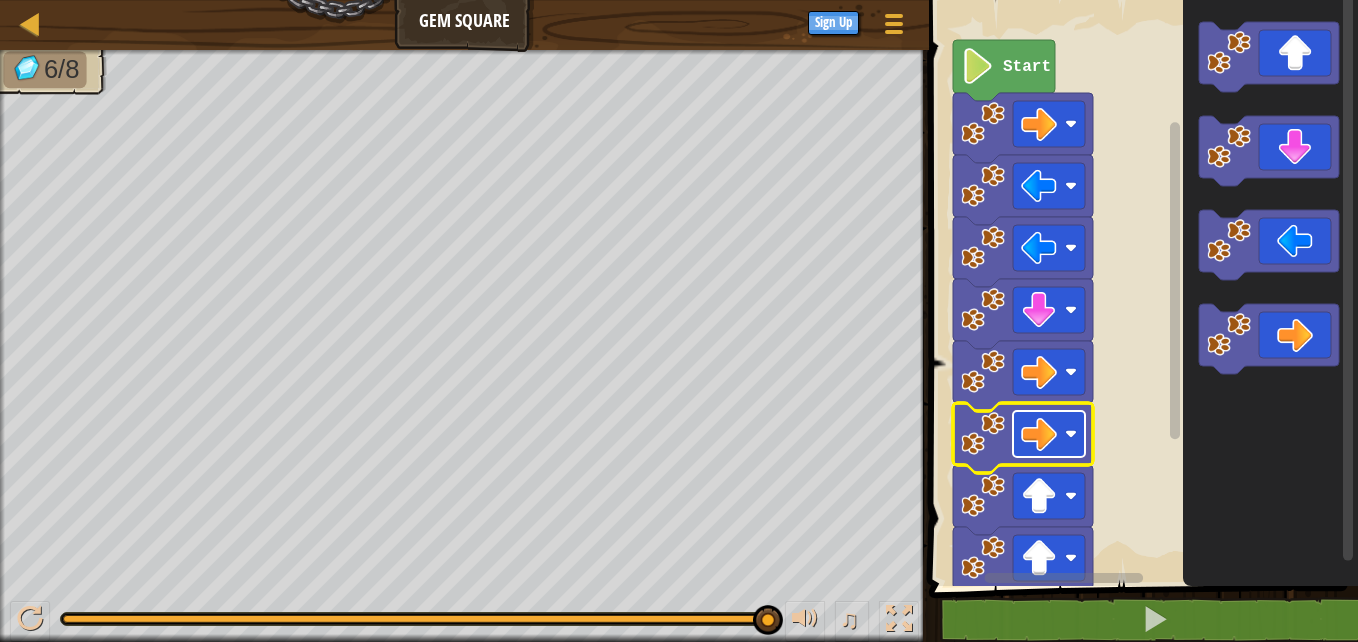 click 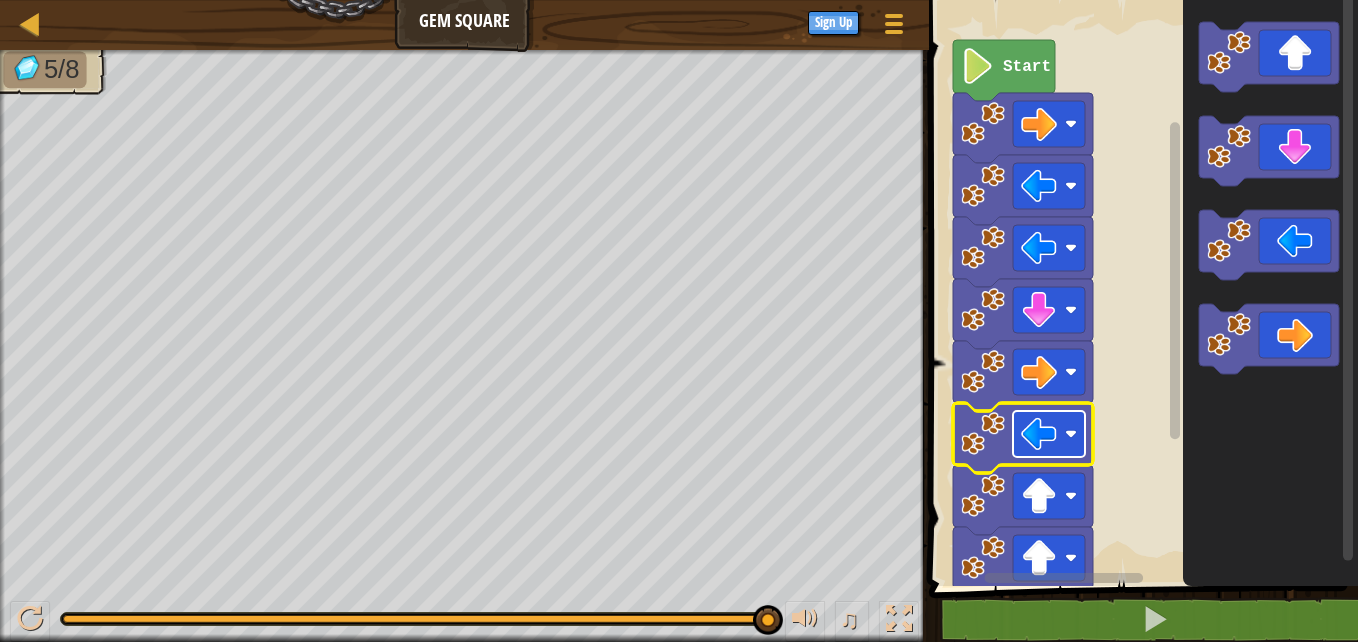 click 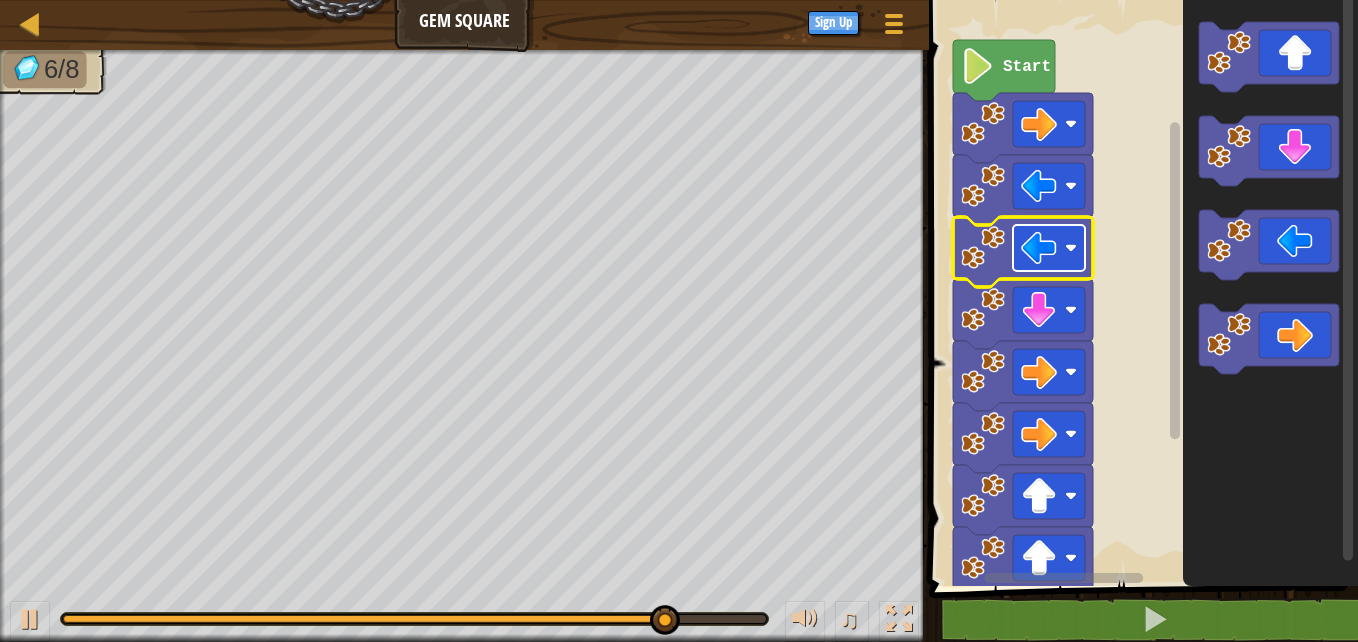 click 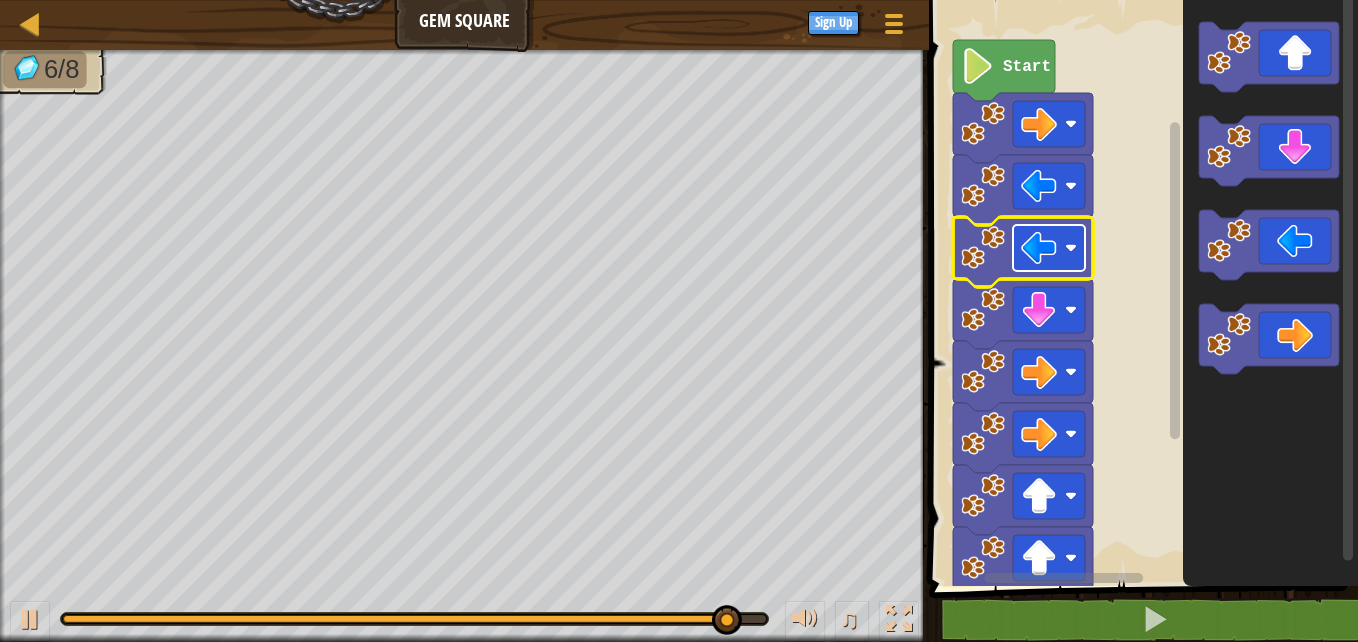 click 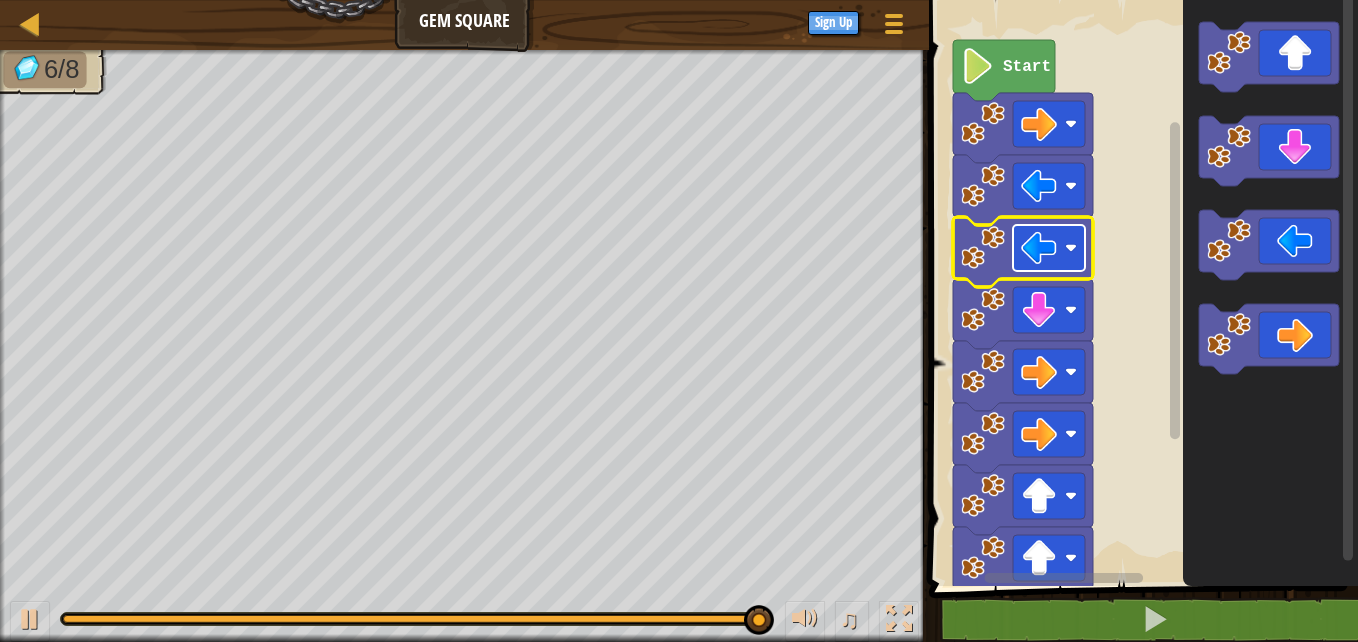 click 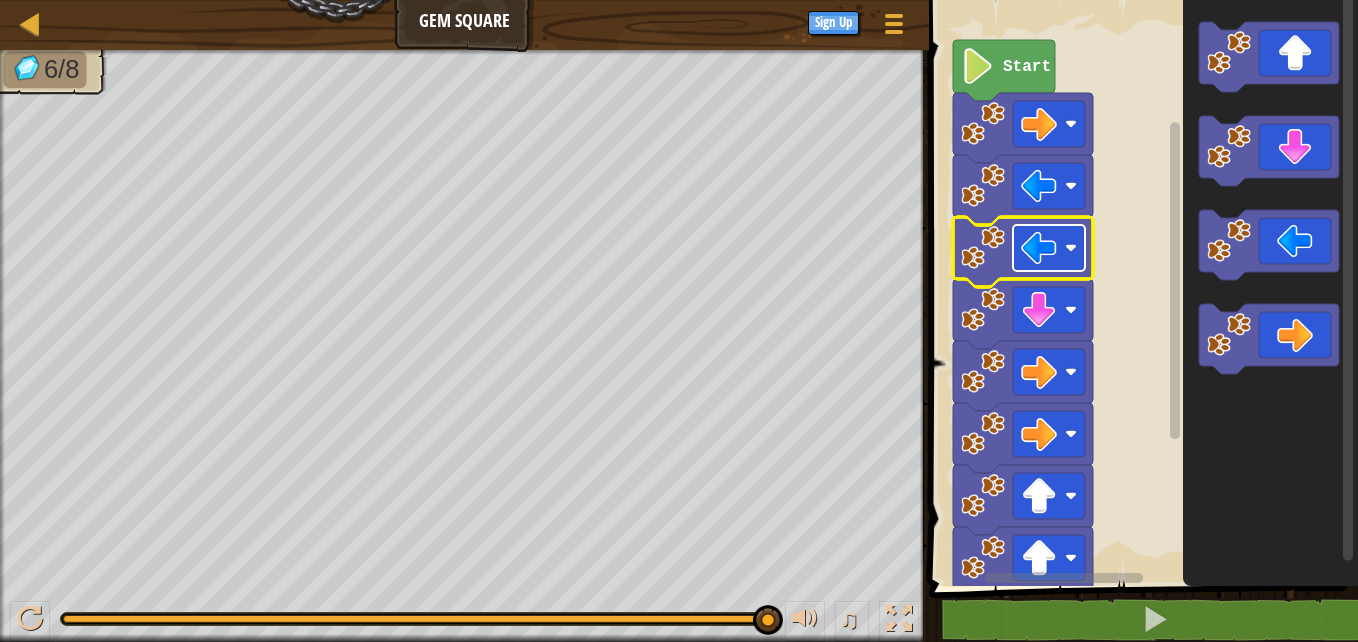 click 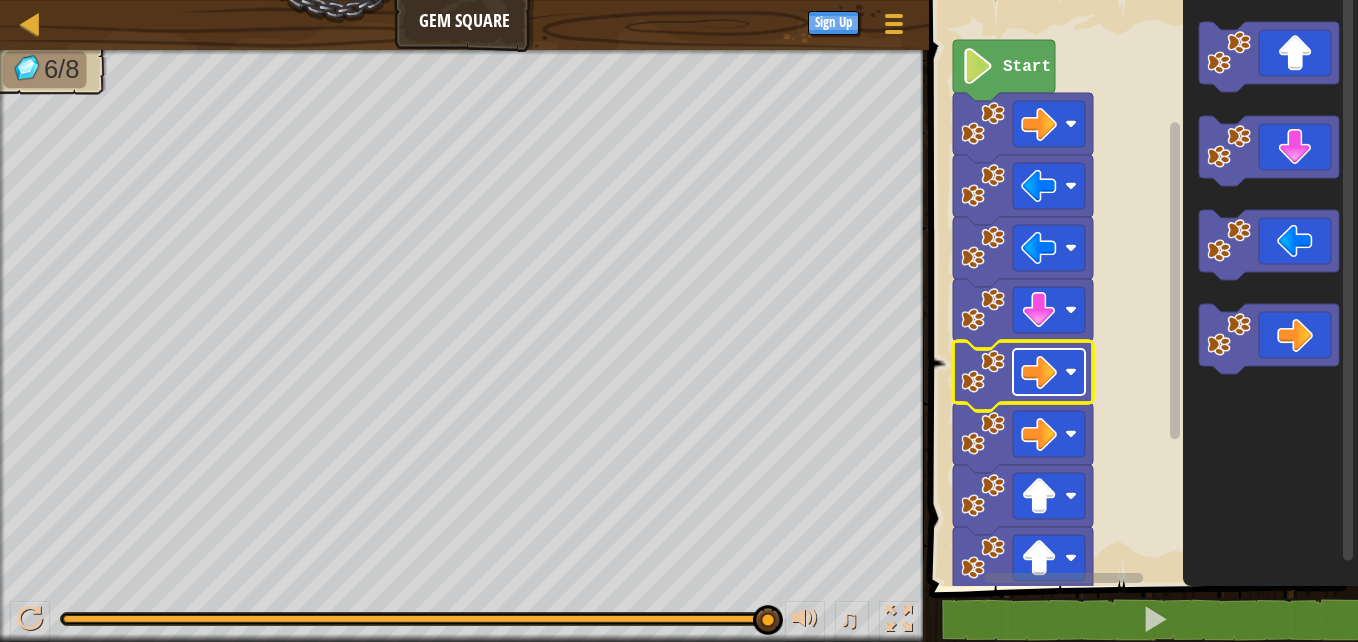 click 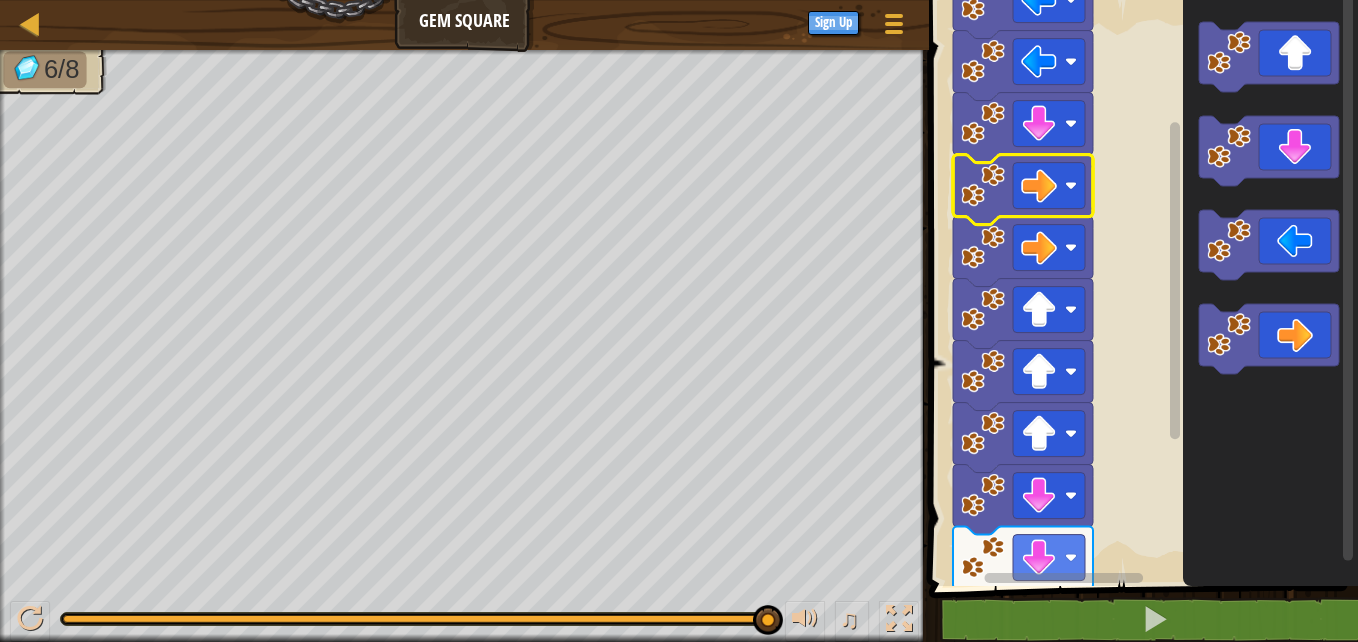 click 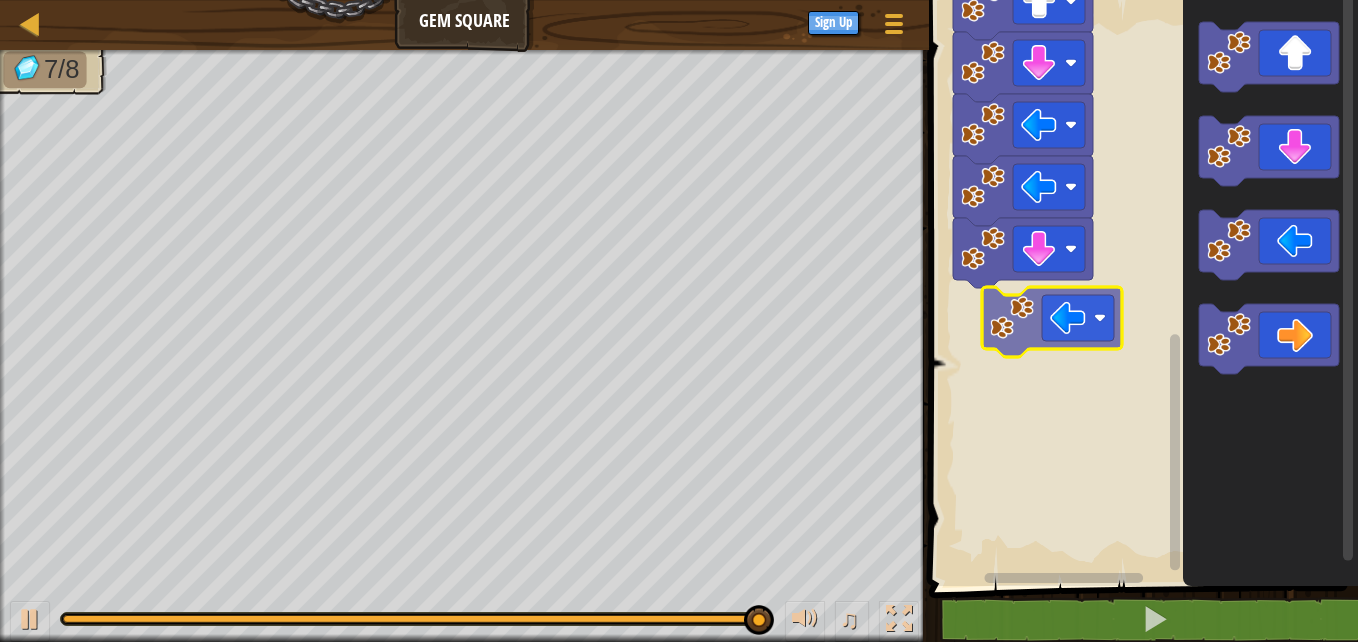 click on "Start" at bounding box center [1140, 288] 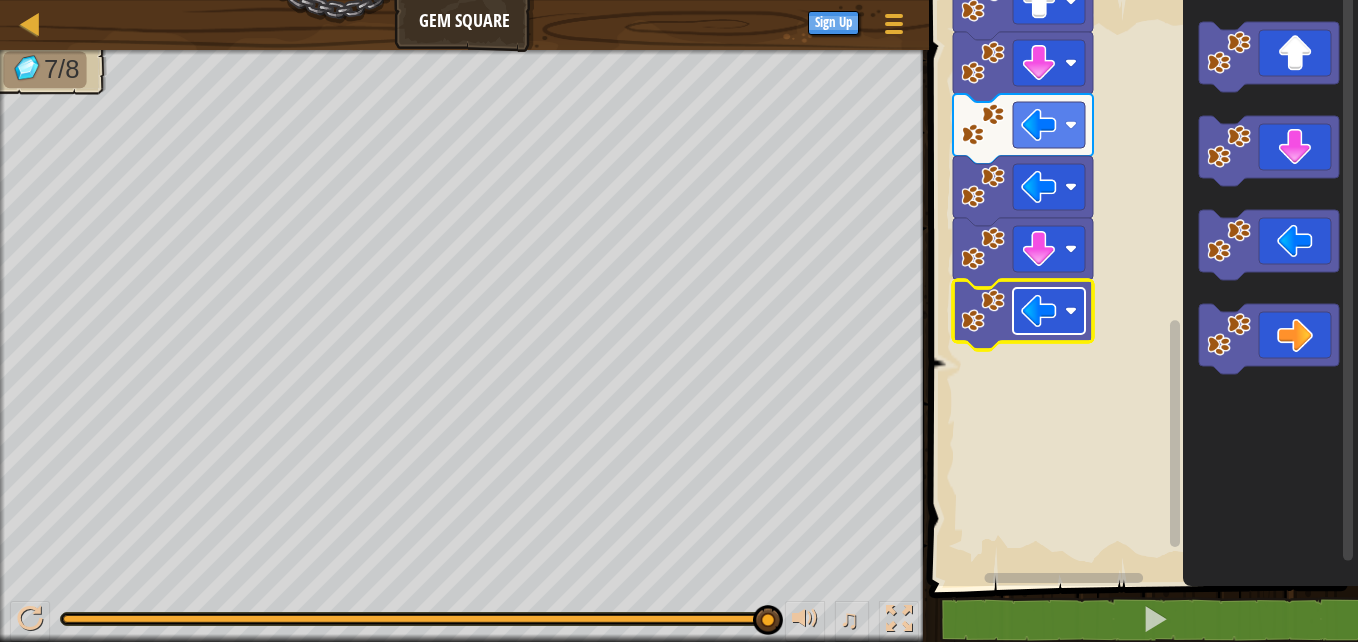 click 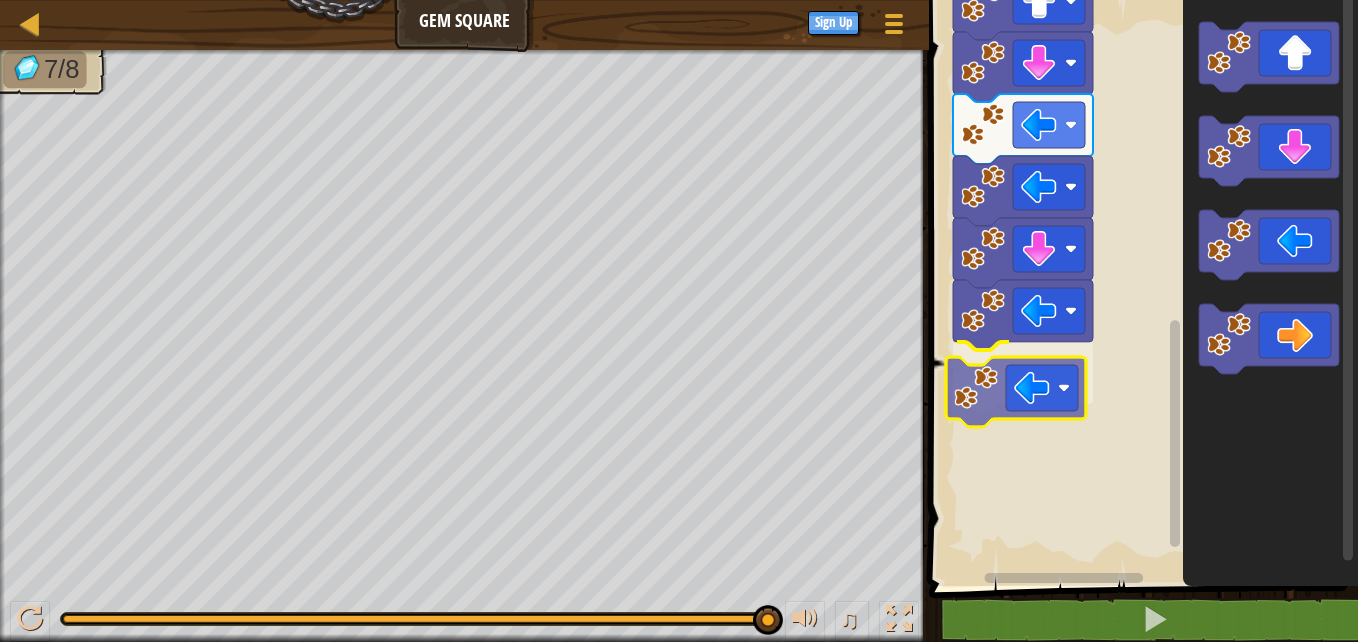 click on "Start" at bounding box center [1140, 288] 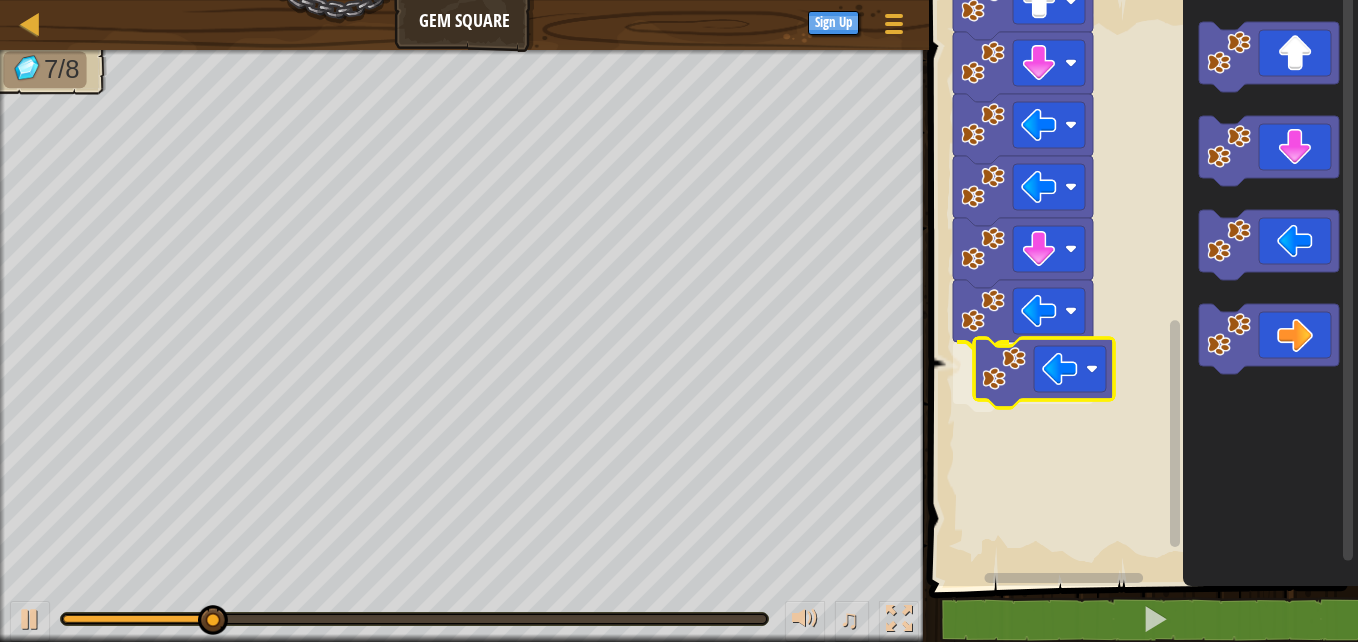 click on "Start" at bounding box center (1140, 288) 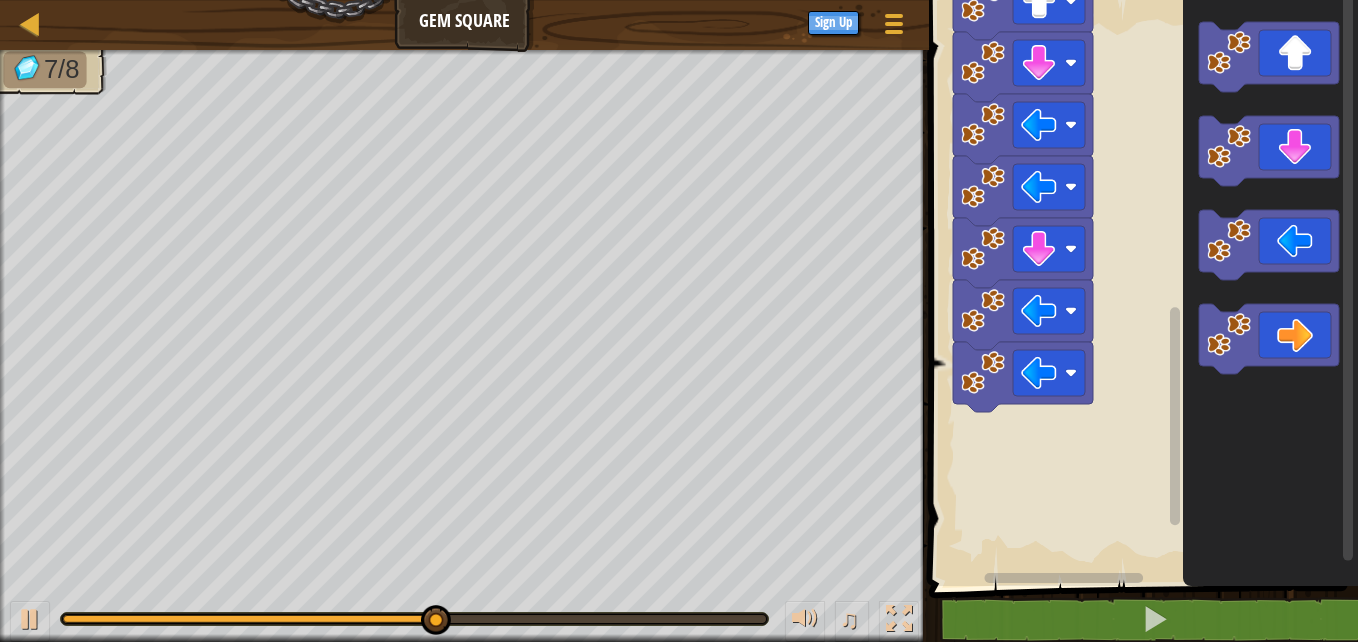 click on "Start" at bounding box center [1140, 288] 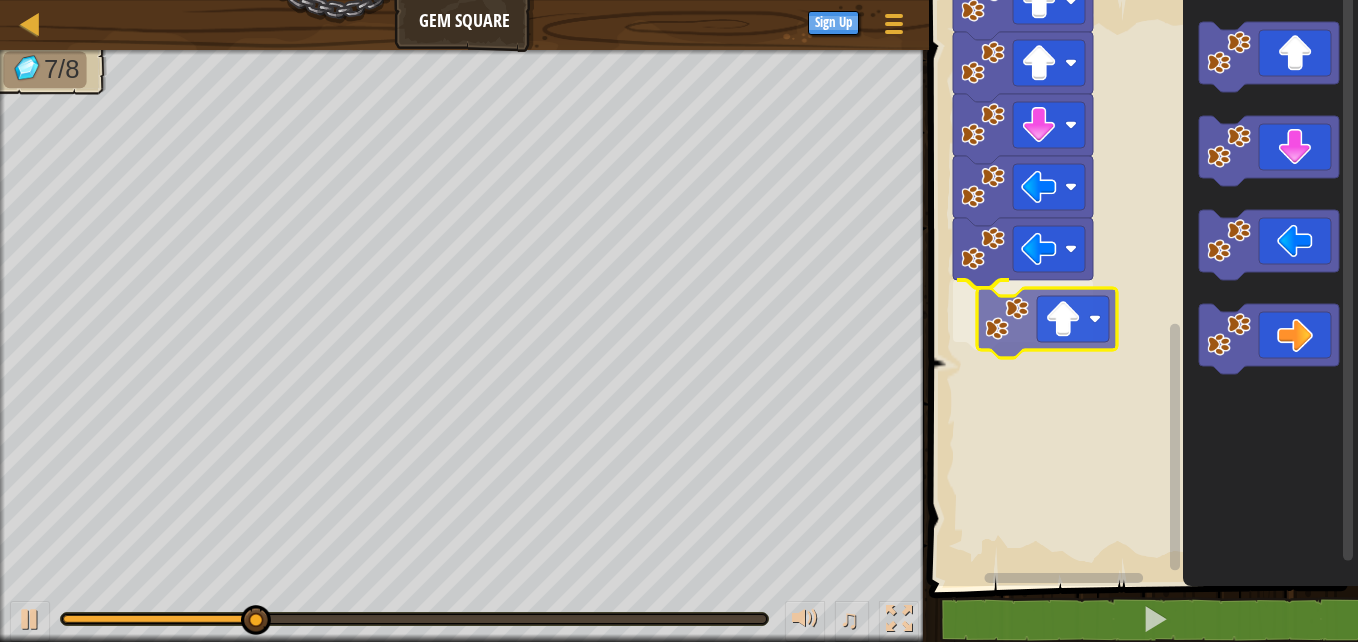 click on "Start" at bounding box center [1140, 288] 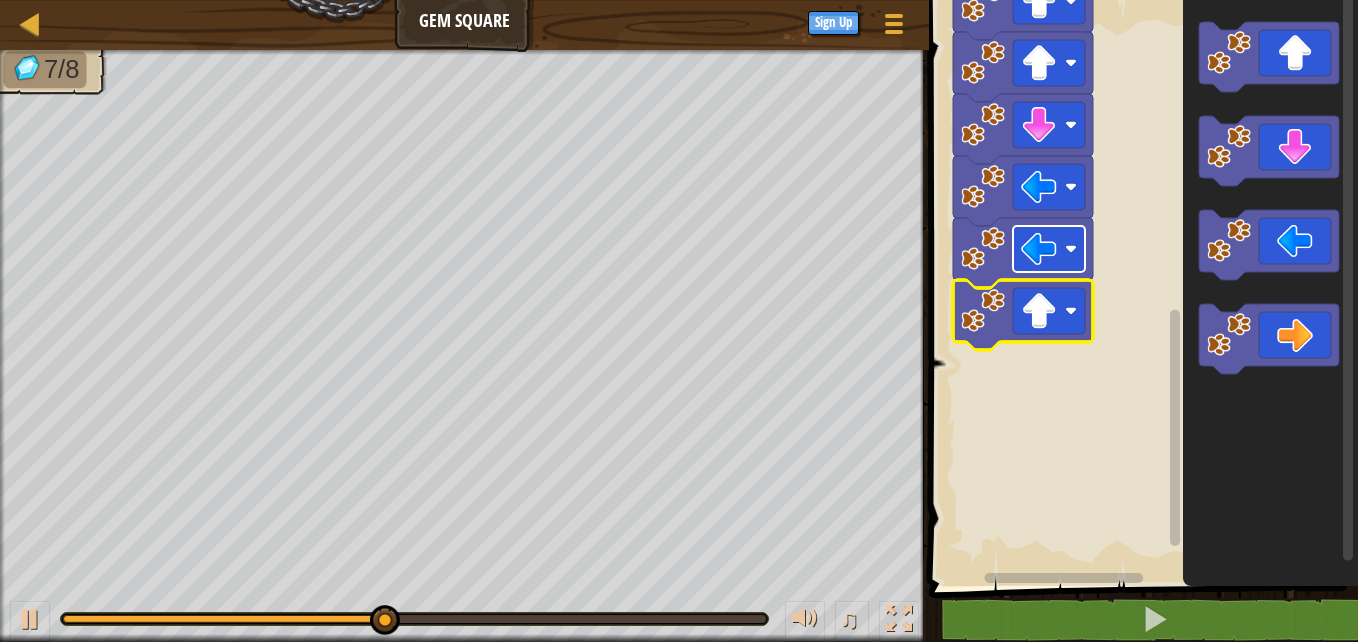 click 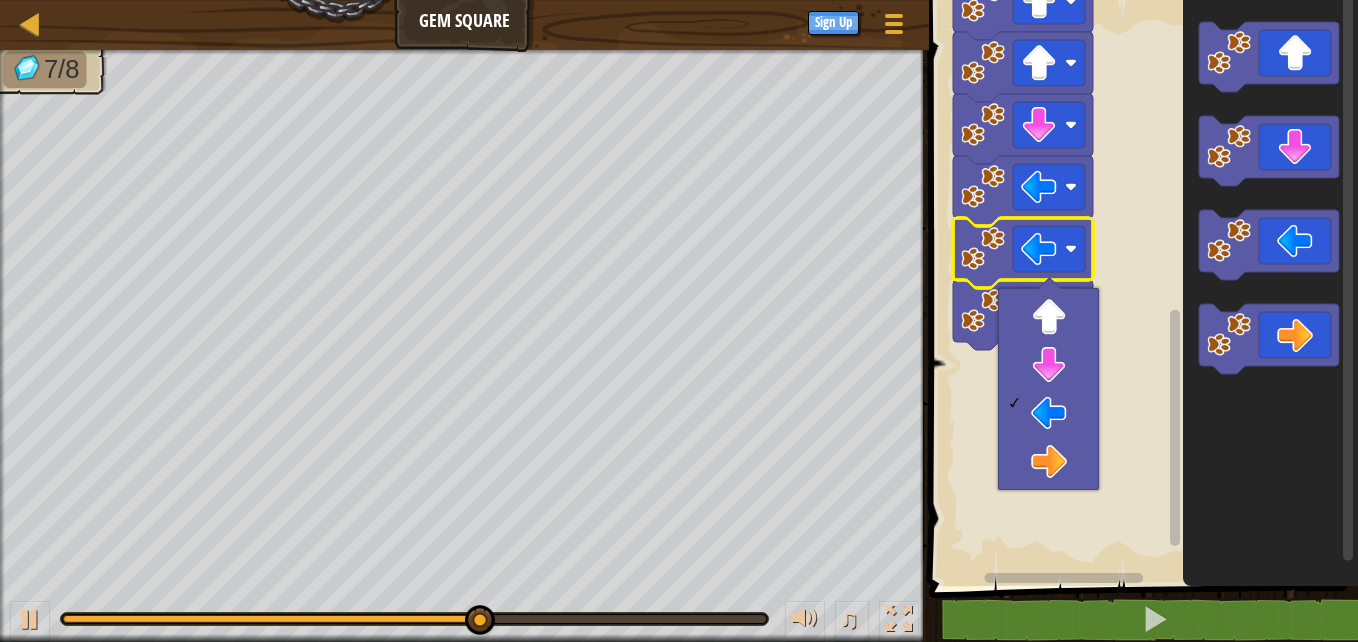 click 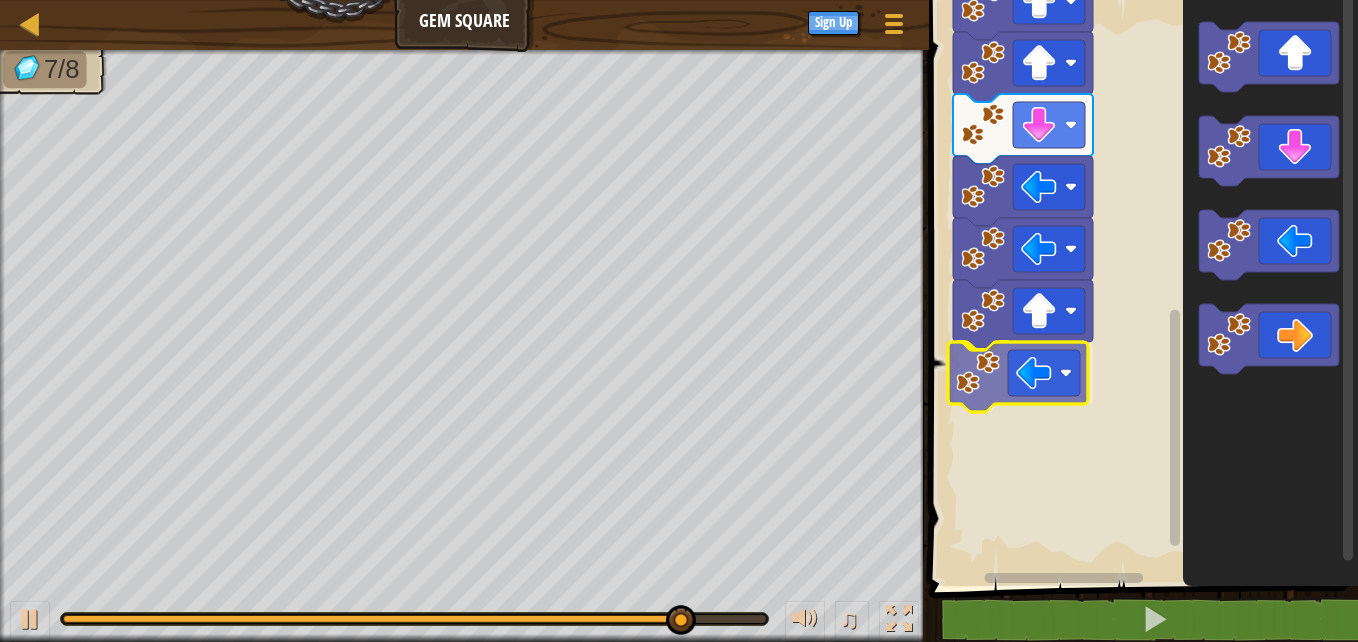 click on "Start" at bounding box center [1140, 288] 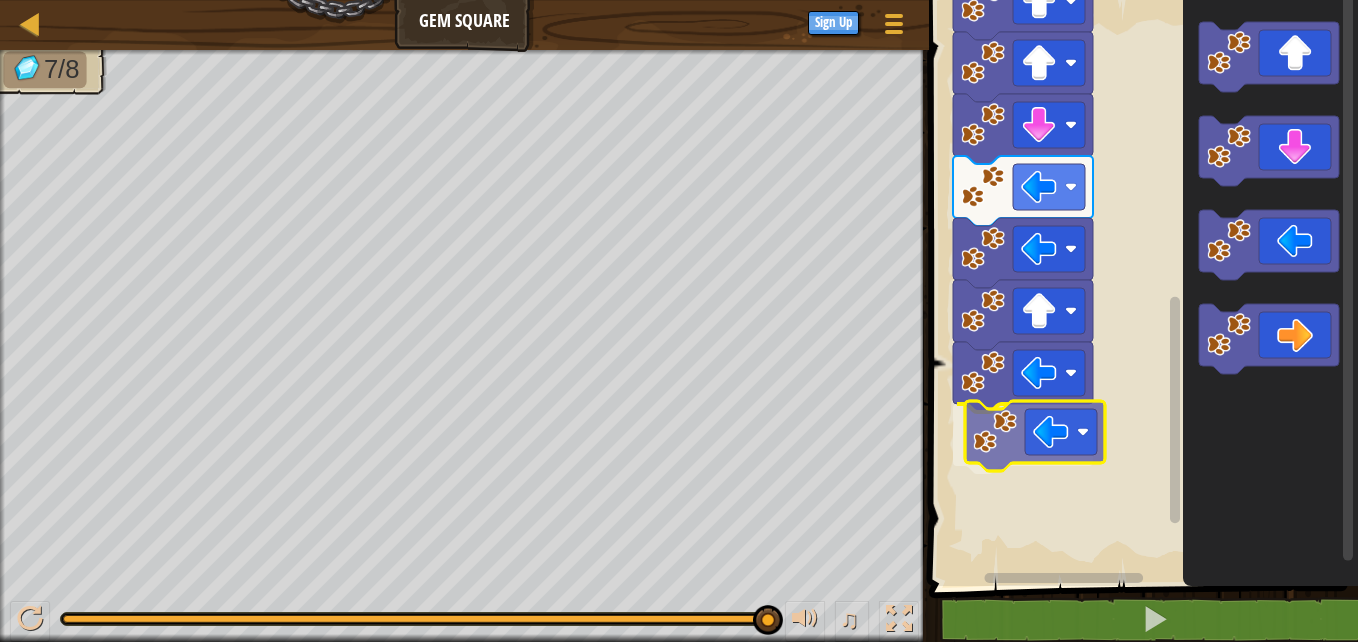 click on "Start" at bounding box center (1140, 288) 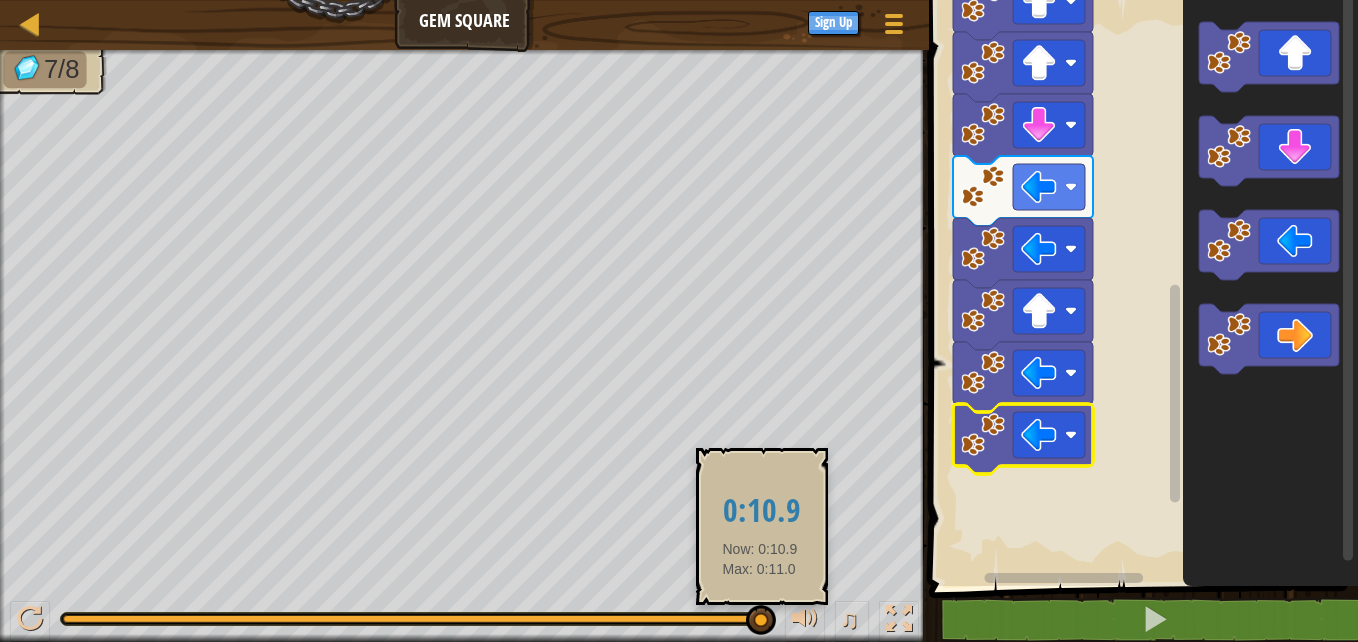 click at bounding box center (761, 620) 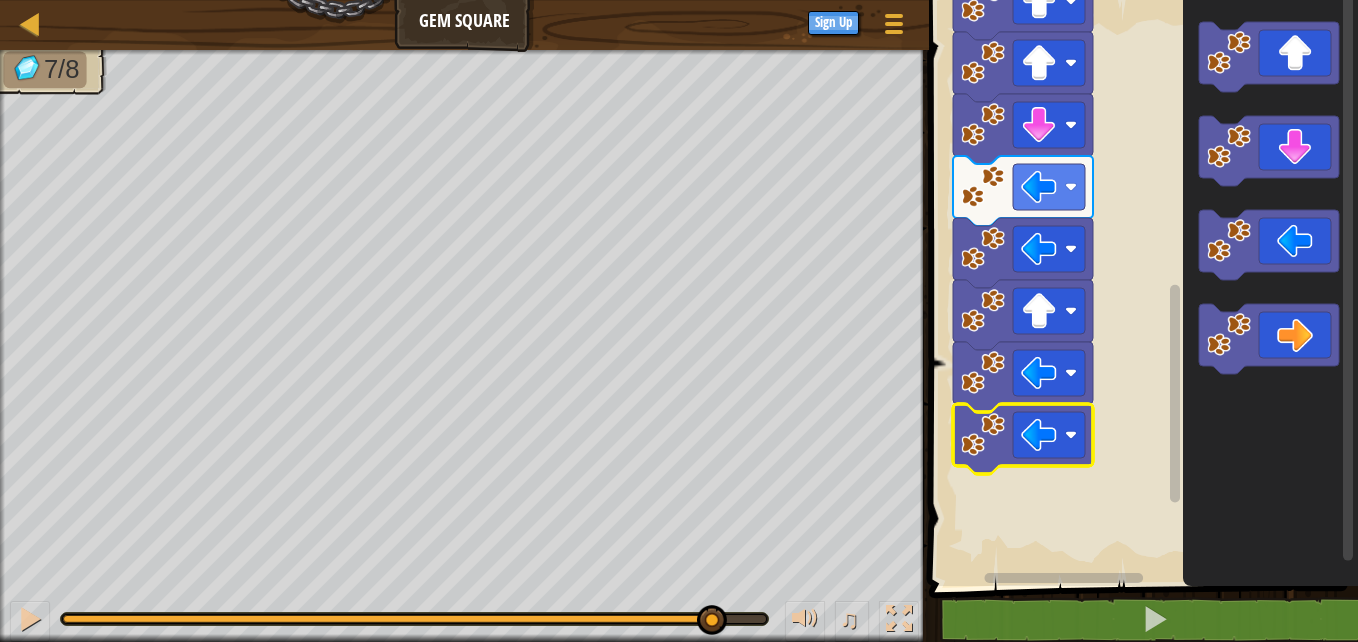 drag, startPoint x: 757, startPoint y: 622, endPoint x: 638, endPoint y: 605, distance: 120.20815 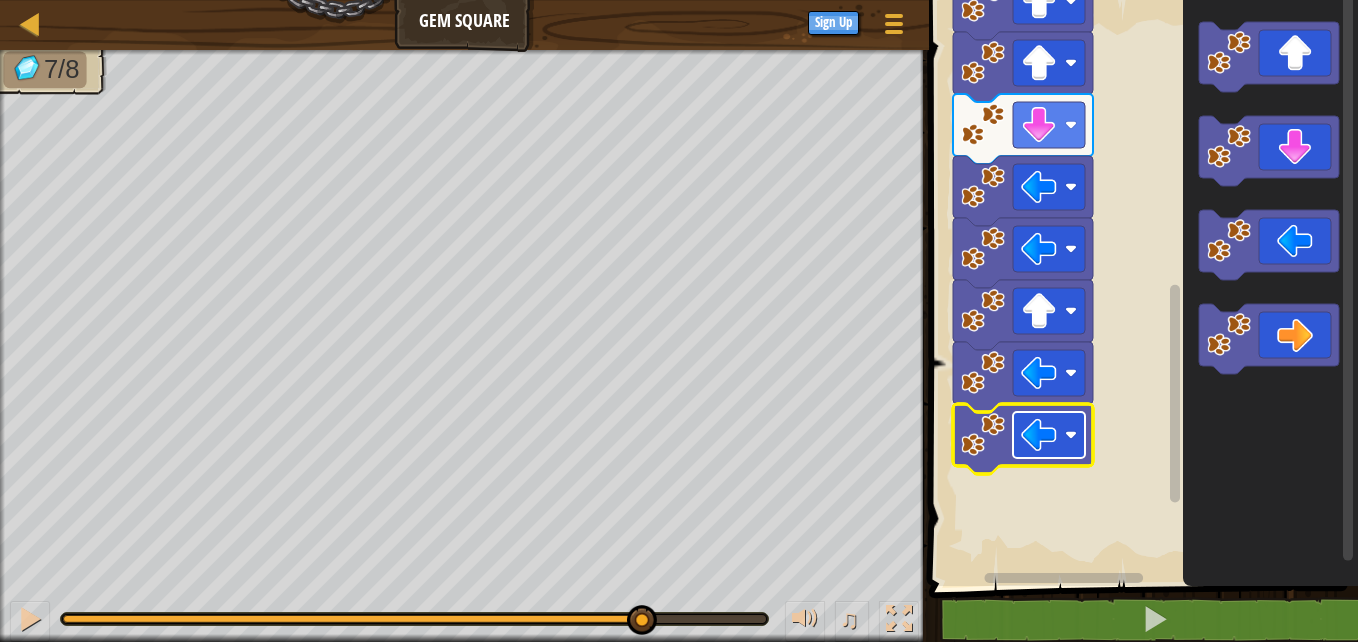 click 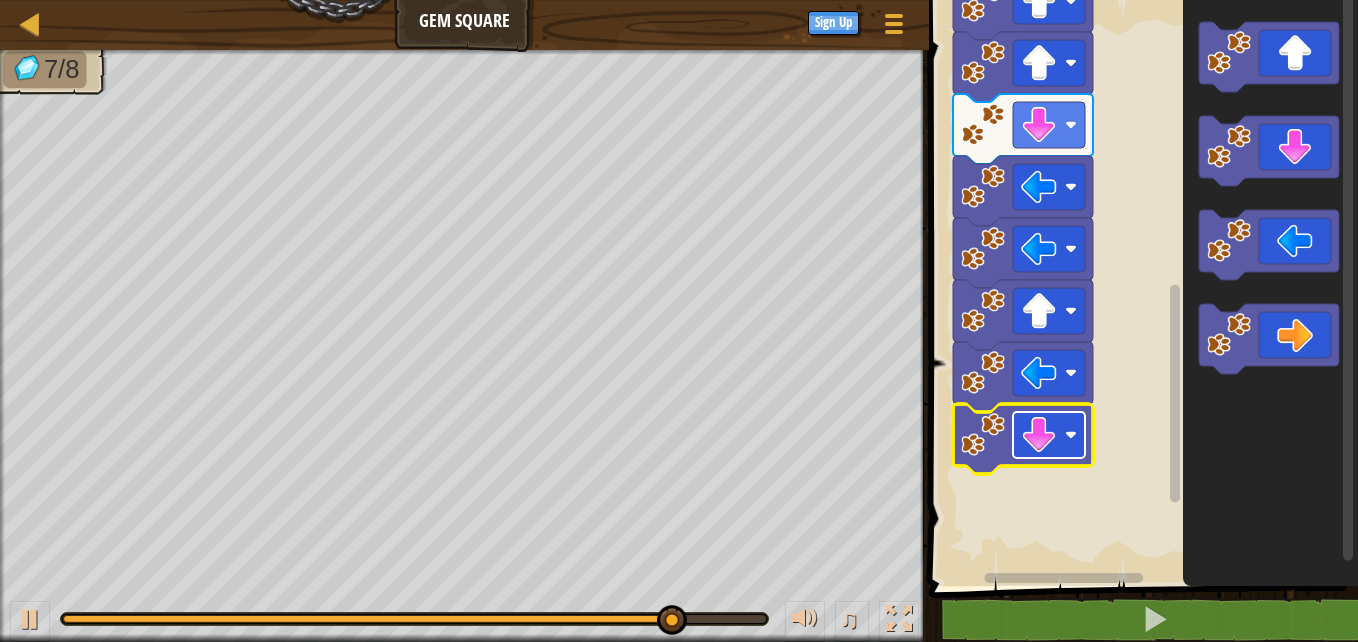 click 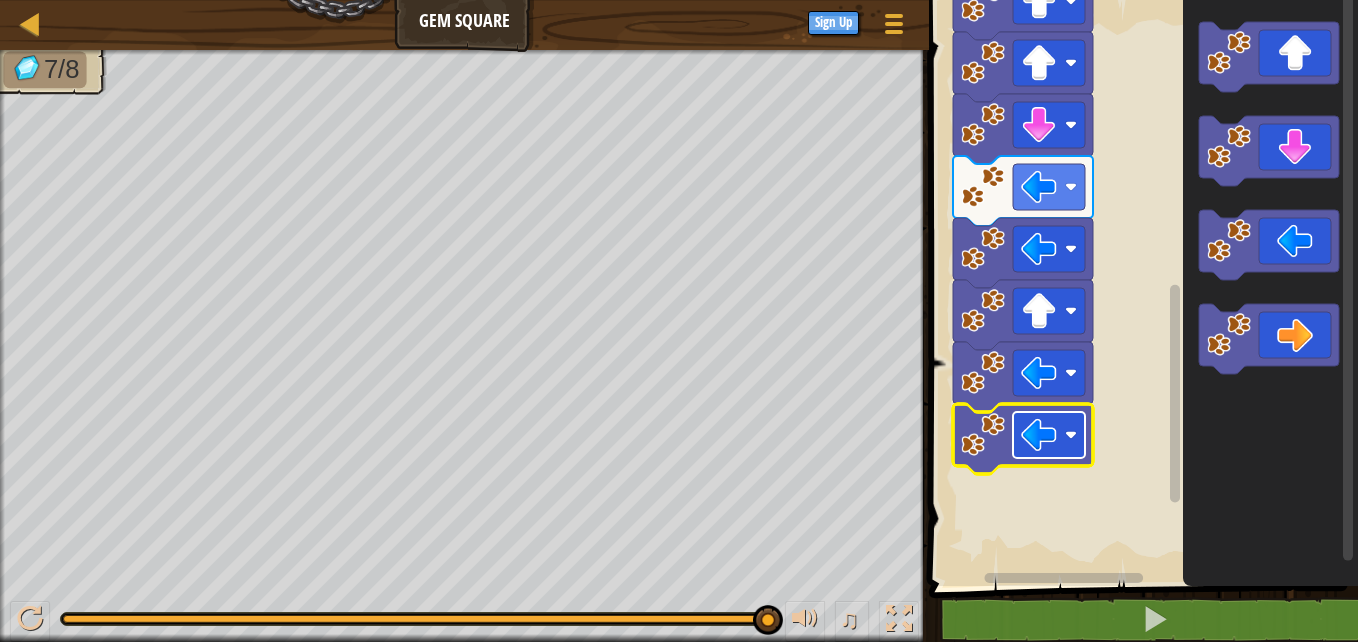 click 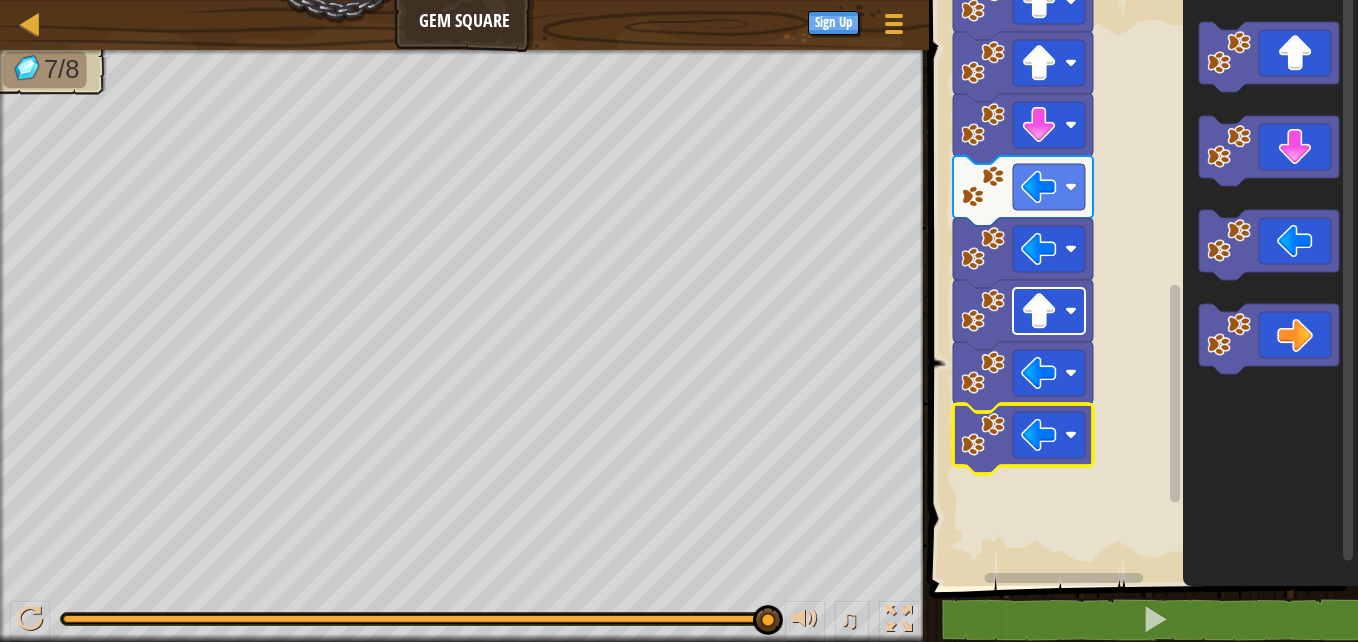 click 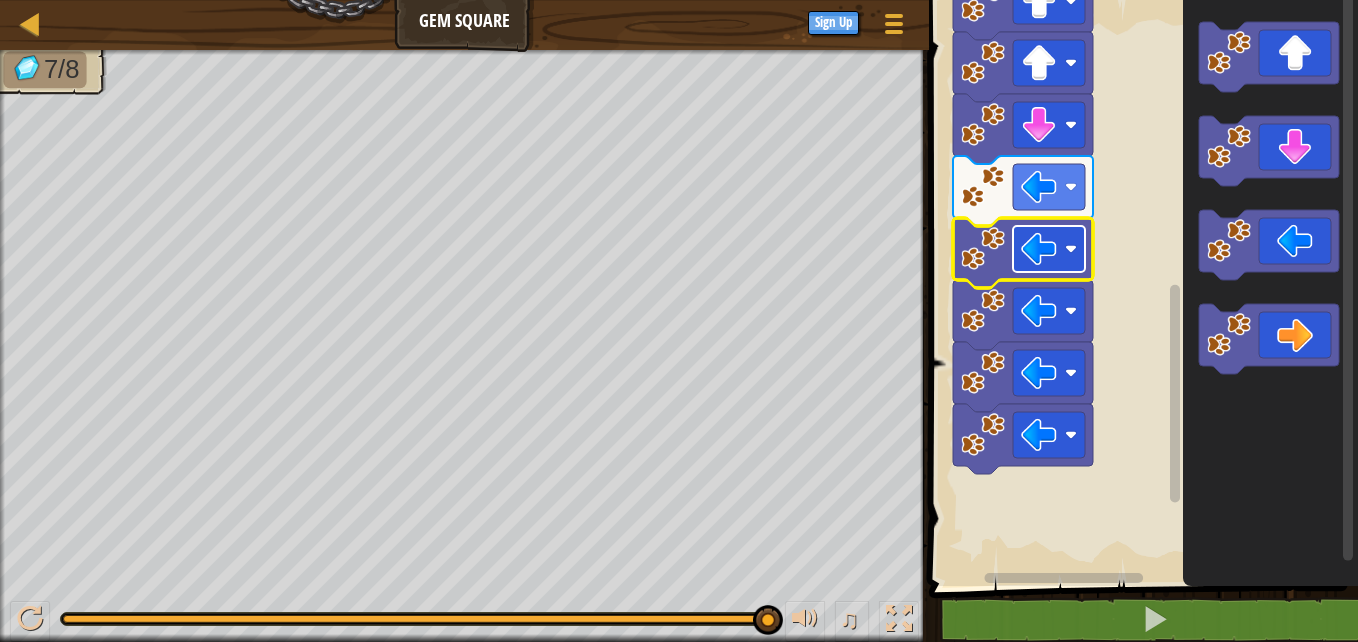 click 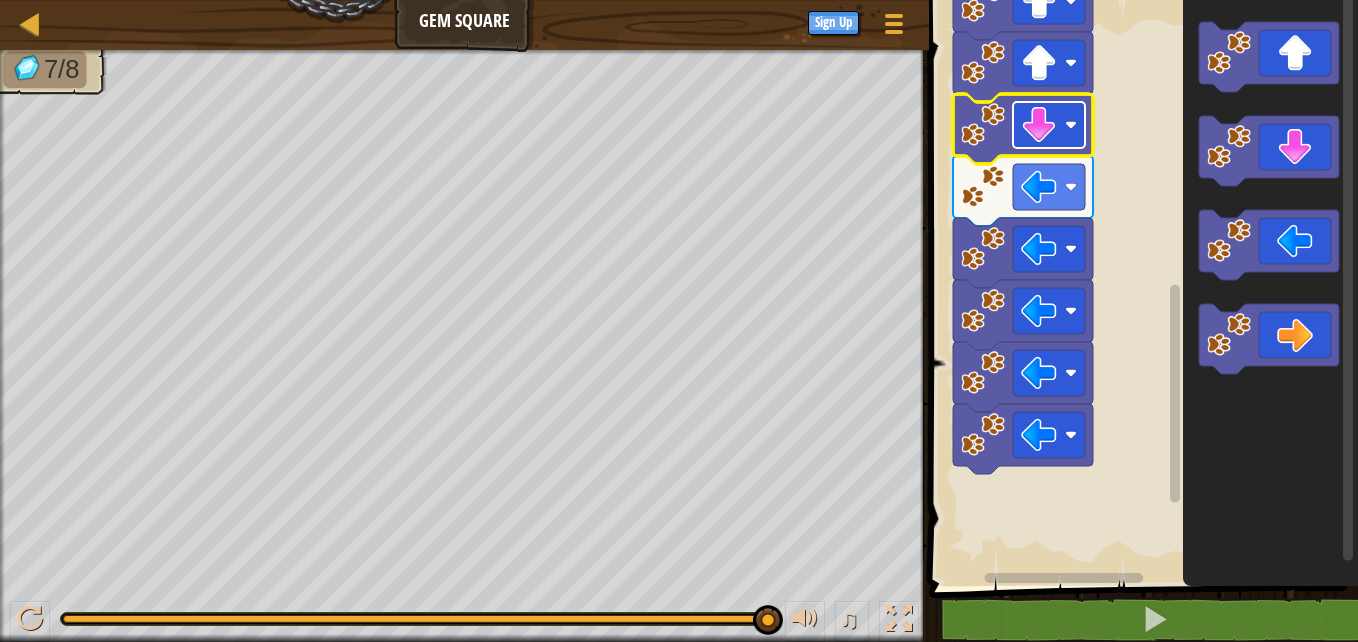 click 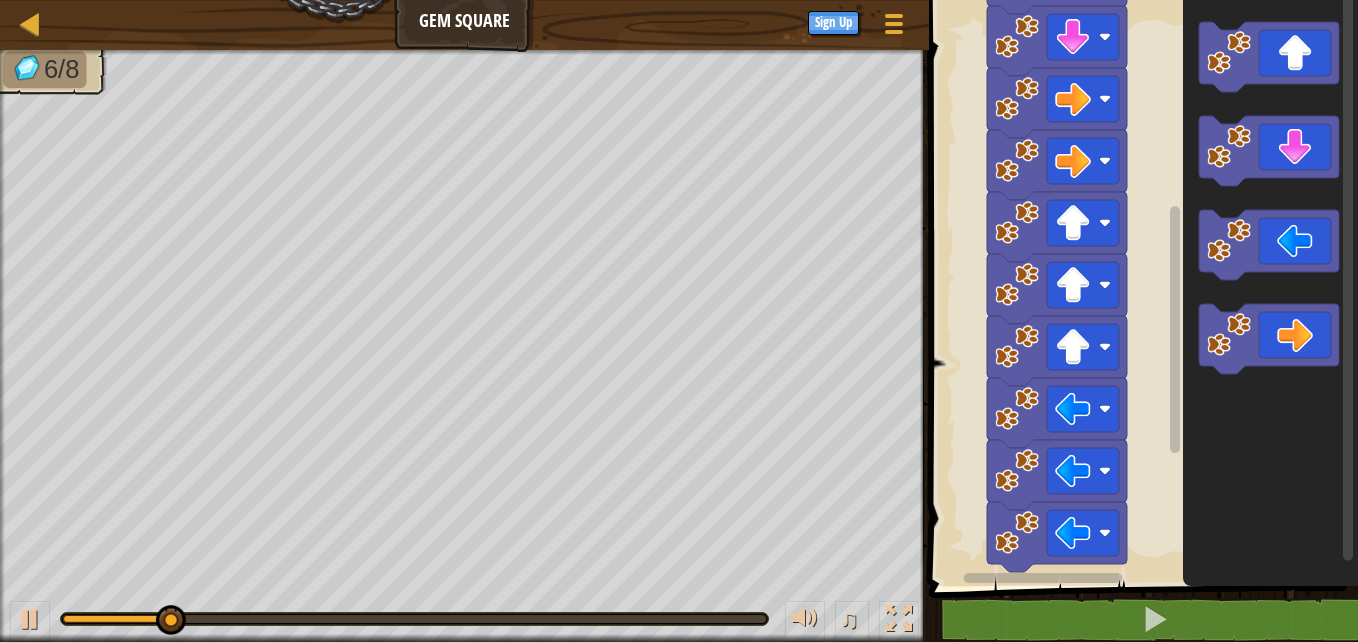 click 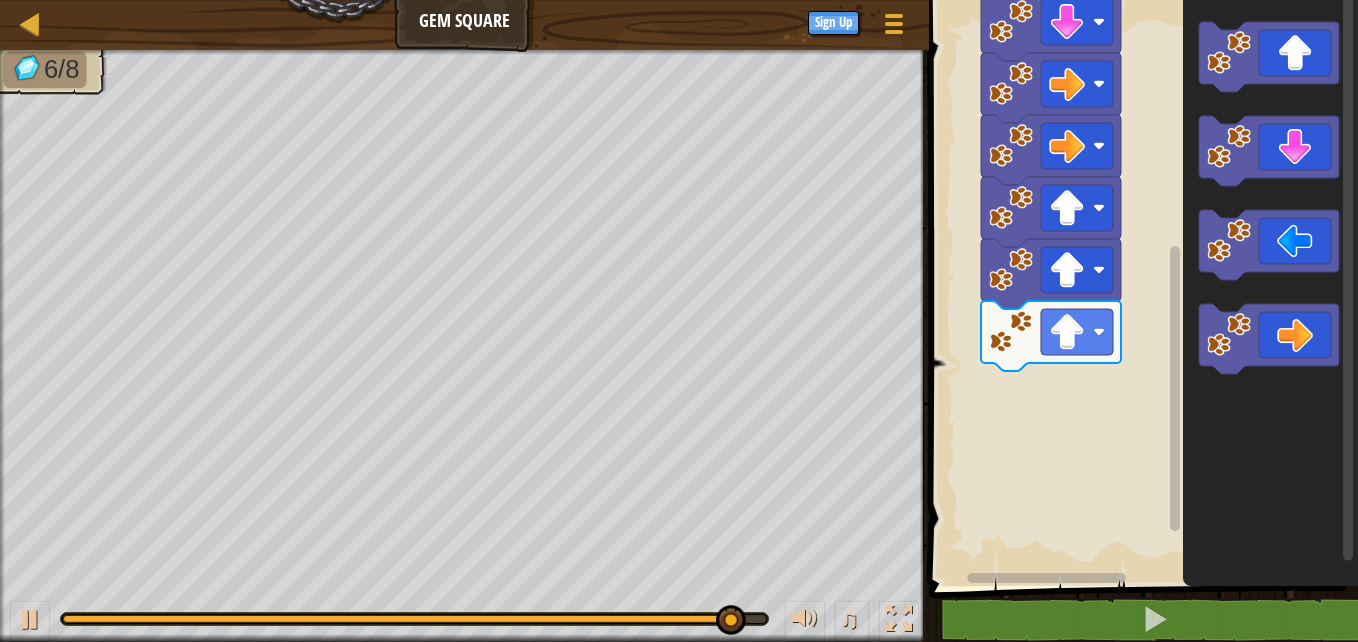 click on "Start" at bounding box center (1140, 288) 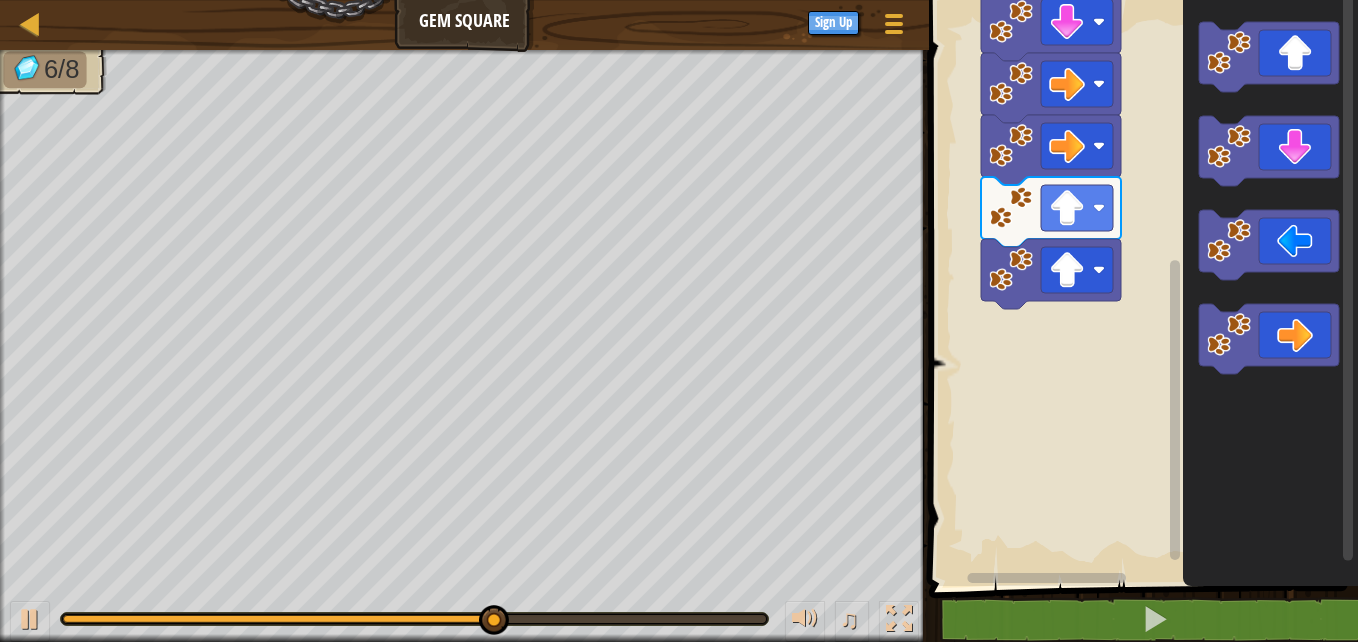 click 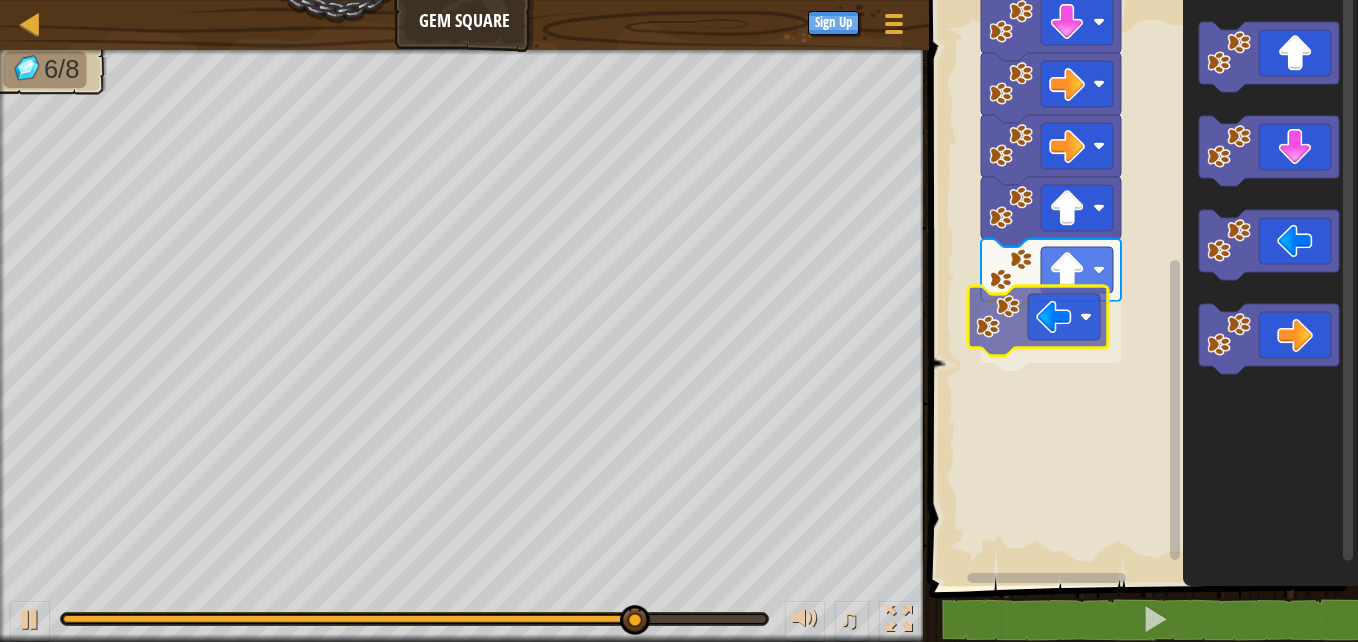 click on "Start" at bounding box center (1140, 288) 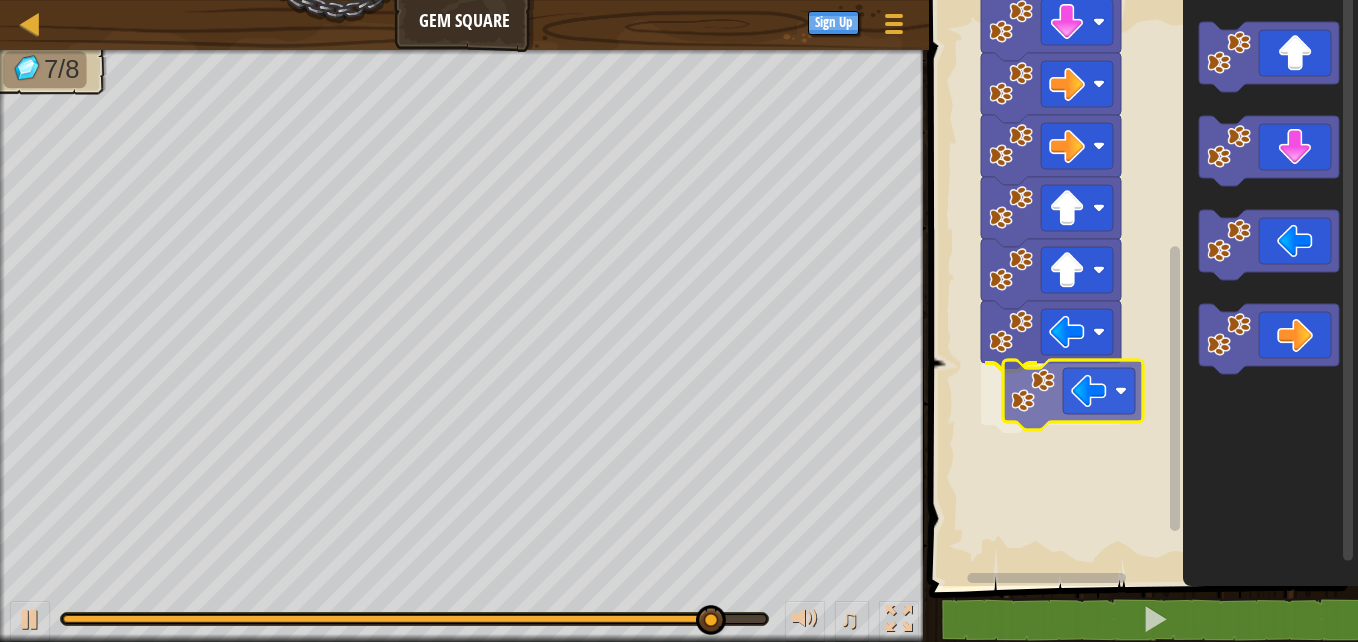 click on "Start" at bounding box center [1140, 288] 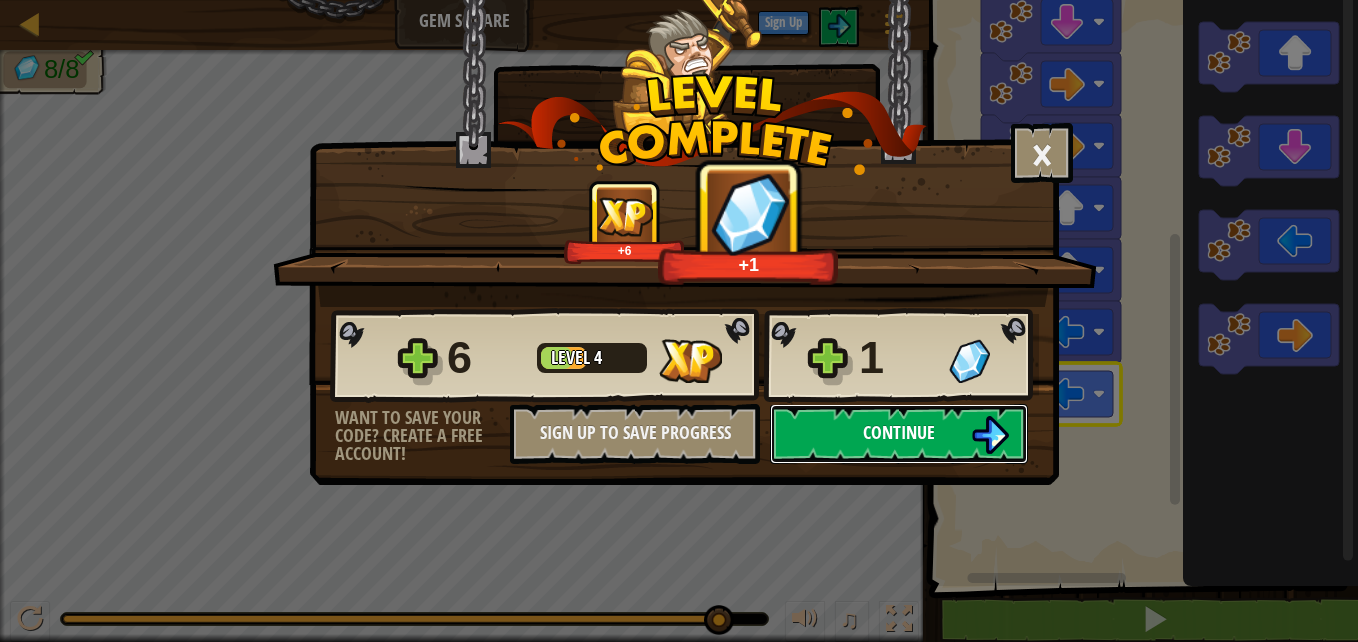 click on "Continue" at bounding box center (899, 434) 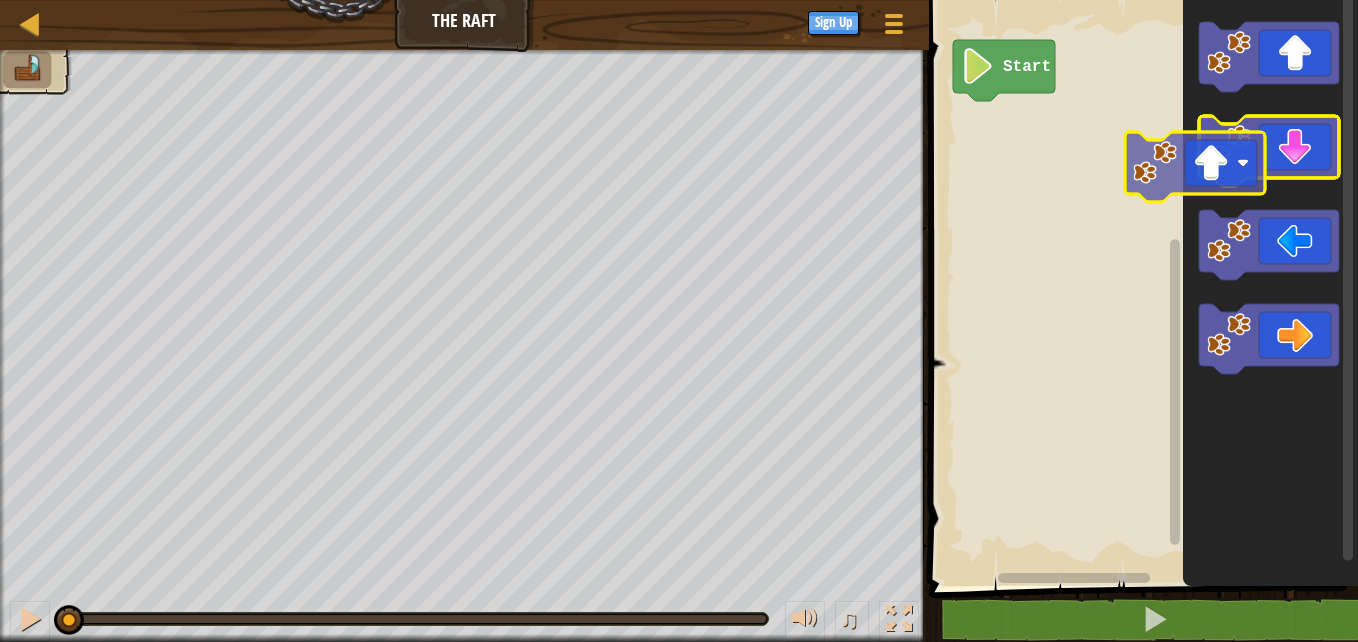 click on "Start" at bounding box center [1140, 288] 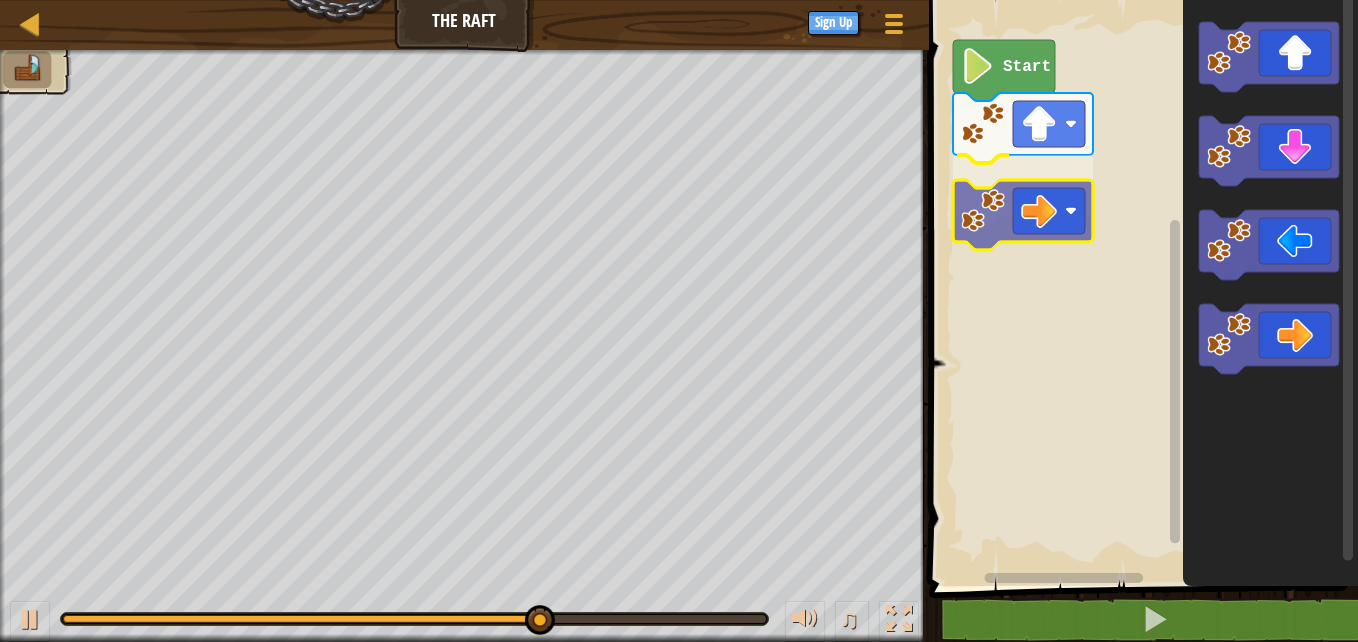 click on "Start" at bounding box center [1140, 288] 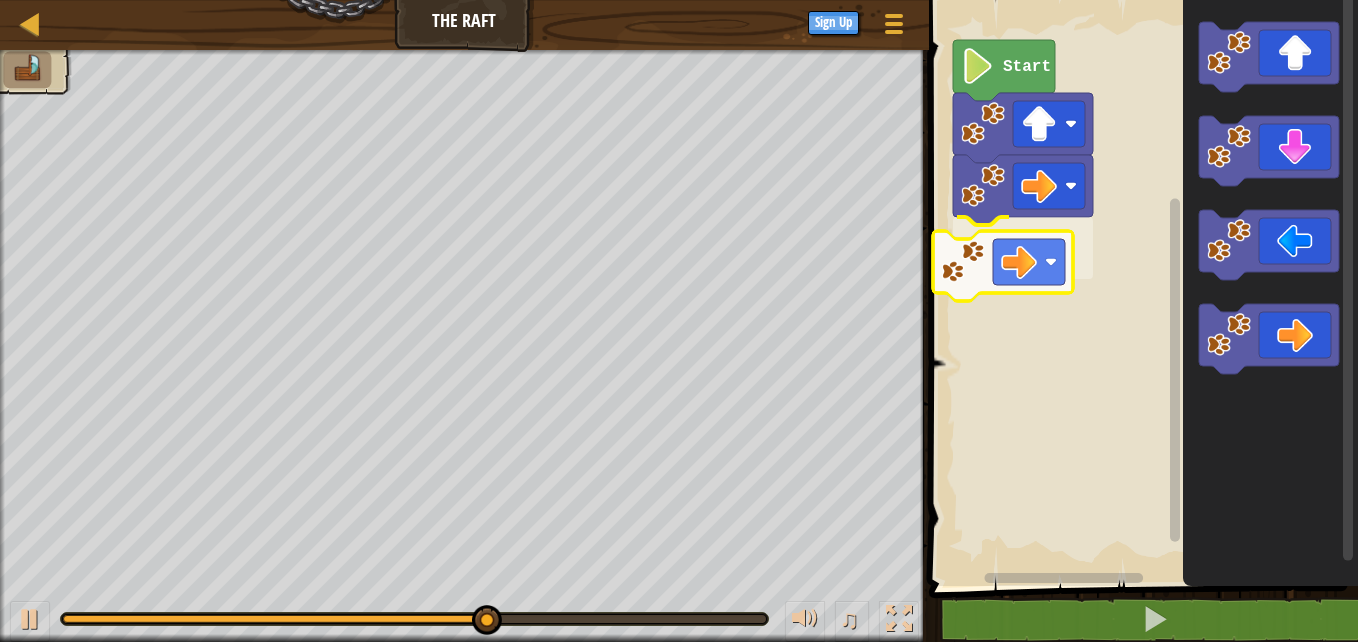 click on "Start" at bounding box center (1140, 288) 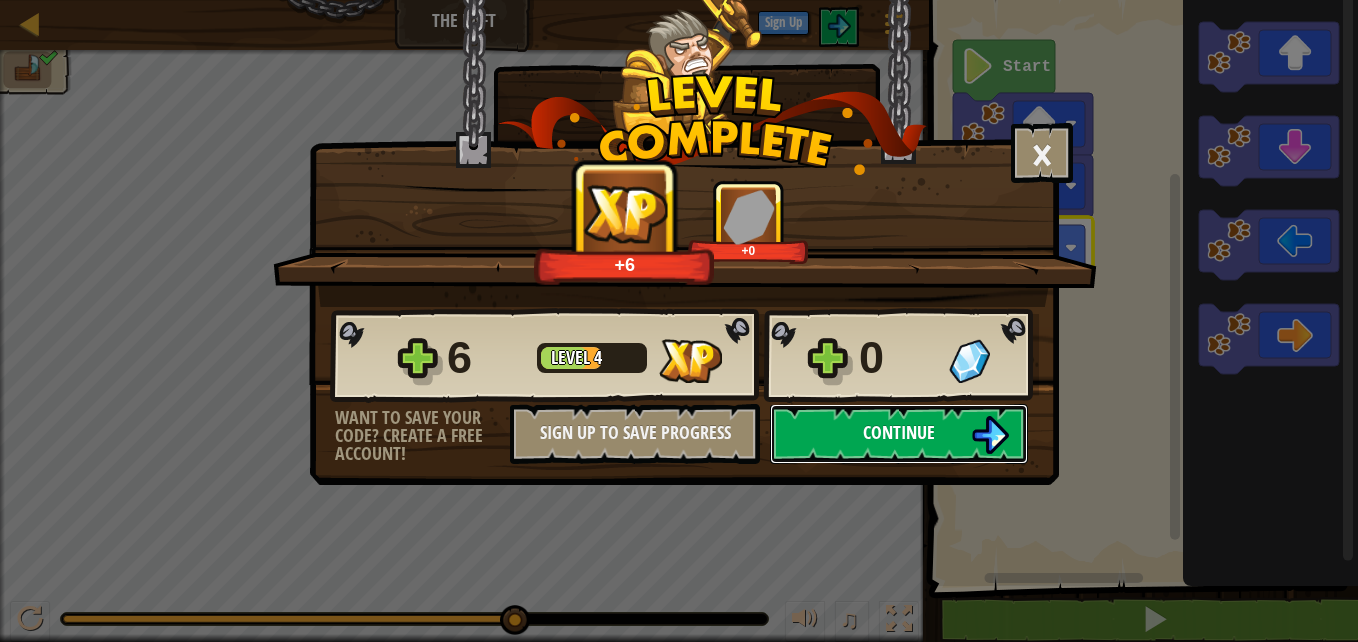 click on "Continue" at bounding box center (899, 432) 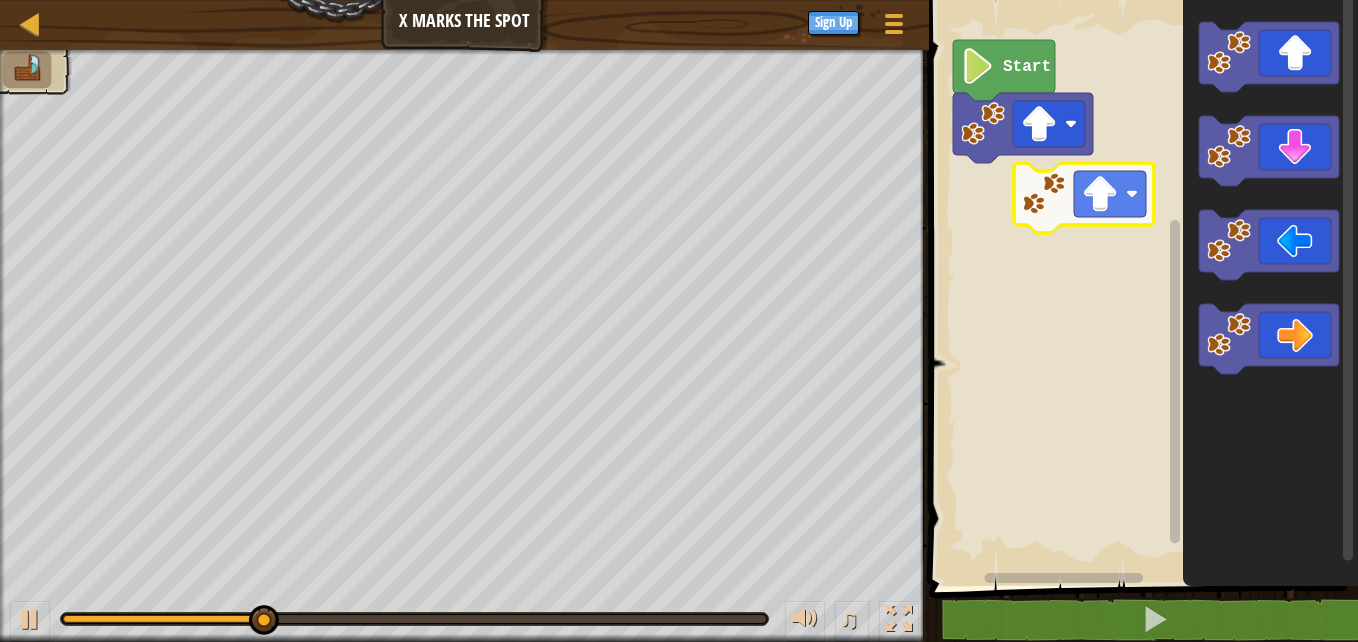 click on "Start" at bounding box center [1140, 288] 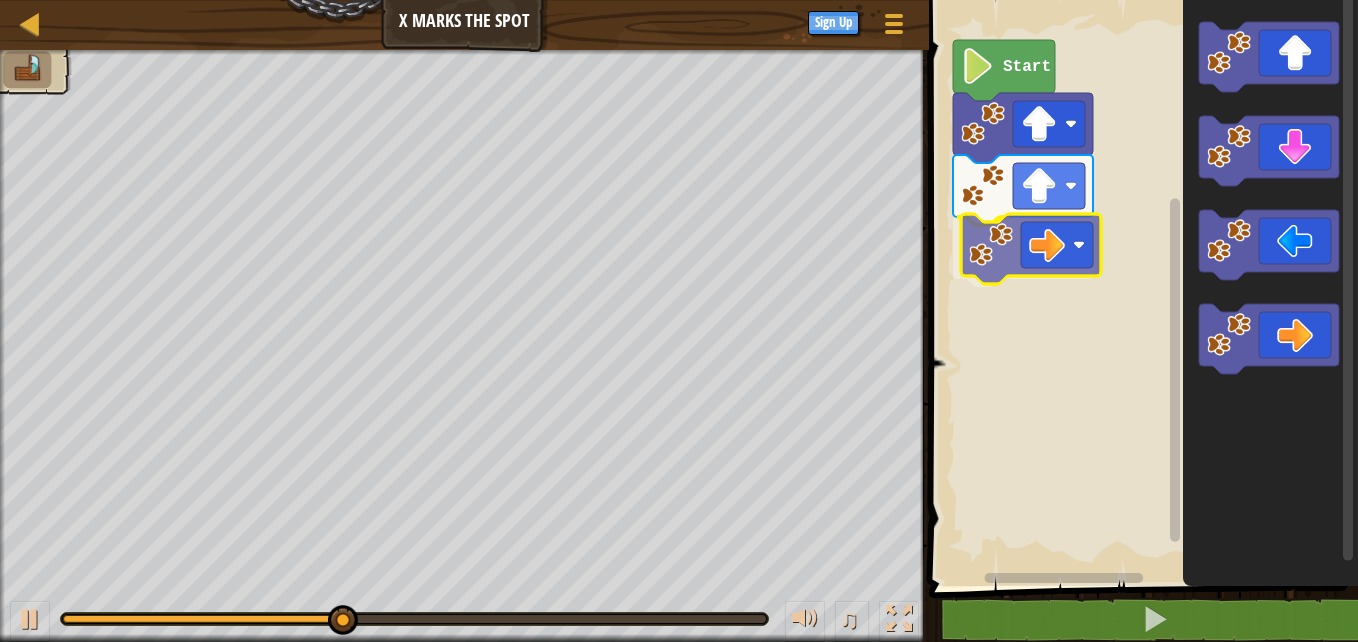 click on "Start" at bounding box center (1140, 288) 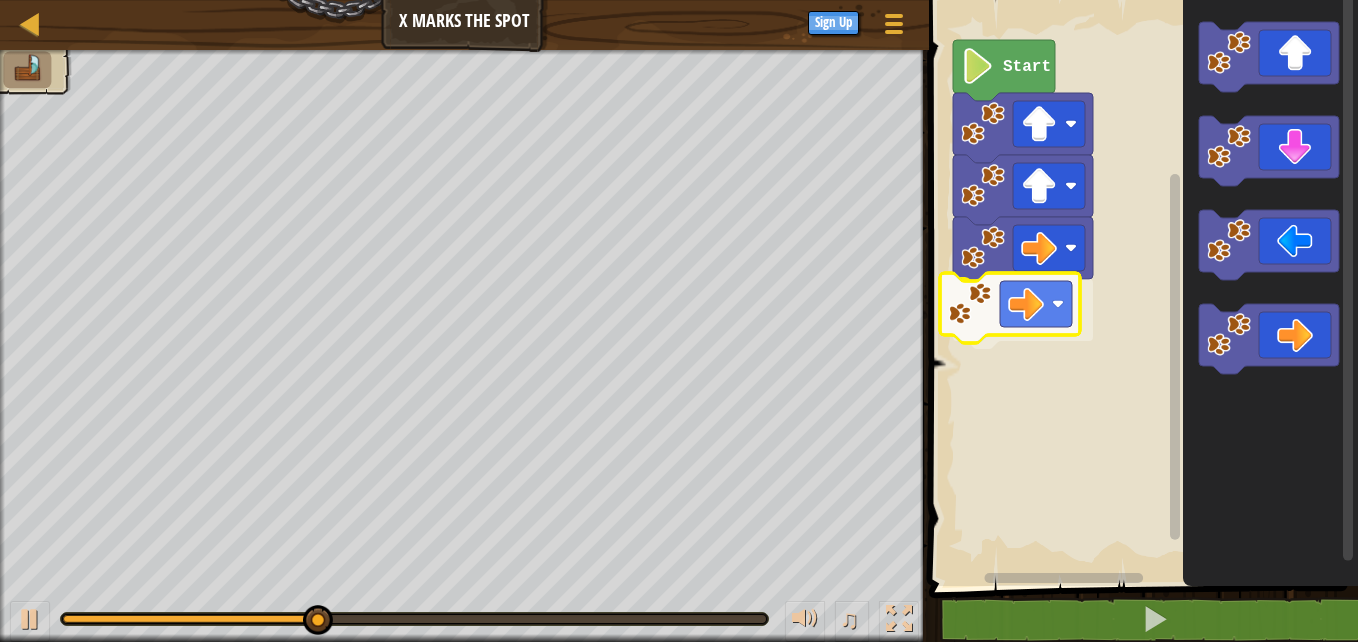 click on "Start" at bounding box center (1140, 288) 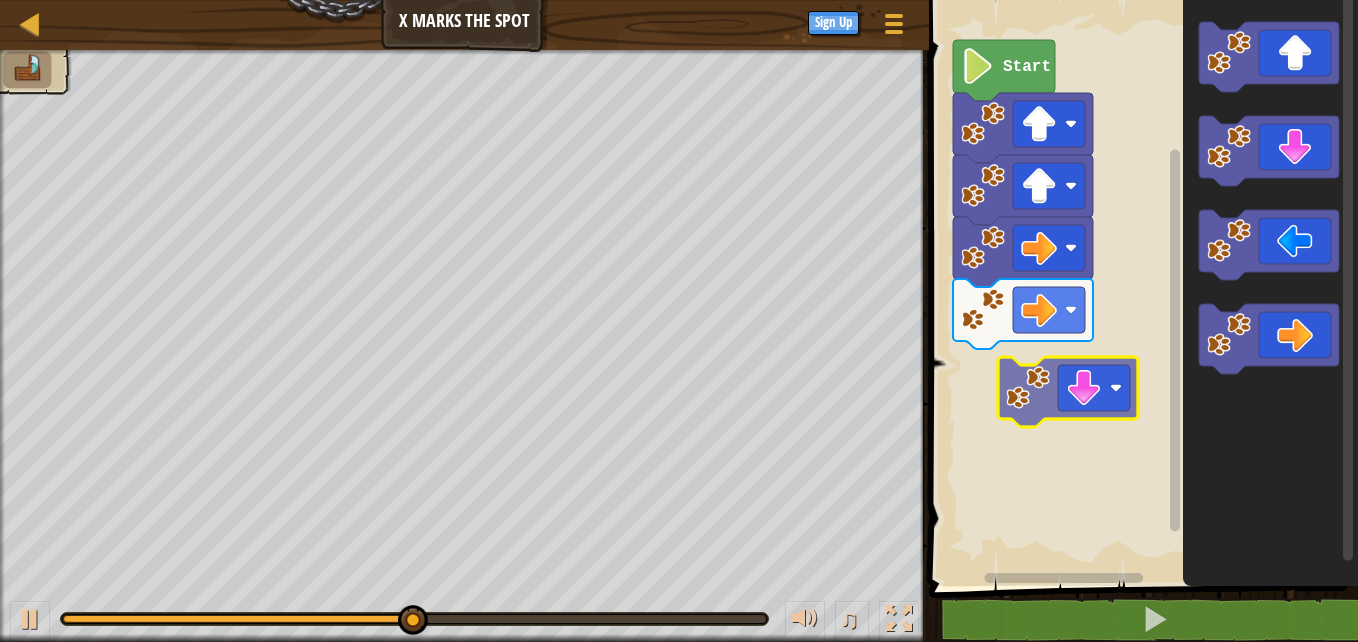 click on "Start" at bounding box center [1140, 288] 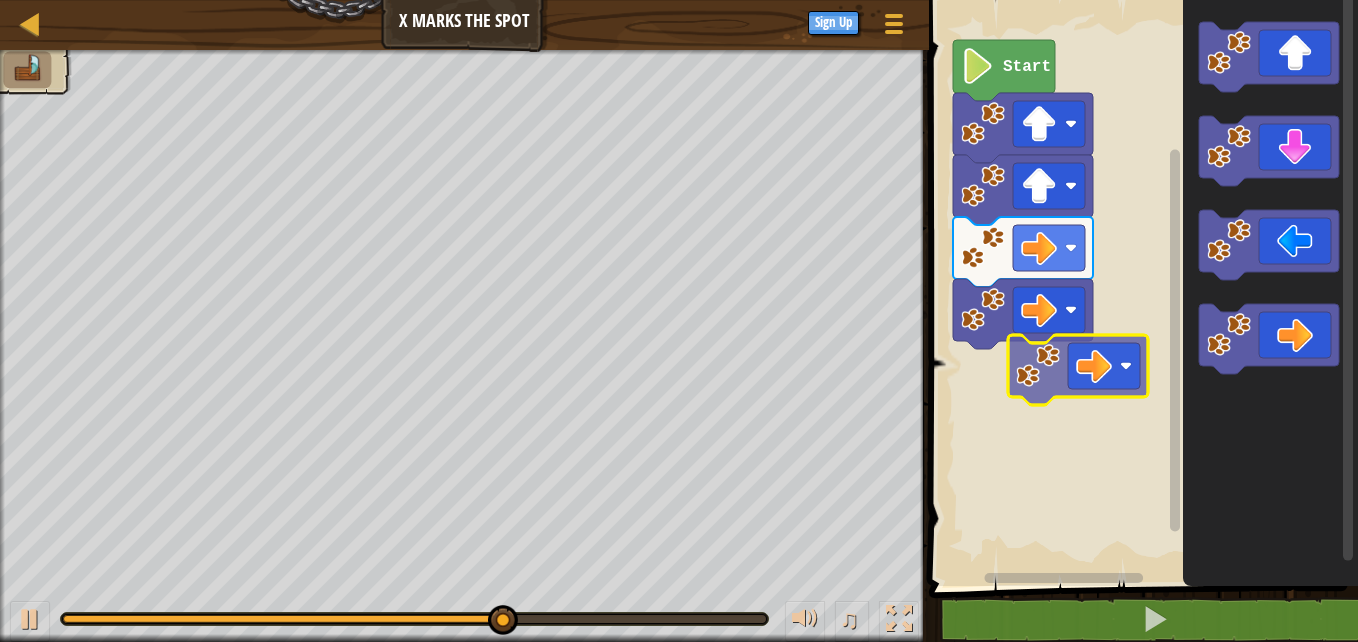 click on "Start" at bounding box center (1140, 288) 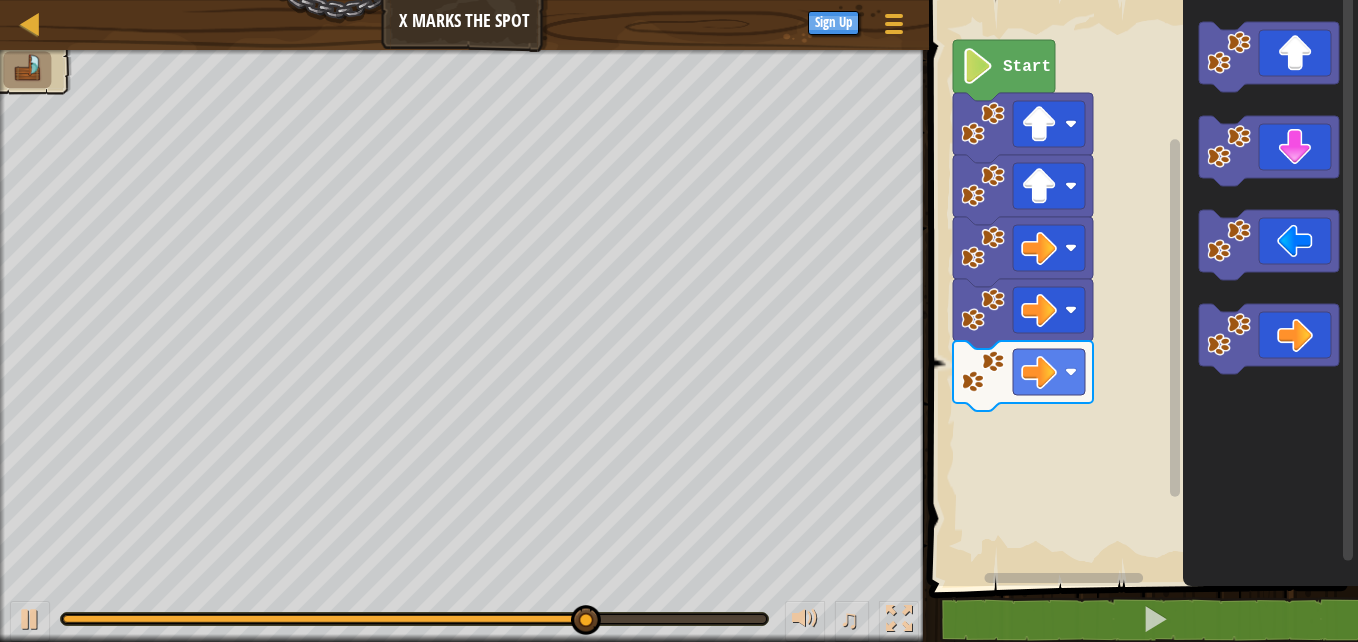 click on "Start" at bounding box center (1140, 288) 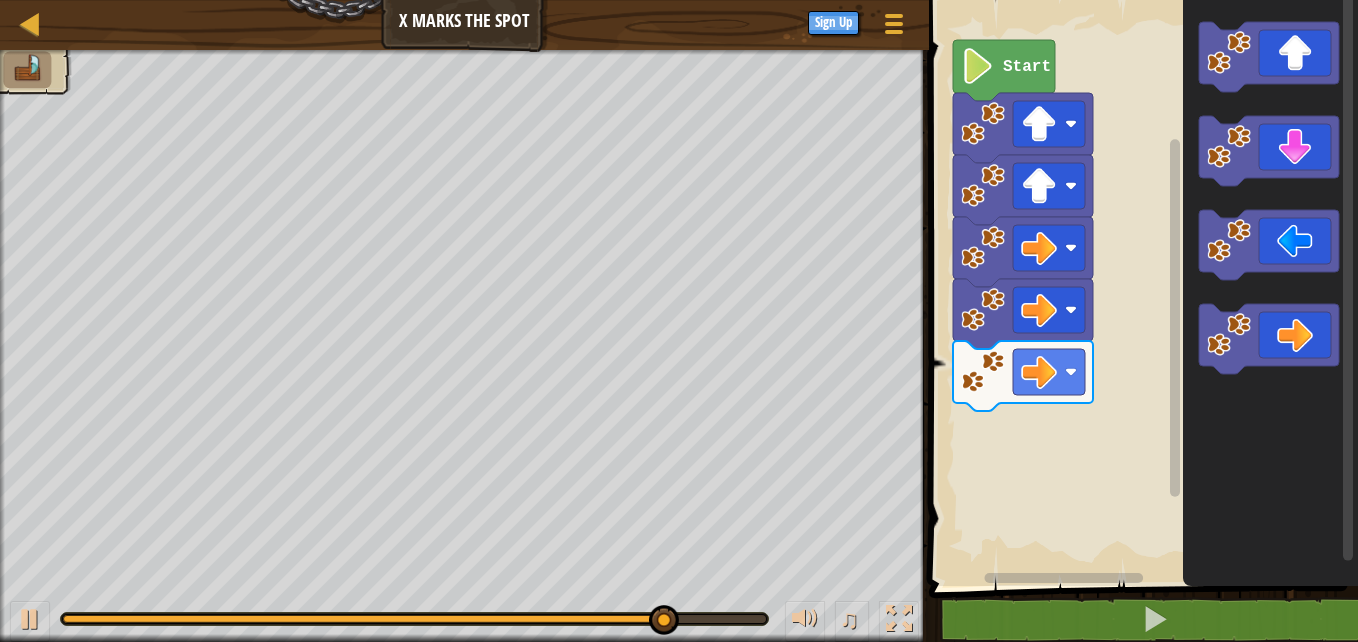 click on "Start" at bounding box center (1140, 288) 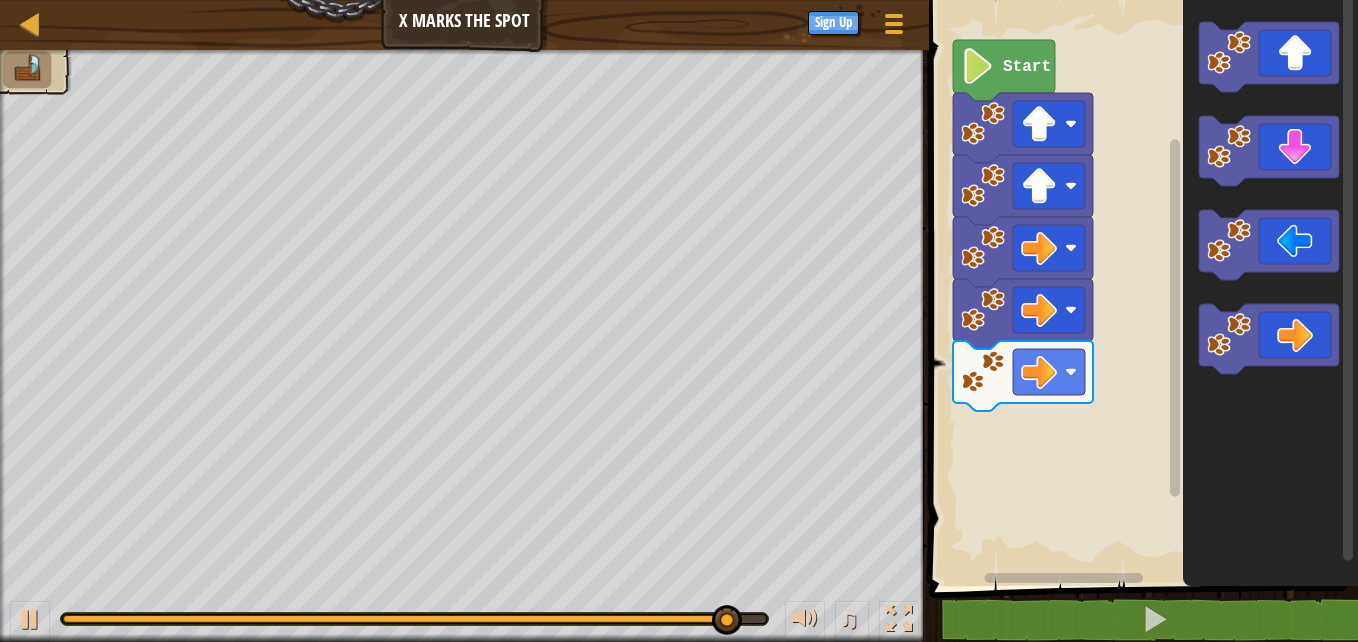 click 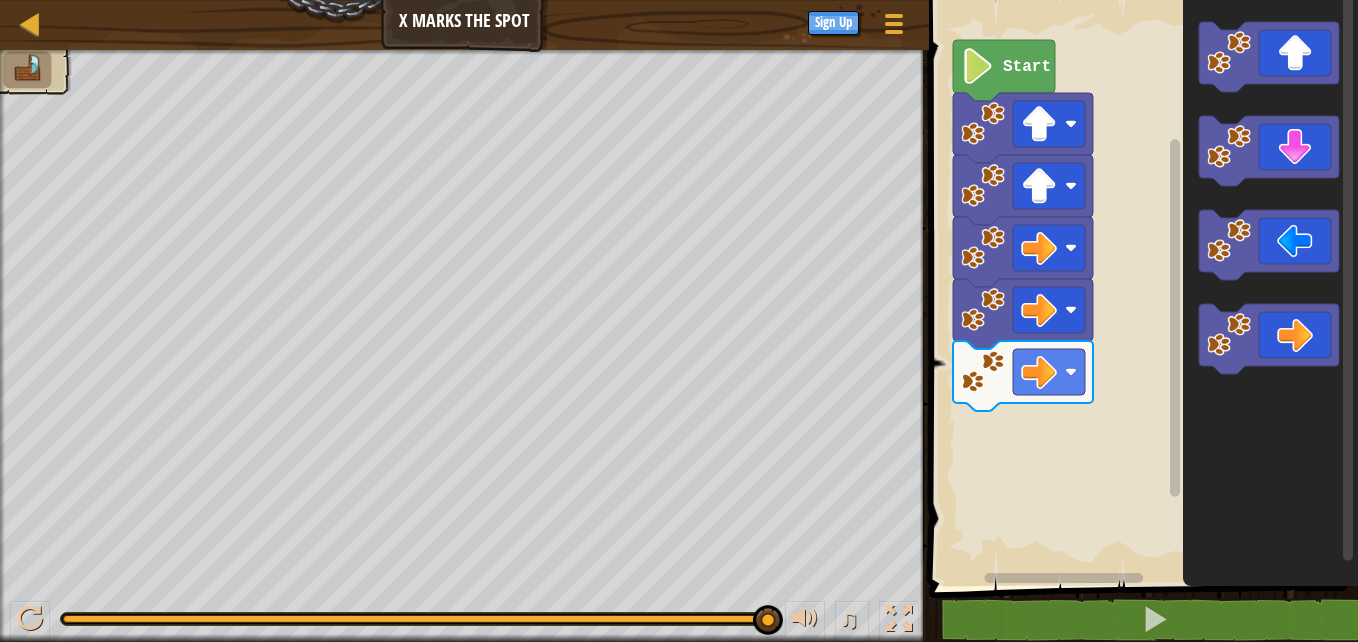 click 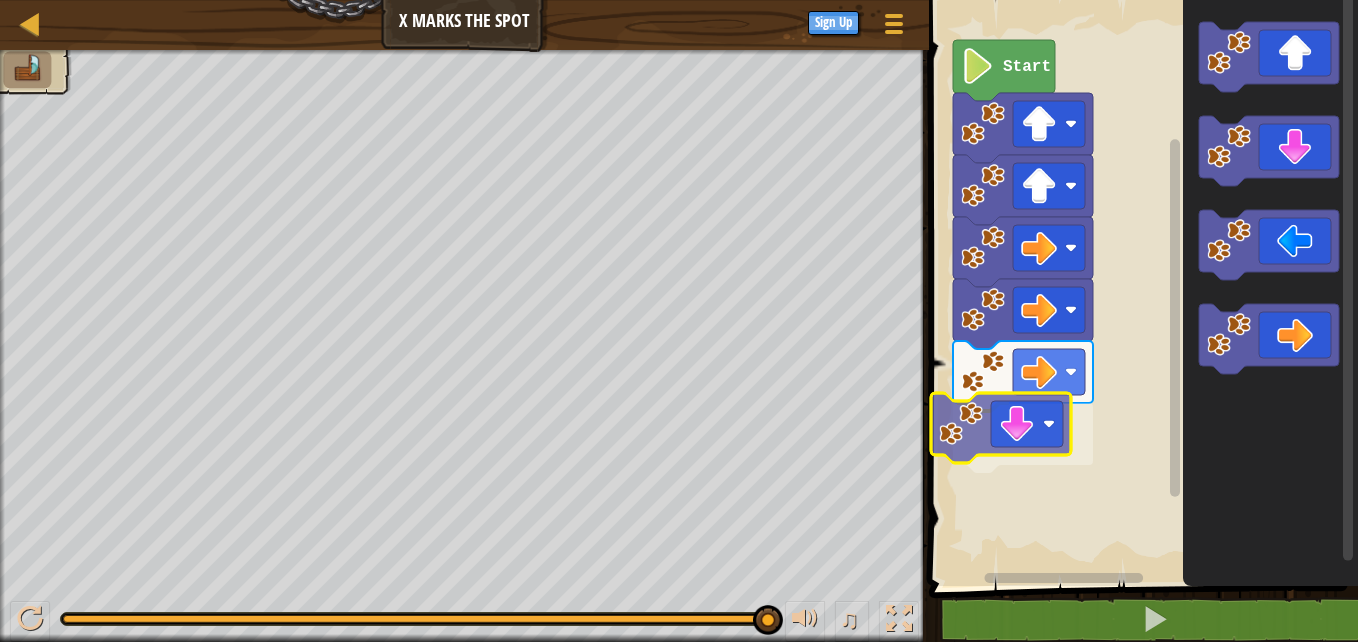 click on "Start" at bounding box center [1140, 288] 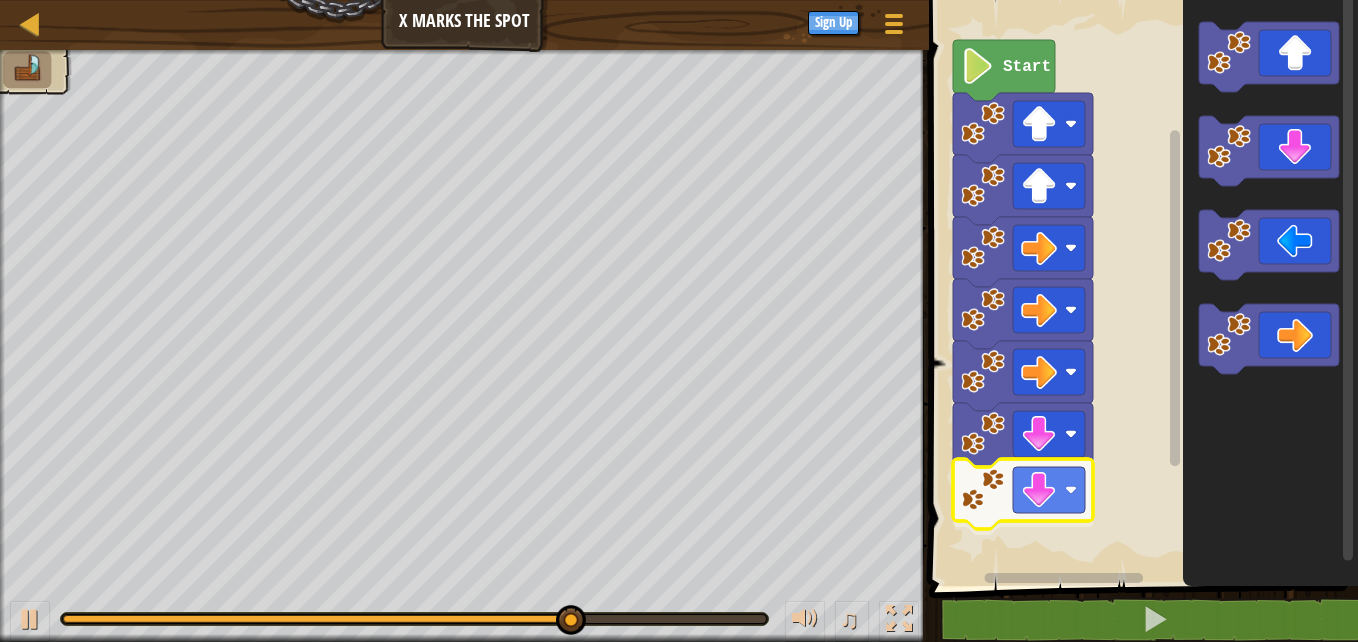 click on "Start" at bounding box center (1140, 288) 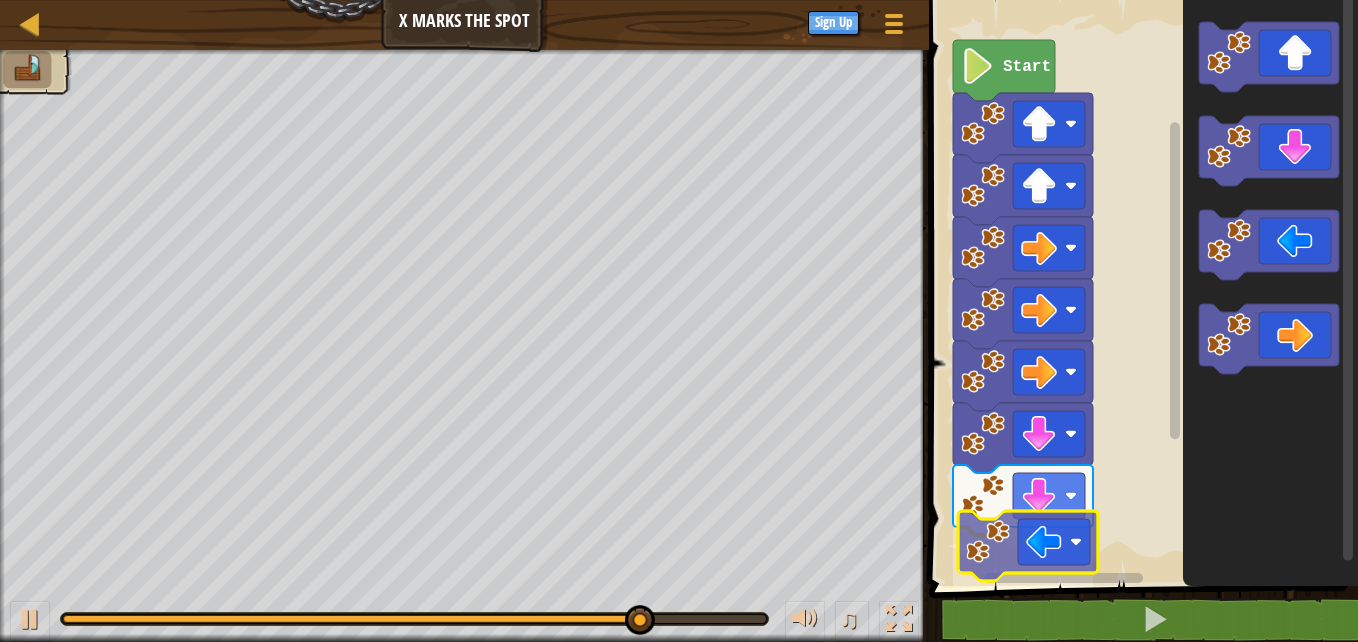 click on "Start" at bounding box center (1140, 288) 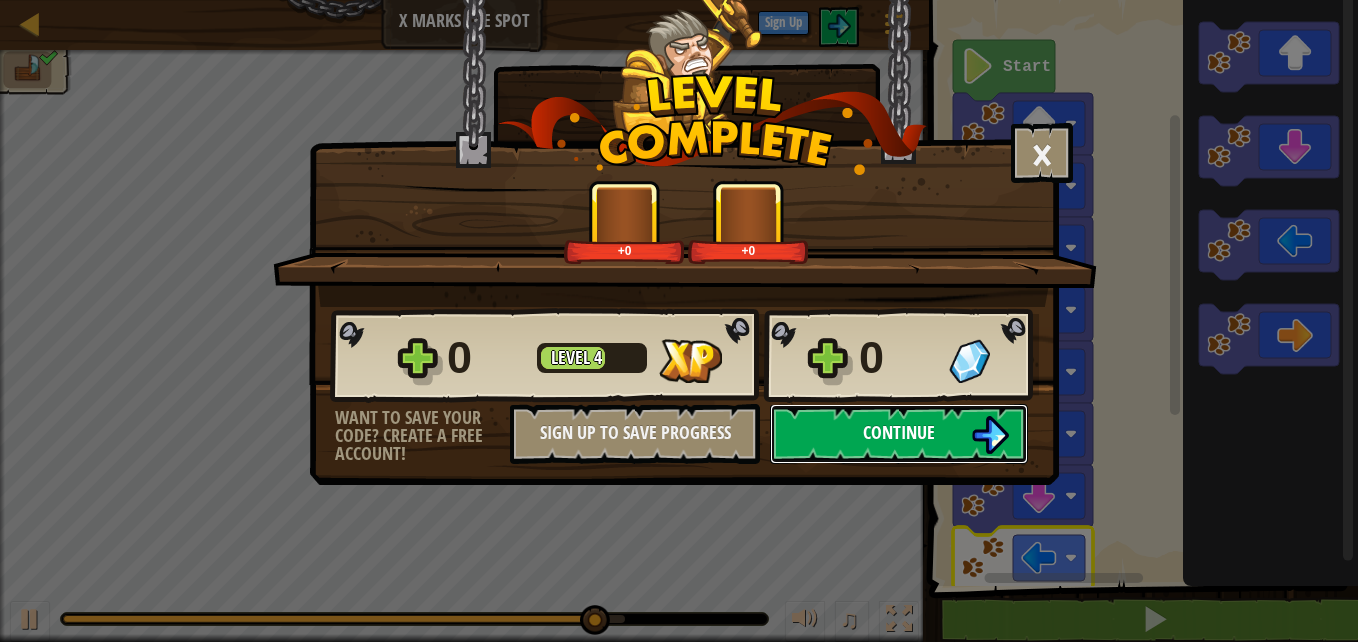 drag, startPoint x: 910, startPoint y: 444, endPoint x: 912, endPoint y: 412, distance: 32.06244 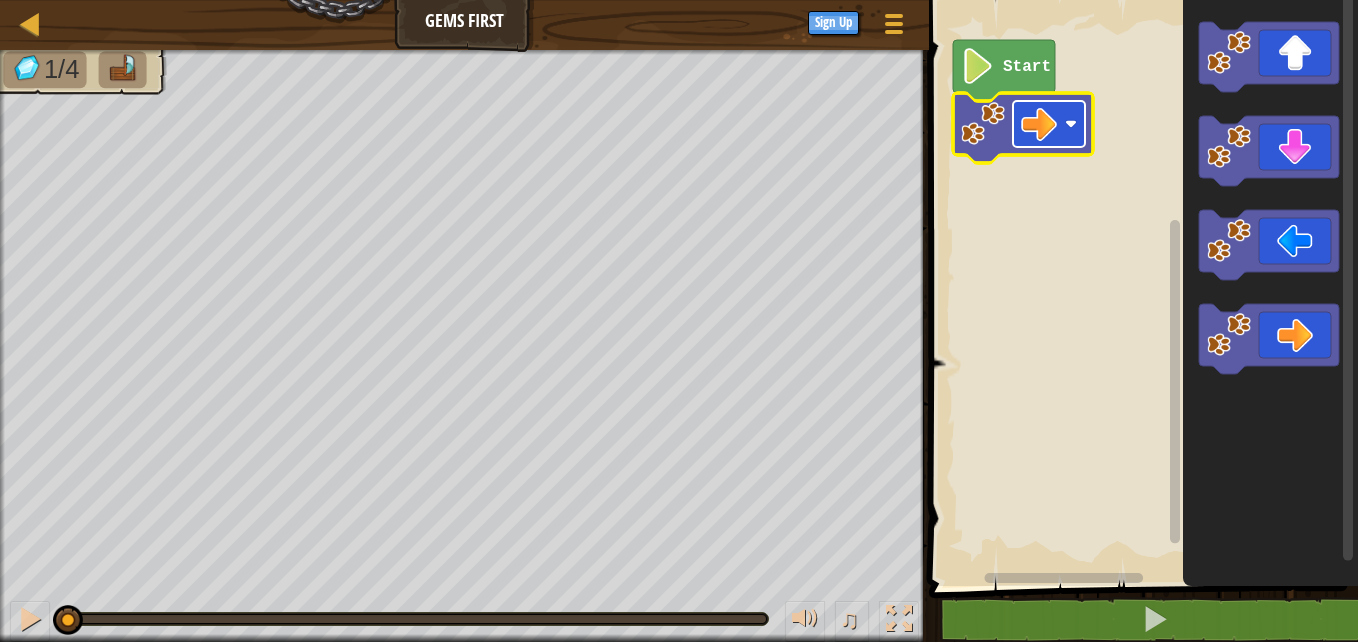 click 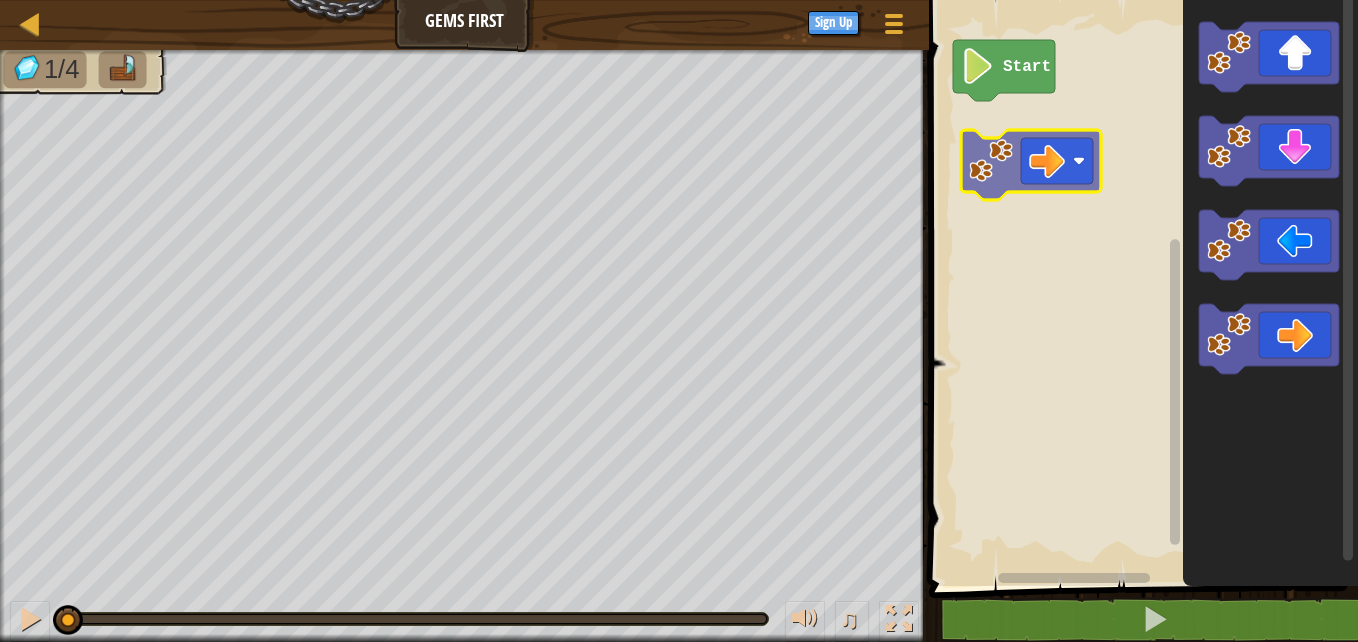 click on "Start" at bounding box center (1140, 288) 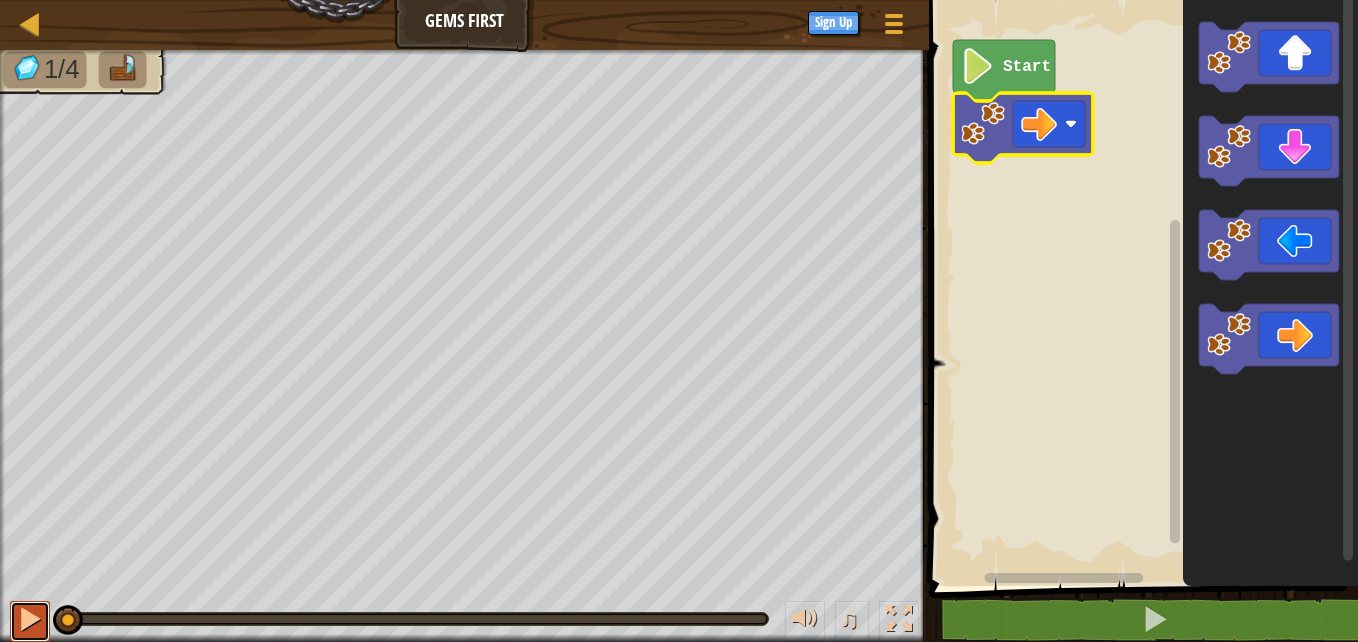 click at bounding box center [30, 619] 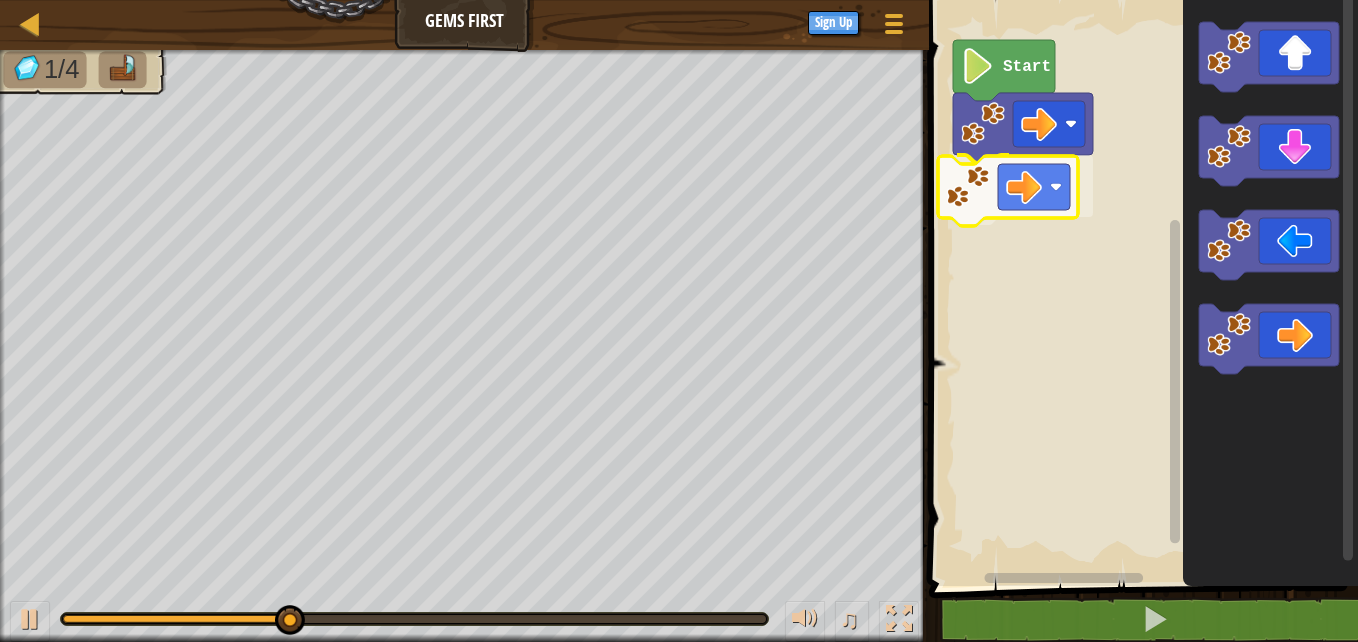 click on "Start" at bounding box center (1140, 288) 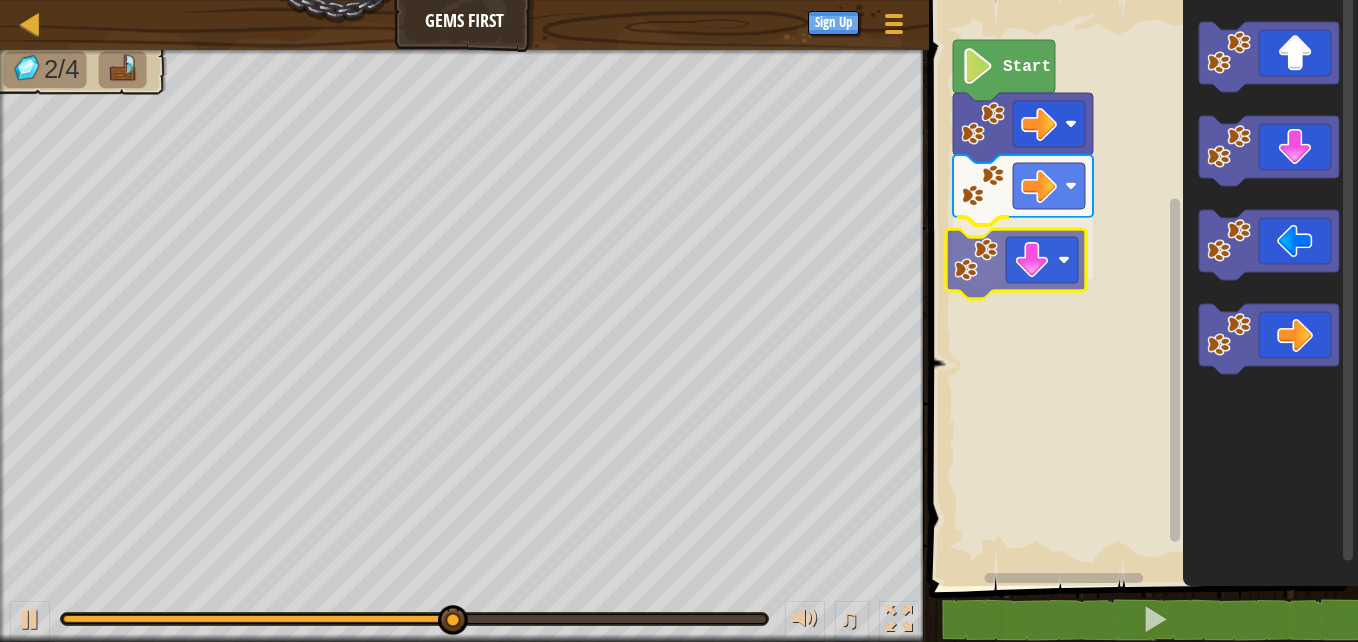 click on "Start" at bounding box center [1140, 288] 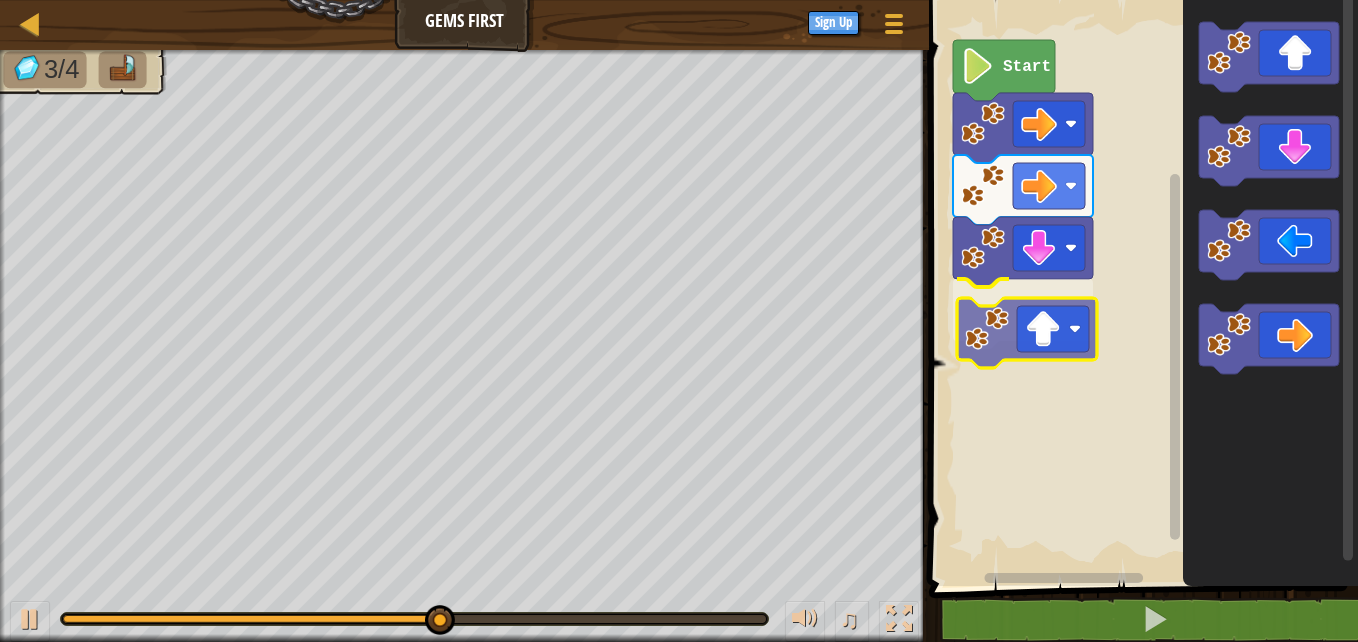 click on "Start" at bounding box center [1140, 288] 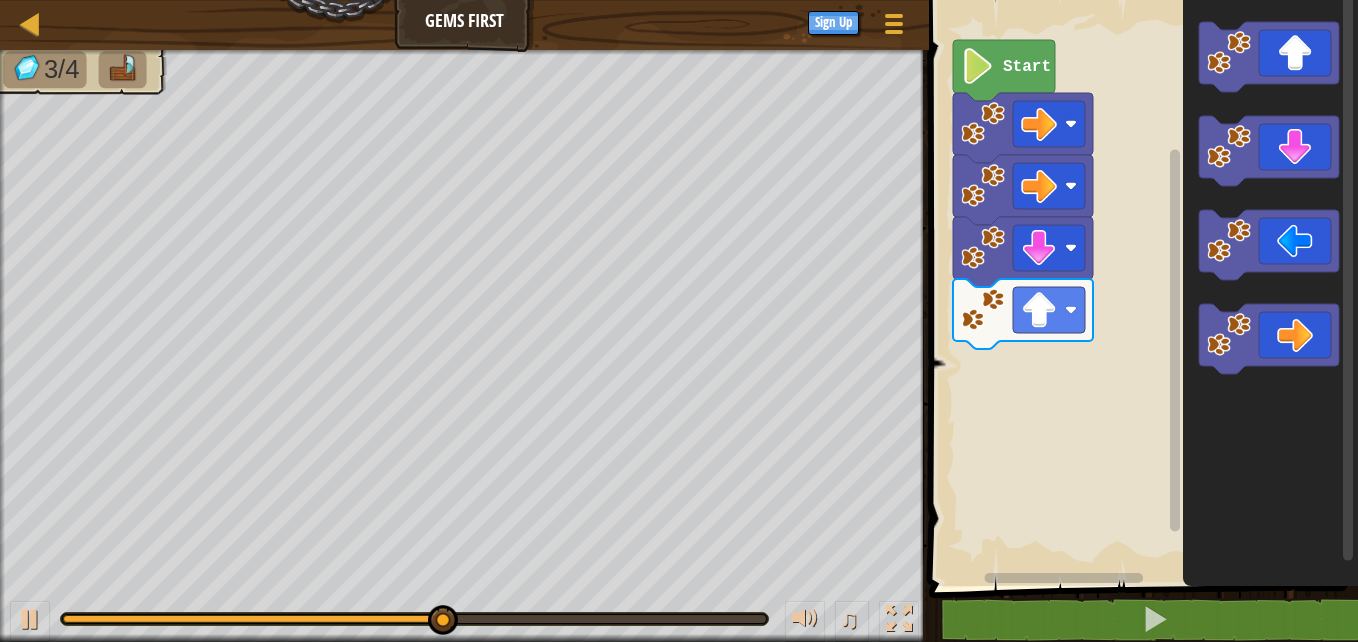 click on "Start" at bounding box center (1140, 288) 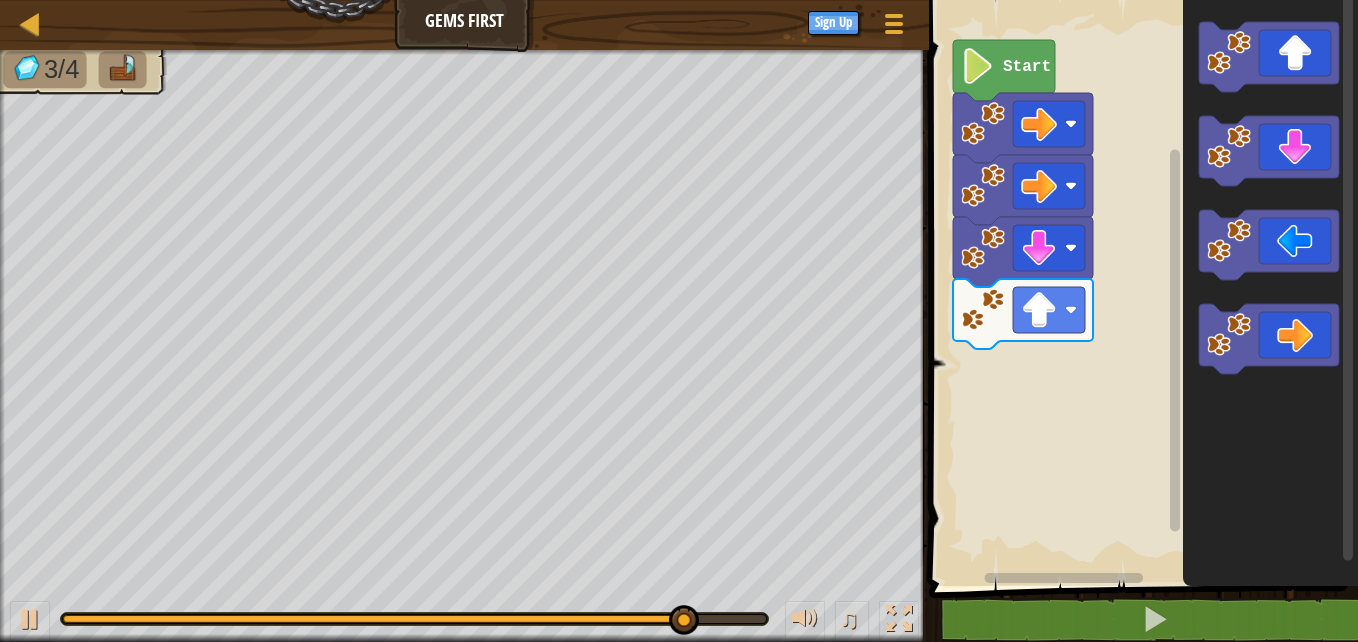 click on "Start" at bounding box center (1140, 288) 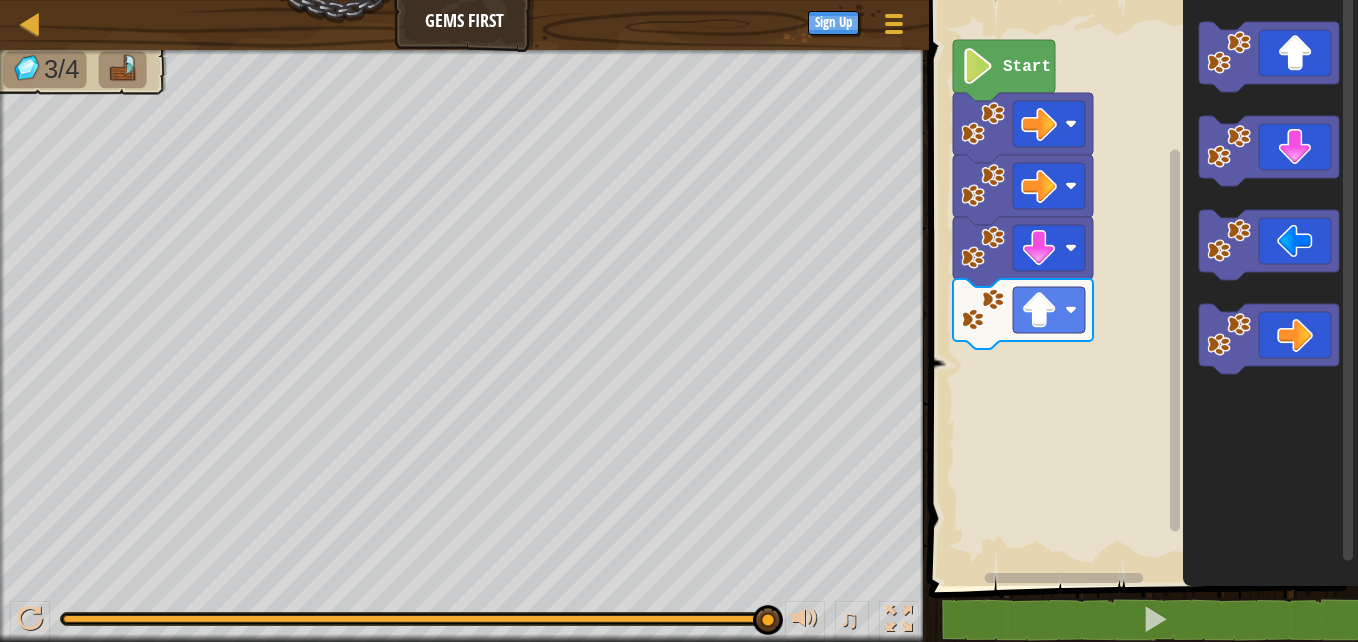 click 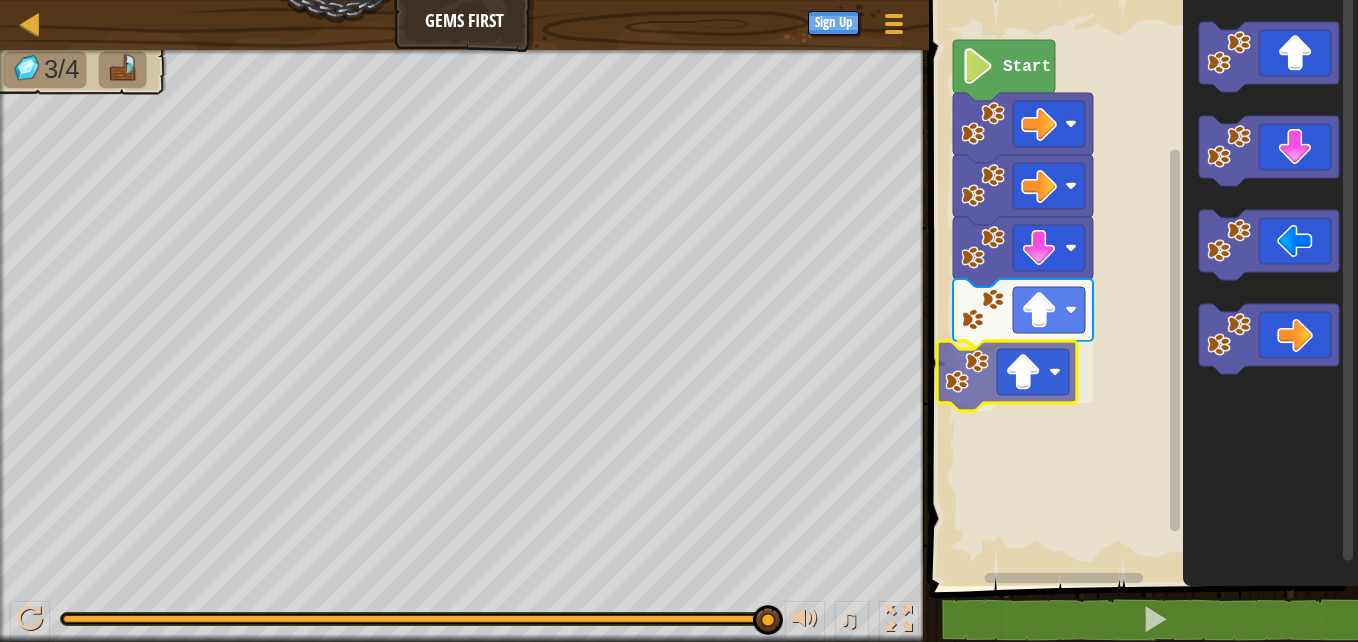 click on "Start" at bounding box center (1140, 288) 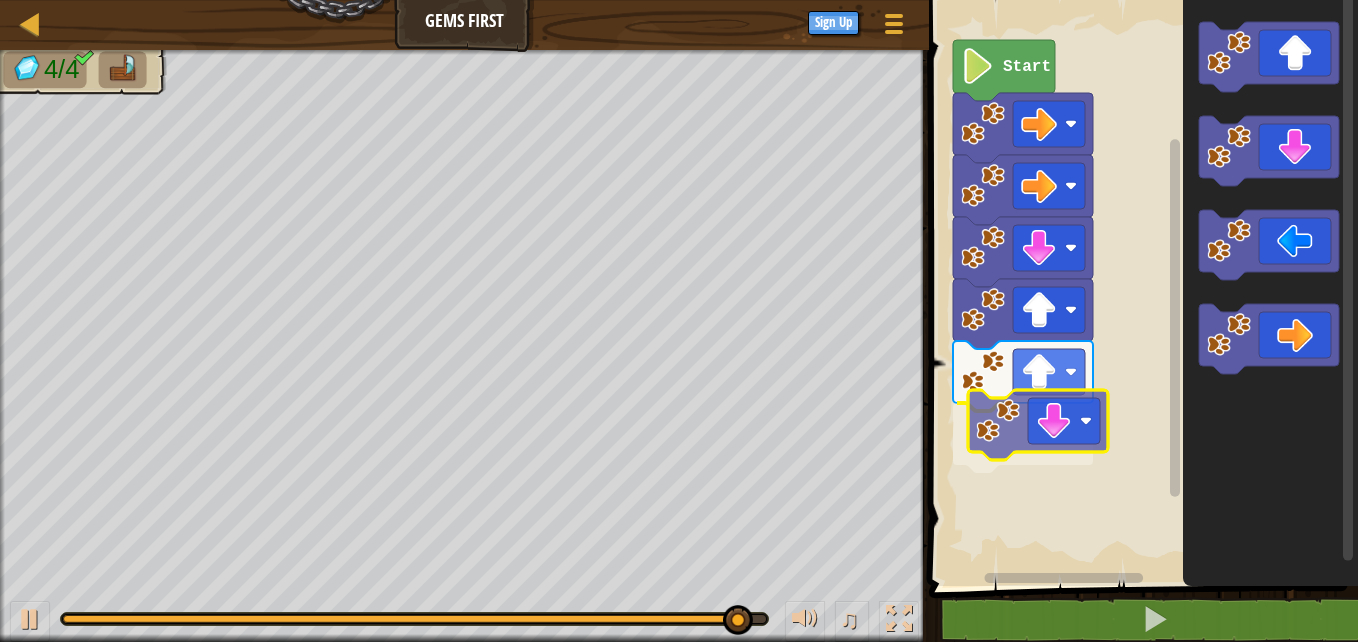 click on "Start" at bounding box center (1140, 288) 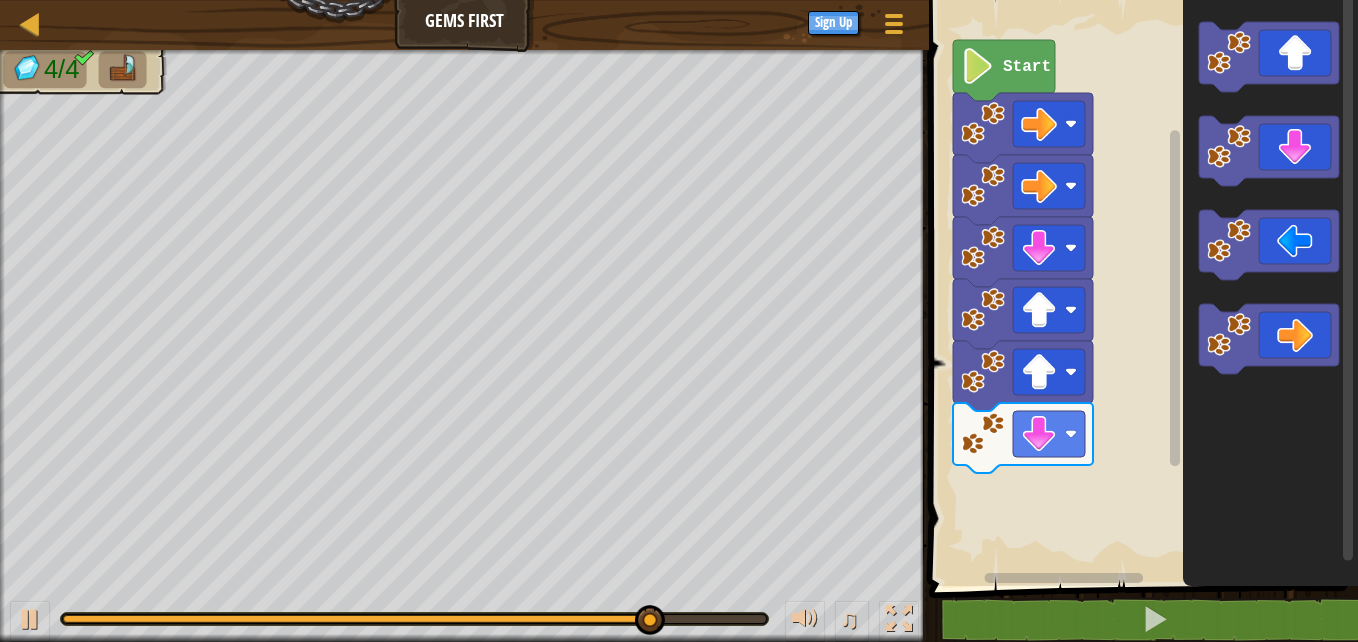 click on "Start" at bounding box center [1140, 288] 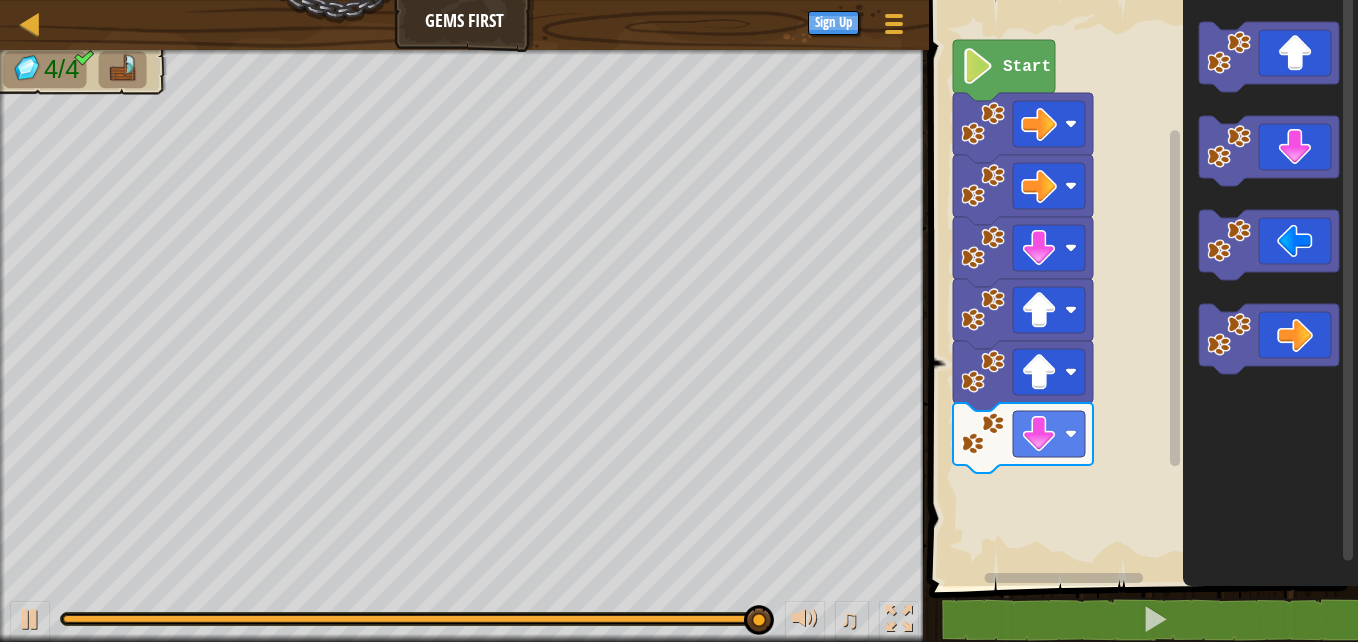 click 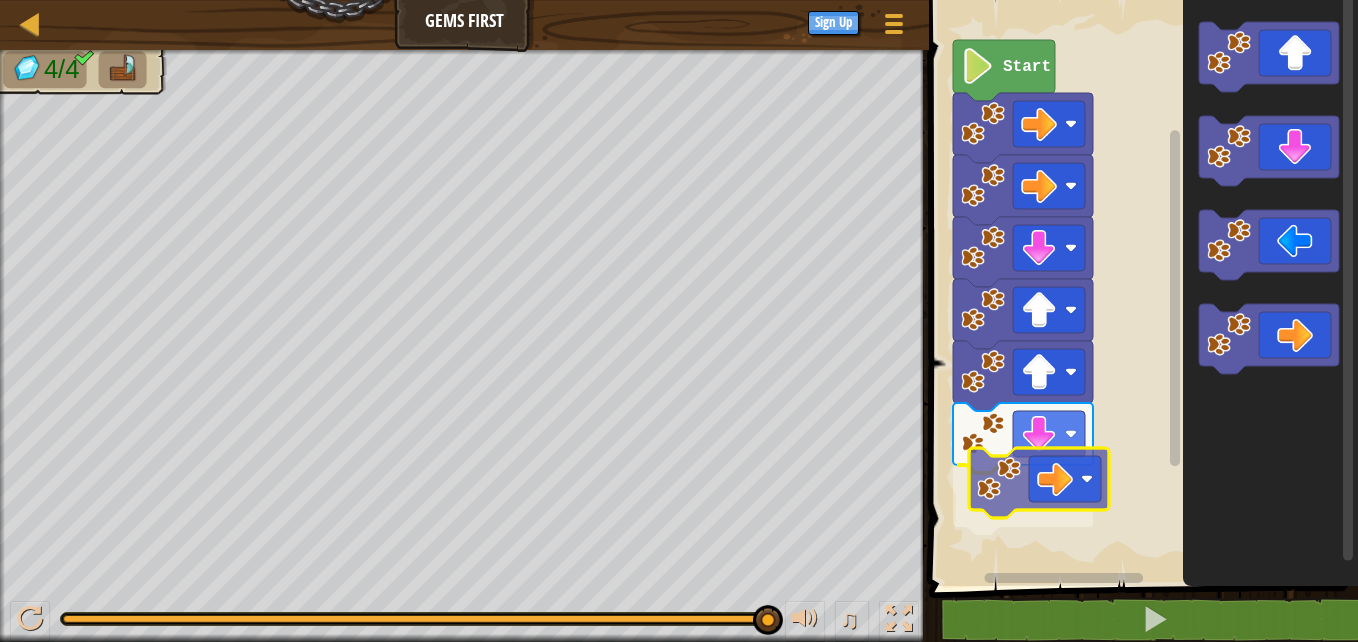 click on "Start" at bounding box center [1140, 288] 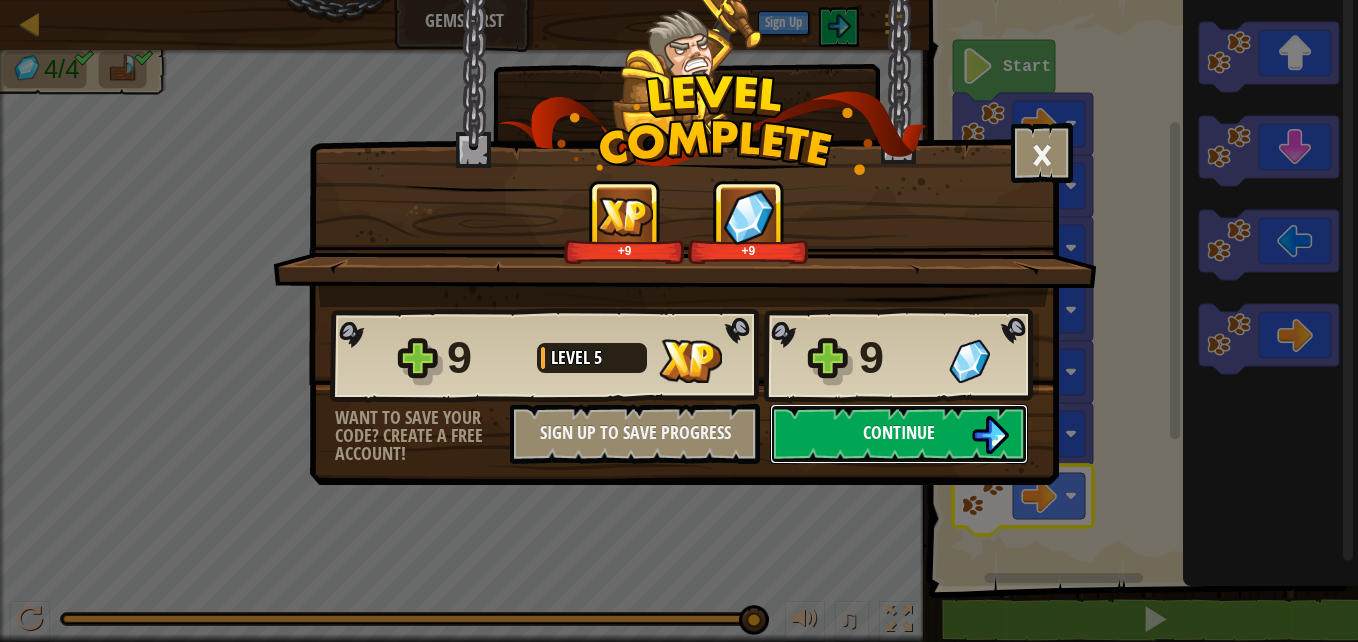 click on "Continue" at bounding box center [899, 434] 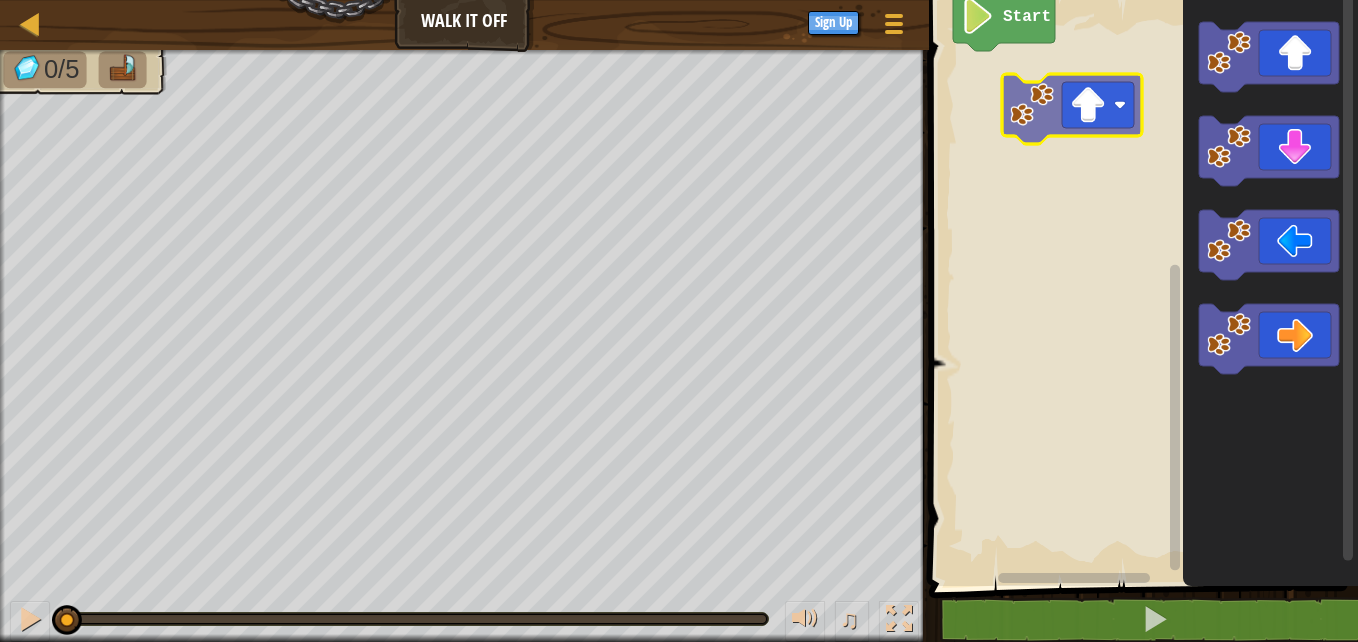 click on "Start" at bounding box center [1140, 288] 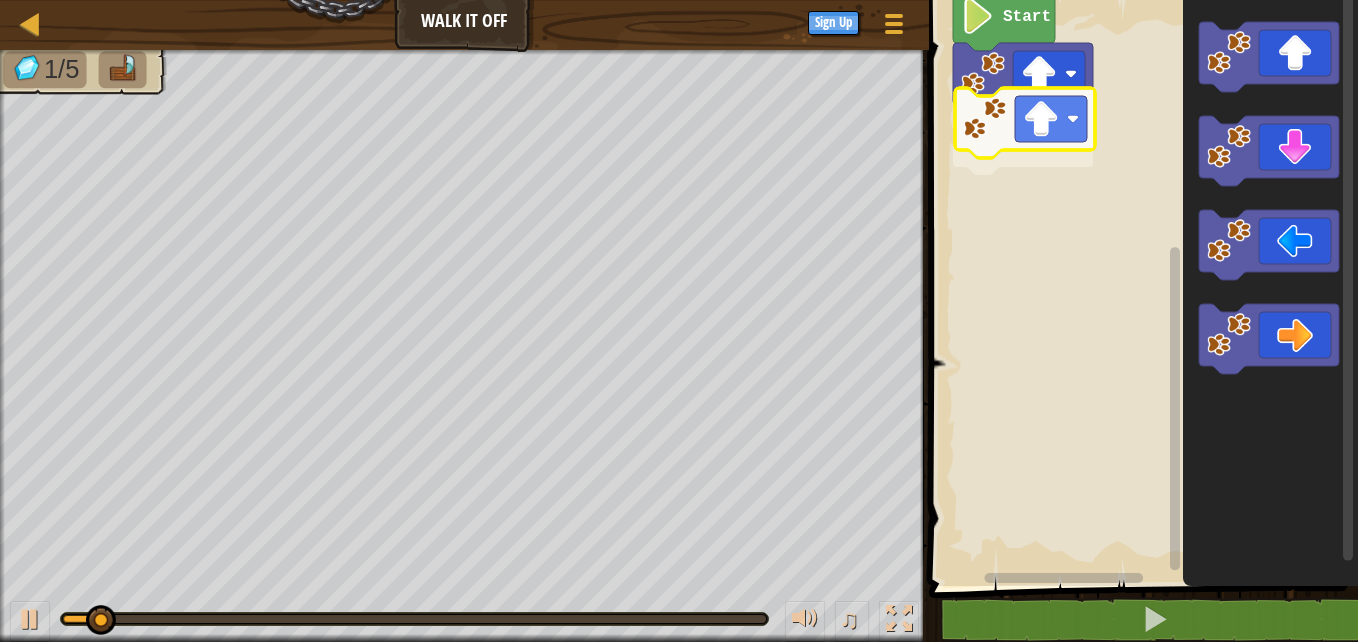 click on "Start" at bounding box center (1140, 288) 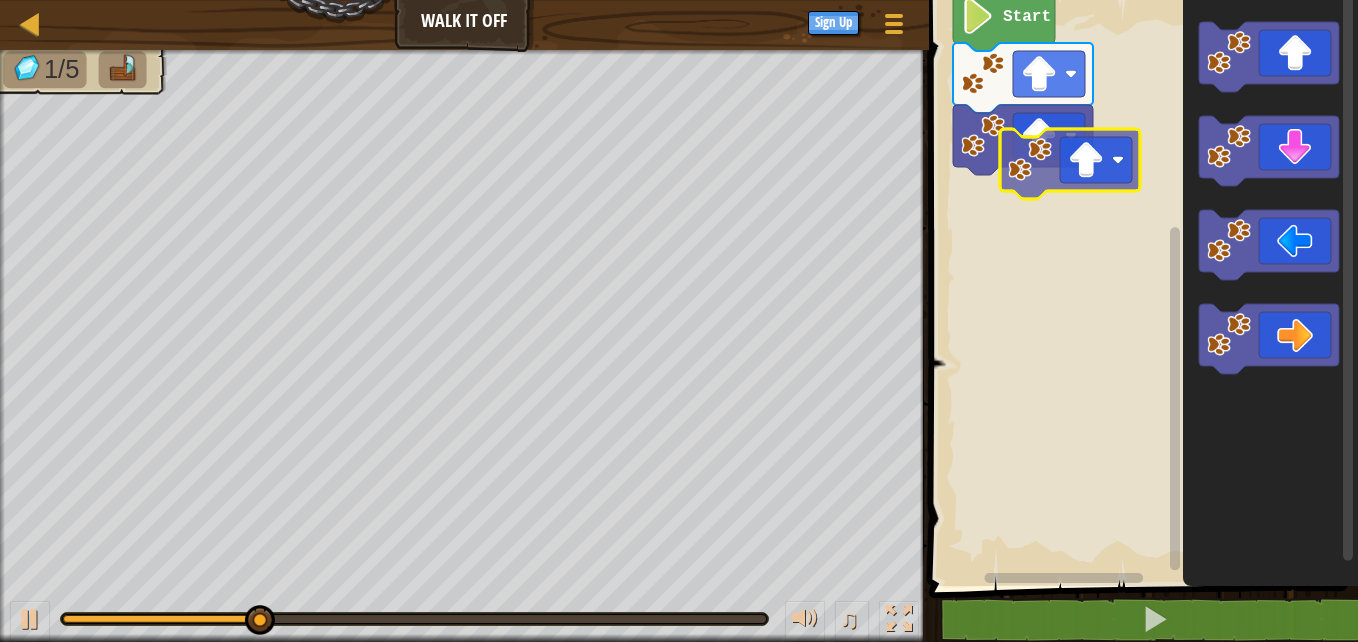 click on "Start" at bounding box center (1140, 288) 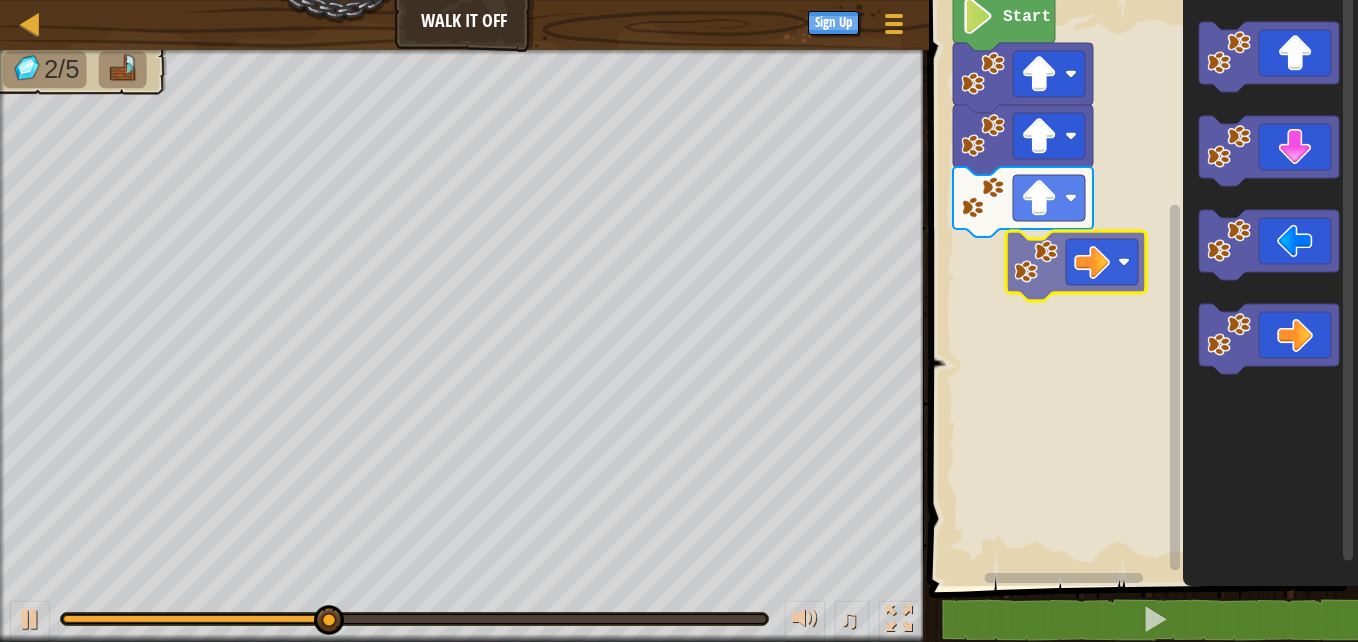 click on "Start" at bounding box center (1140, 288) 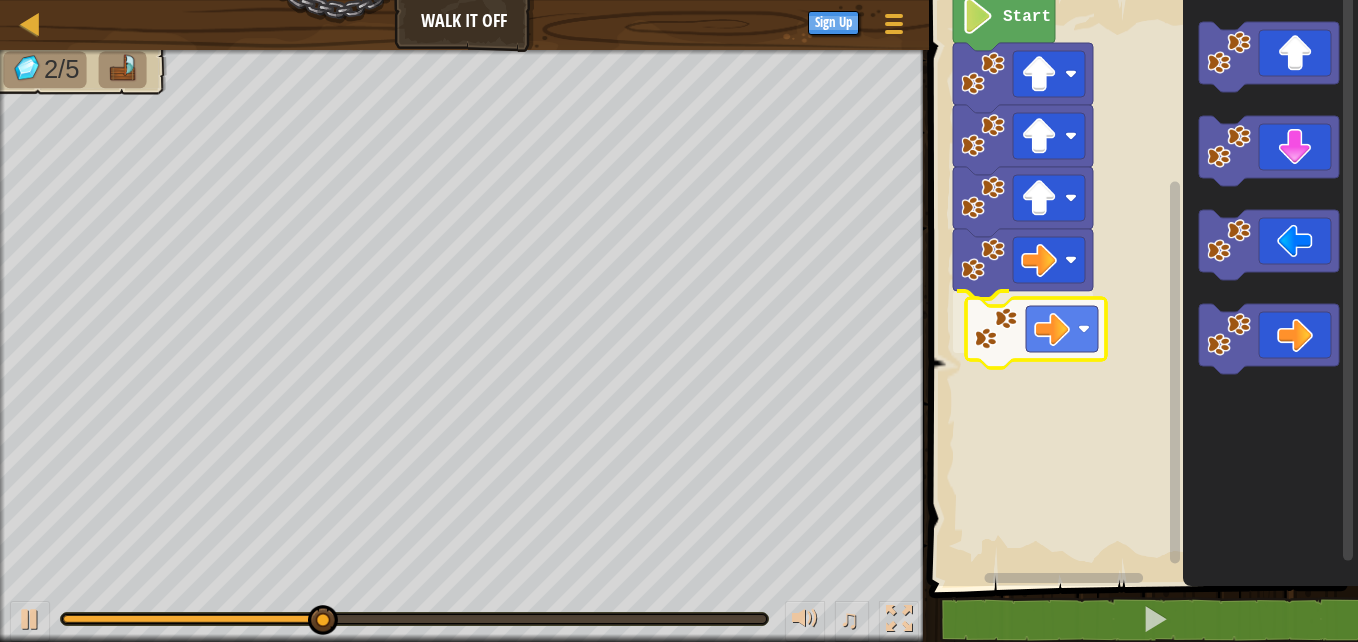 click on "Start" at bounding box center [1140, 288] 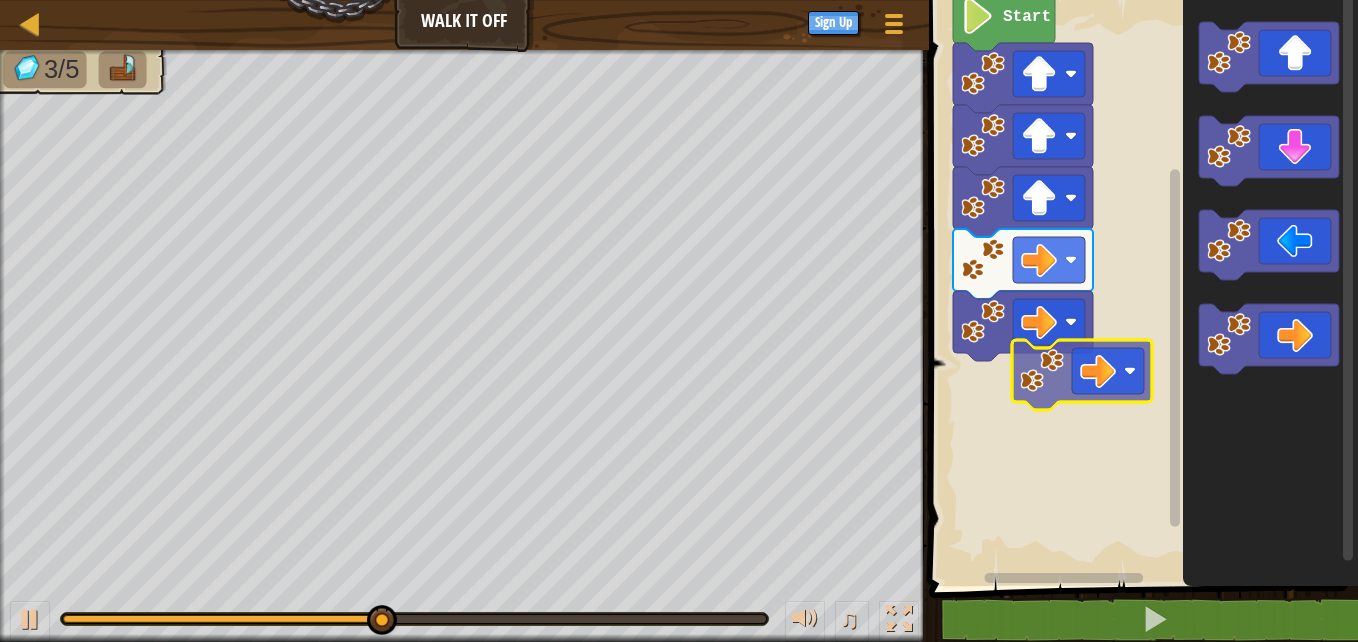 click on "Start" at bounding box center (1140, 288) 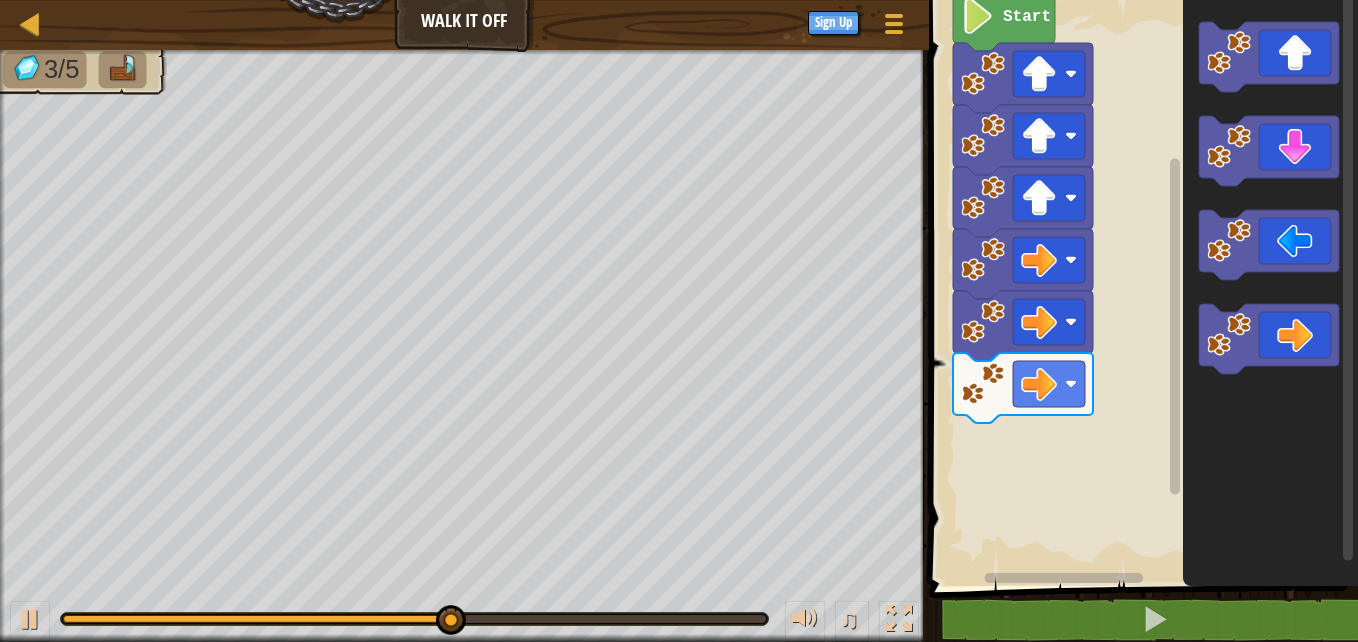 click on "Start" at bounding box center [1140, 288] 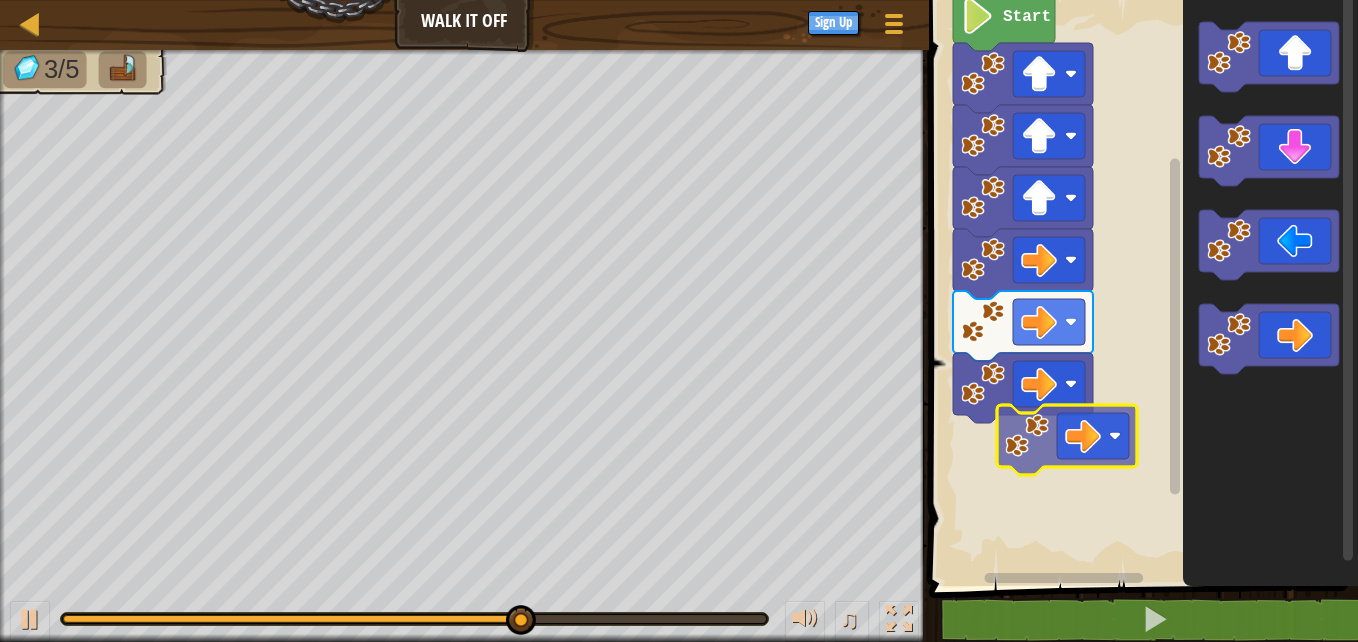 click on "Start" at bounding box center [1140, 288] 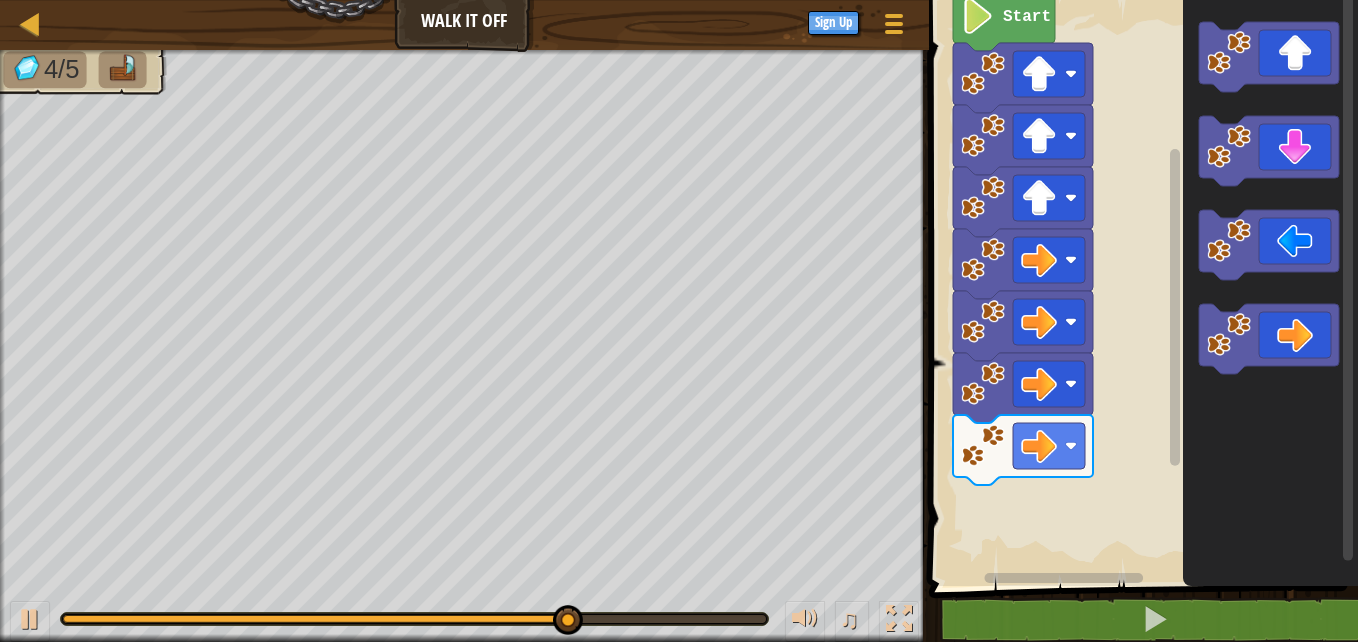 click on "Start" at bounding box center [1140, 288] 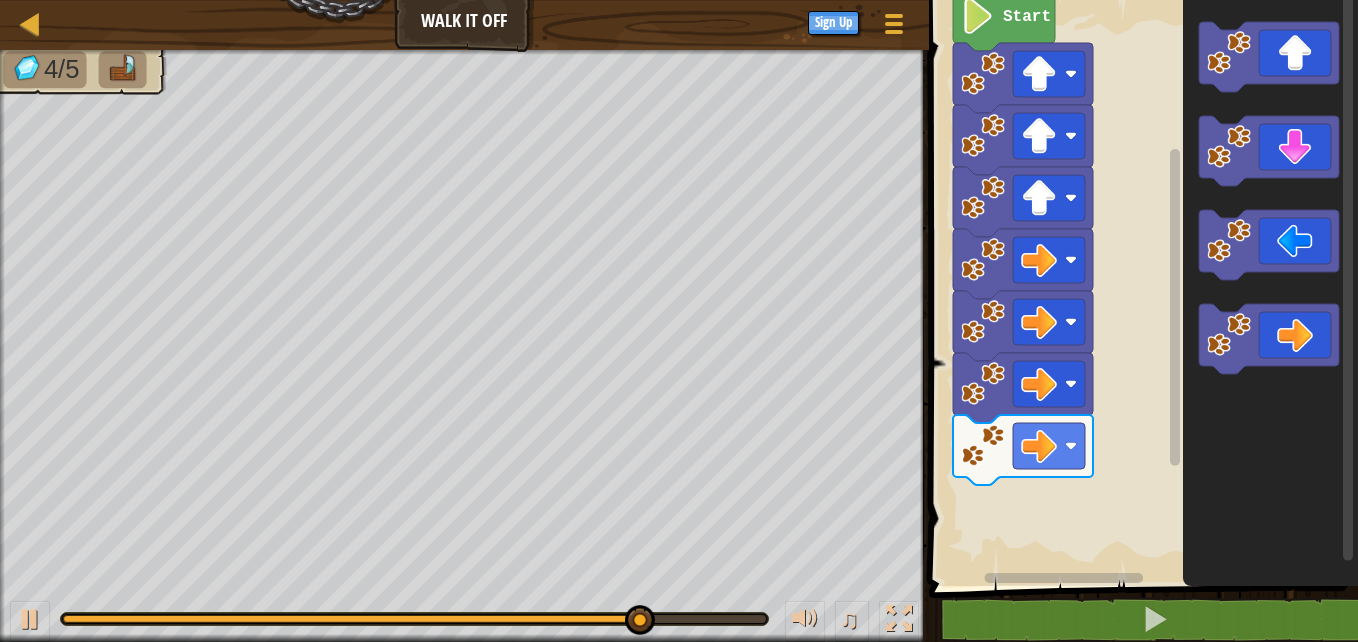 click on "Start" at bounding box center [1140, 288] 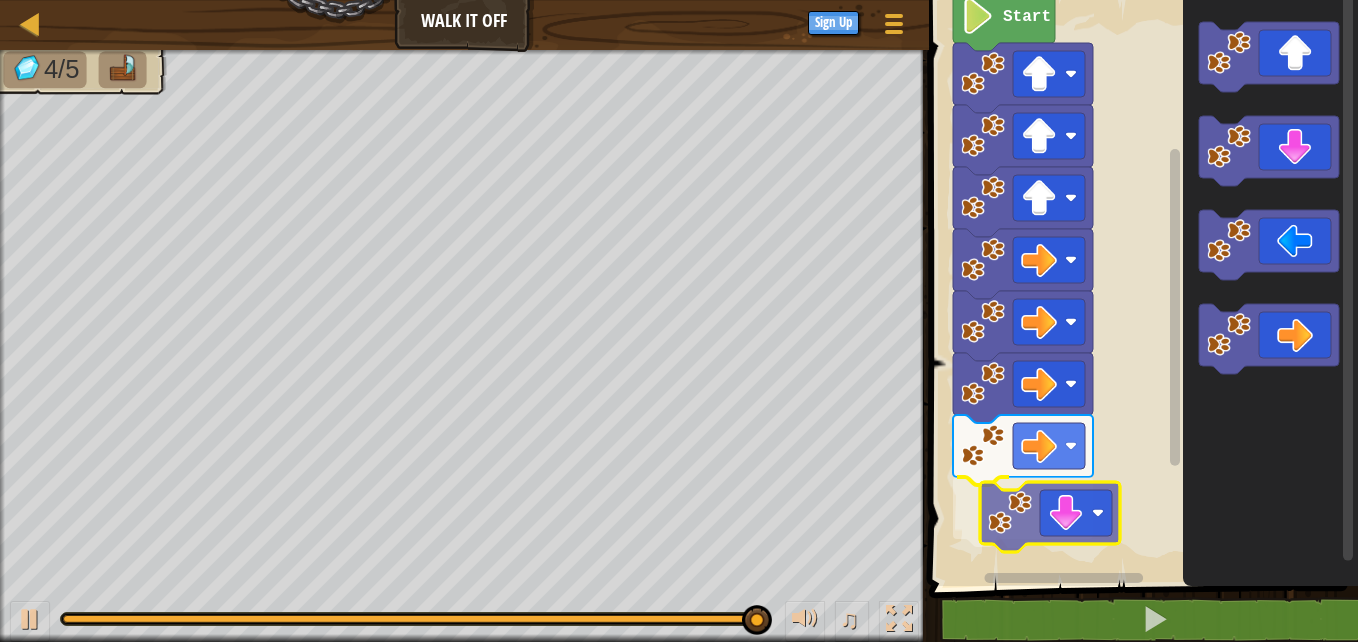 click on "Start" at bounding box center [1140, 288] 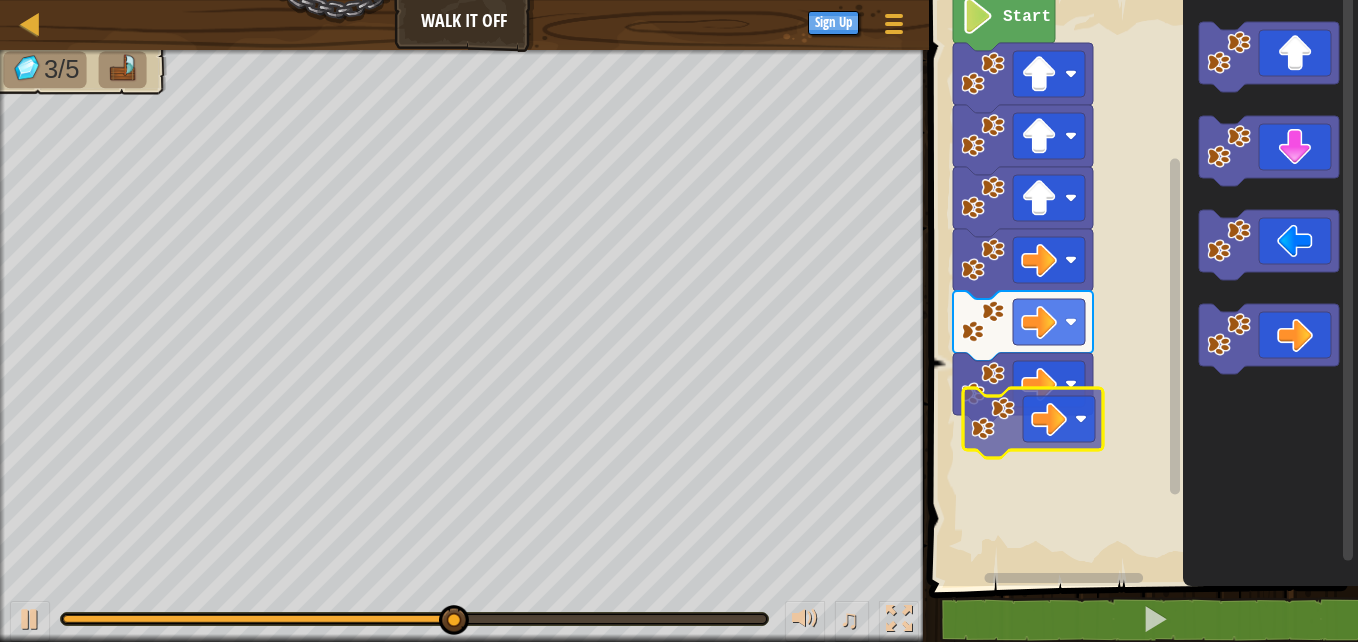 click on "Start" at bounding box center [1140, 288] 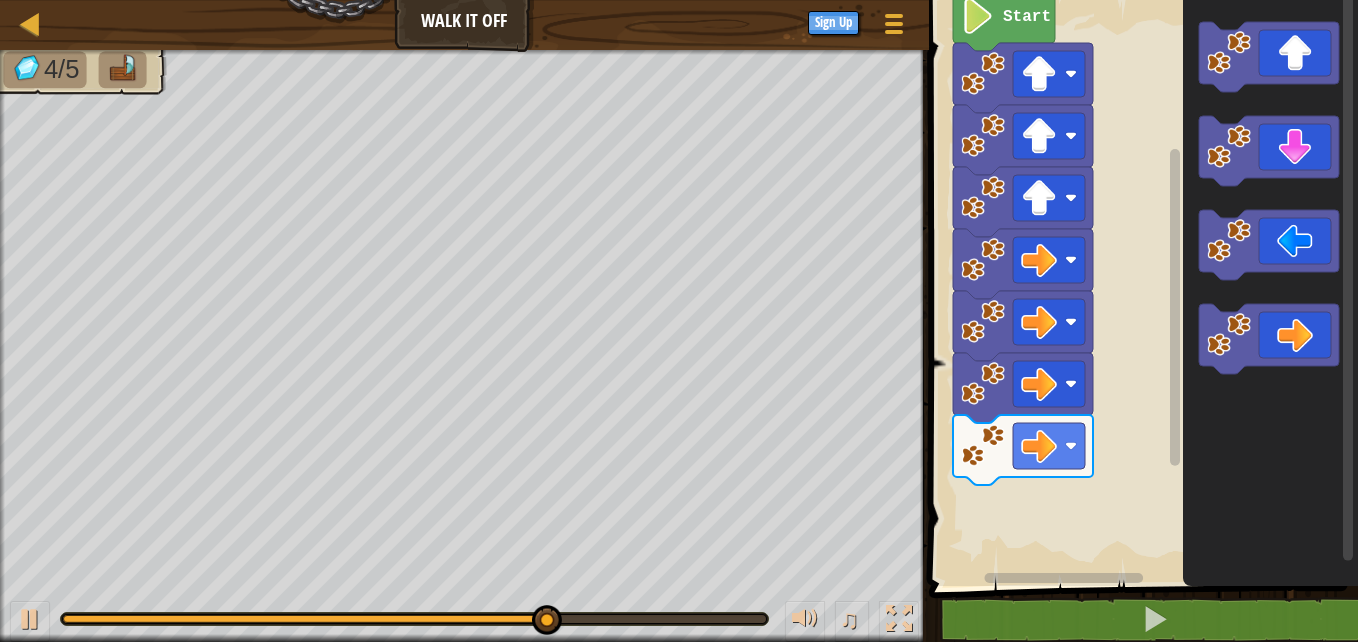 click on "Start" at bounding box center (1140, 288) 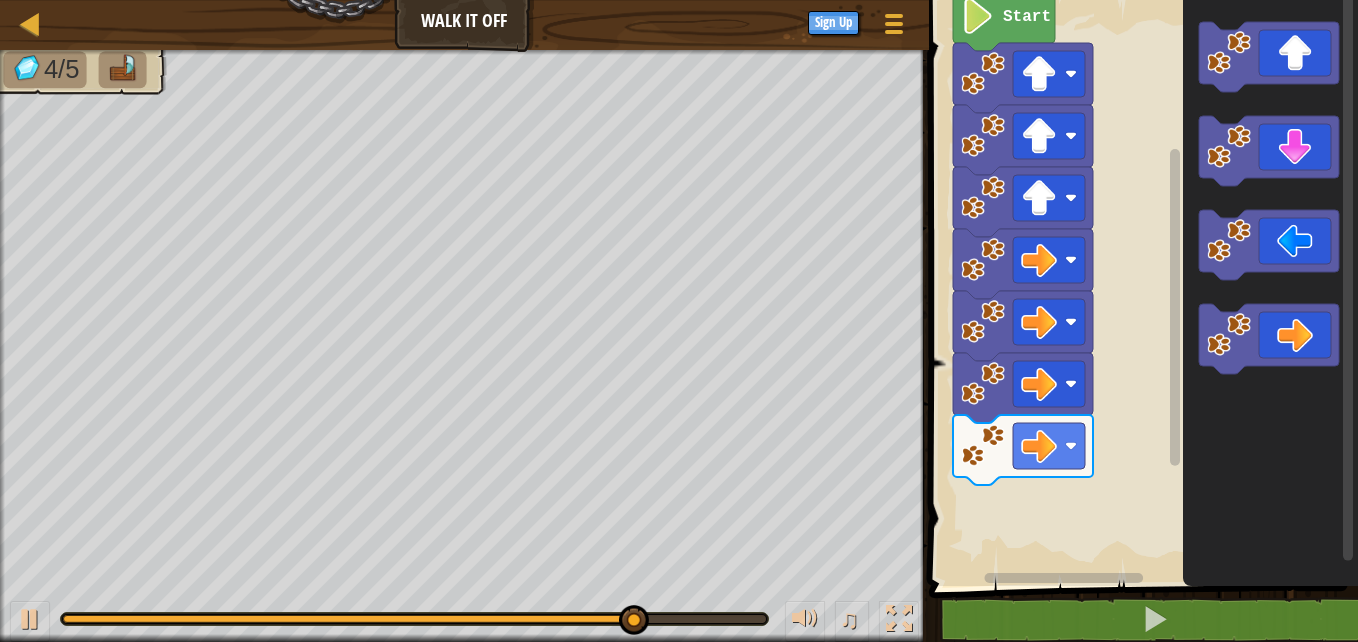 click on "Start" at bounding box center [1140, 288] 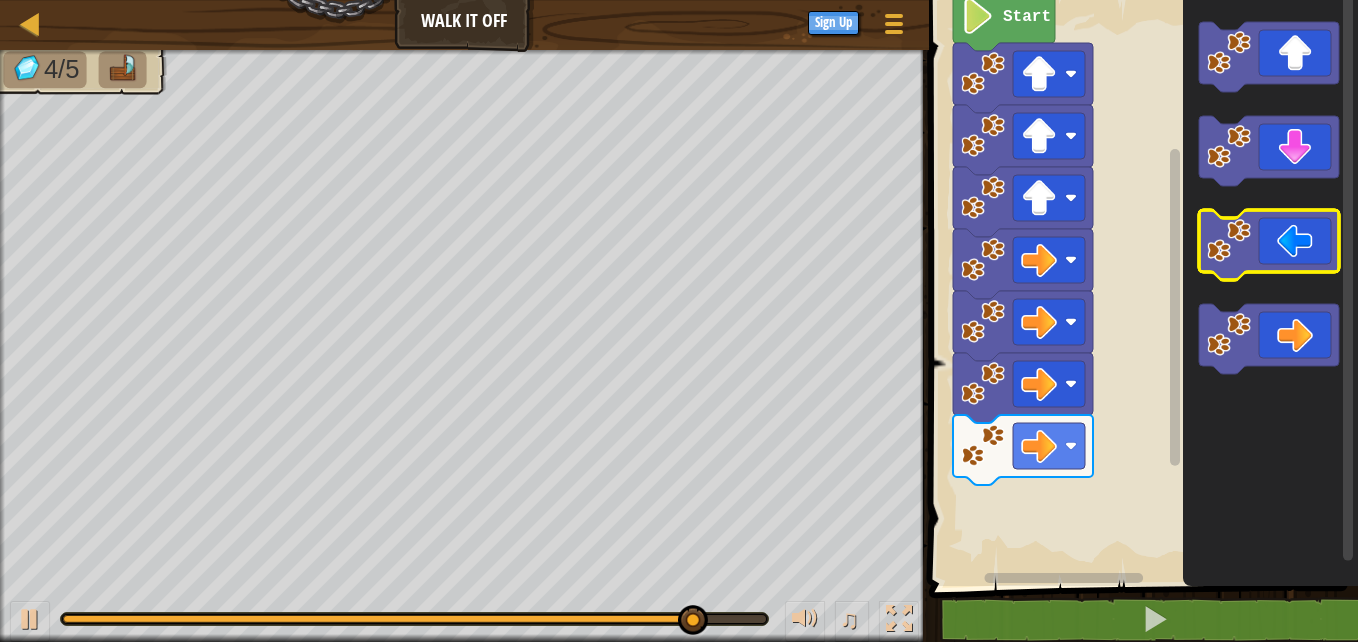 click 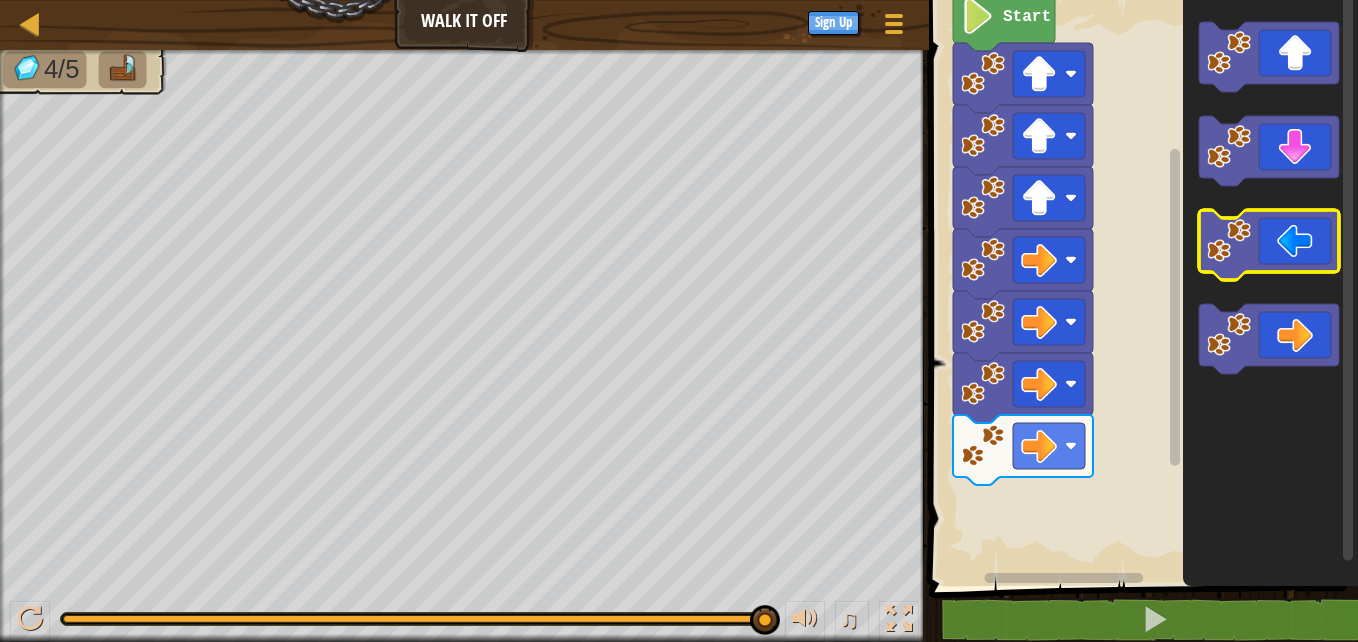 click 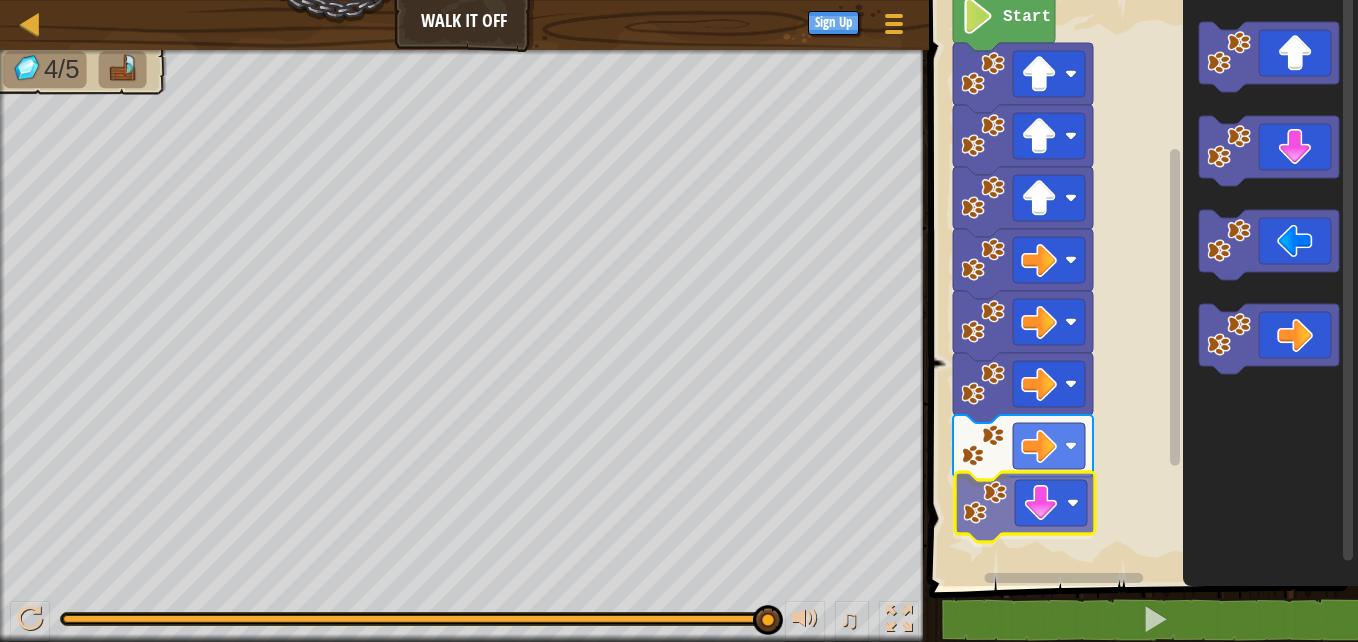 click on "Start" at bounding box center (1140, 288) 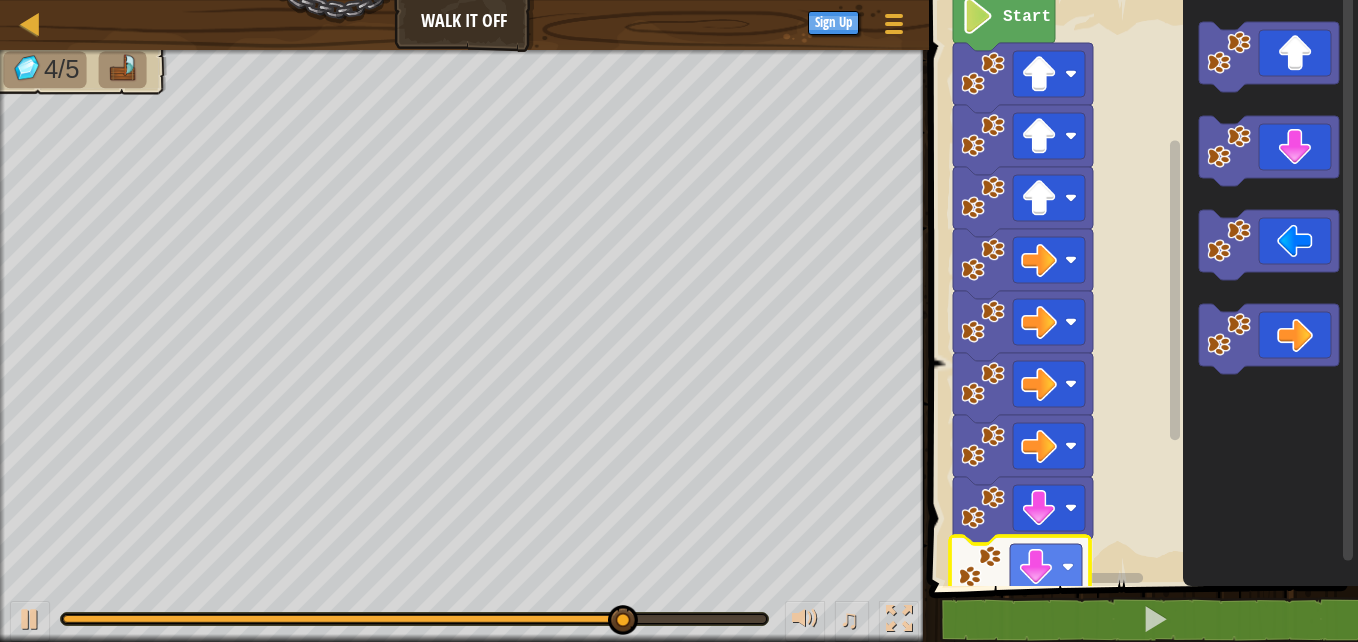 click on "Start" at bounding box center [1140, 288] 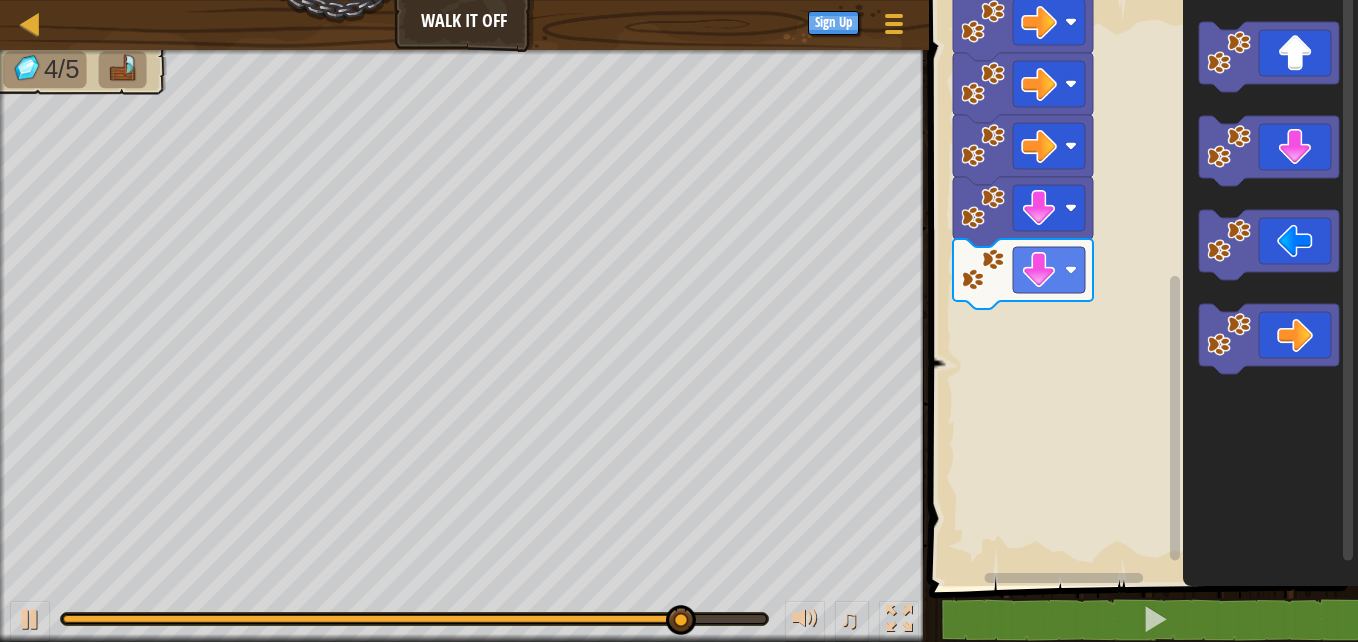 click 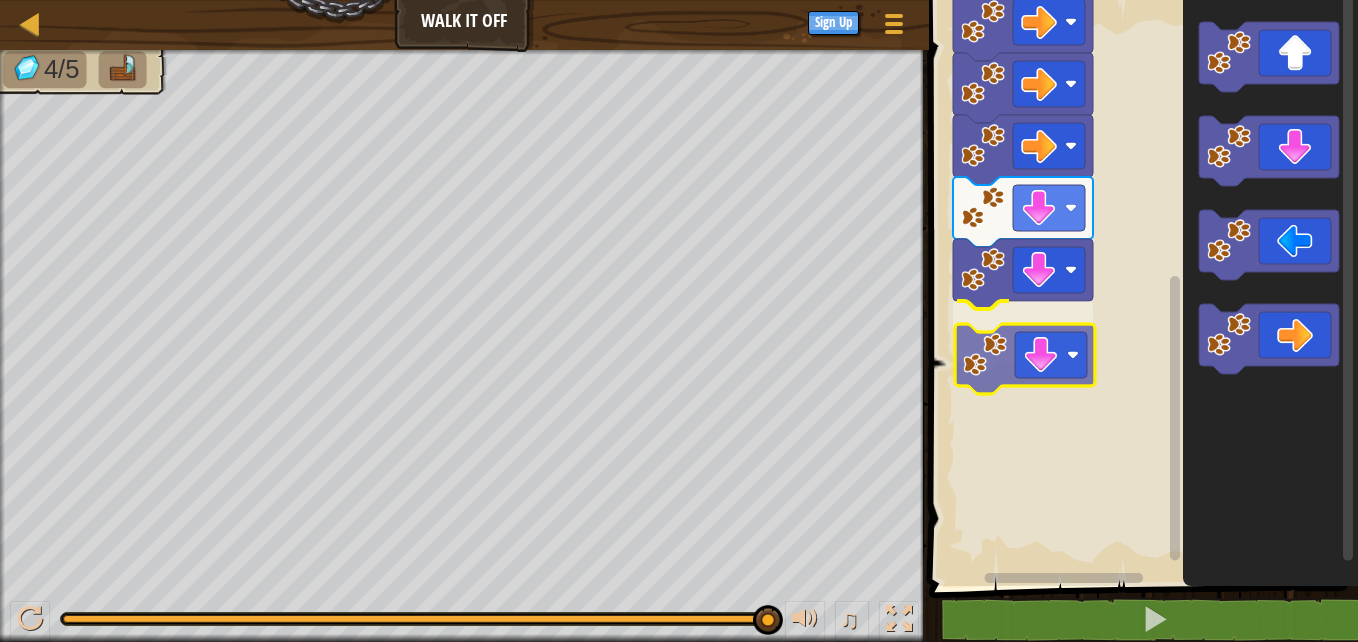 click on "Start" at bounding box center [1140, 288] 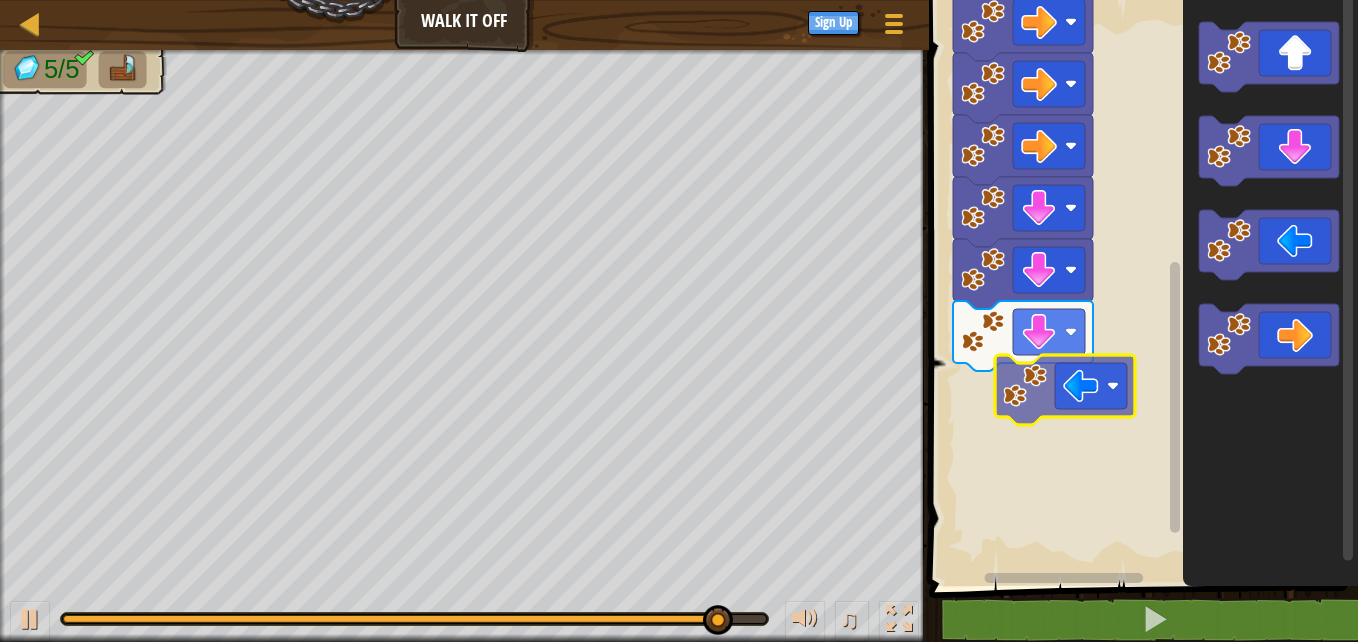 click on "Start" at bounding box center (1140, 288) 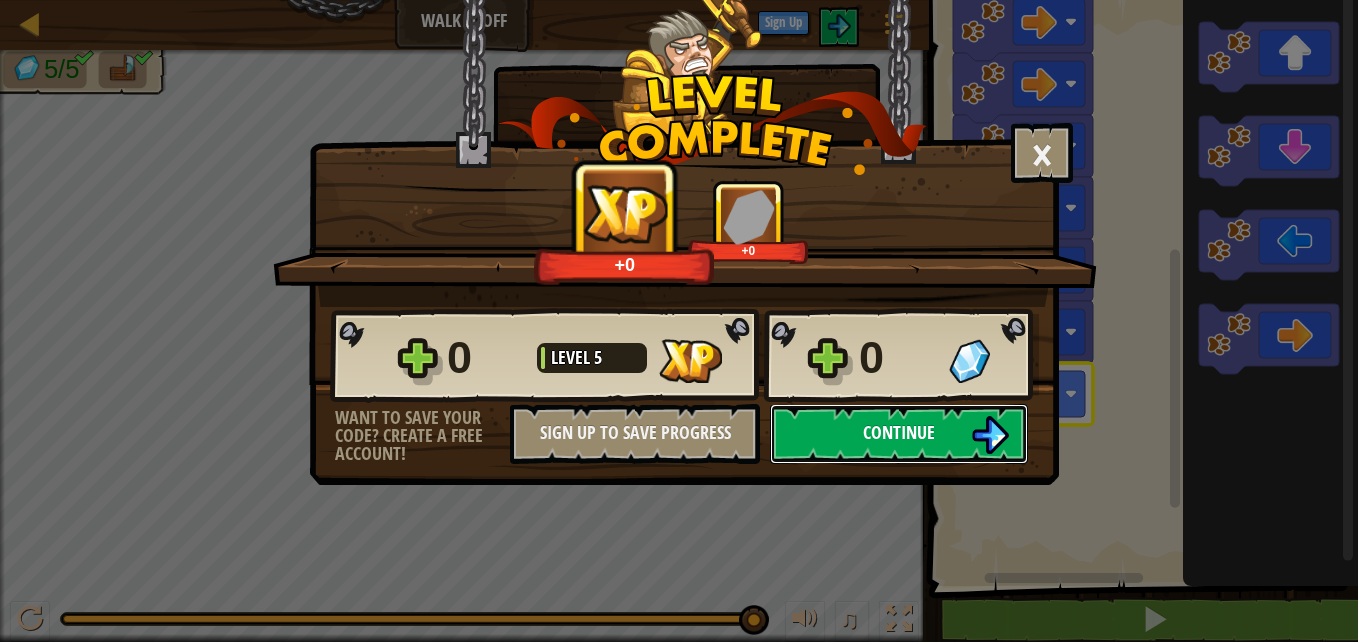 click on "Continue" at bounding box center (899, 432) 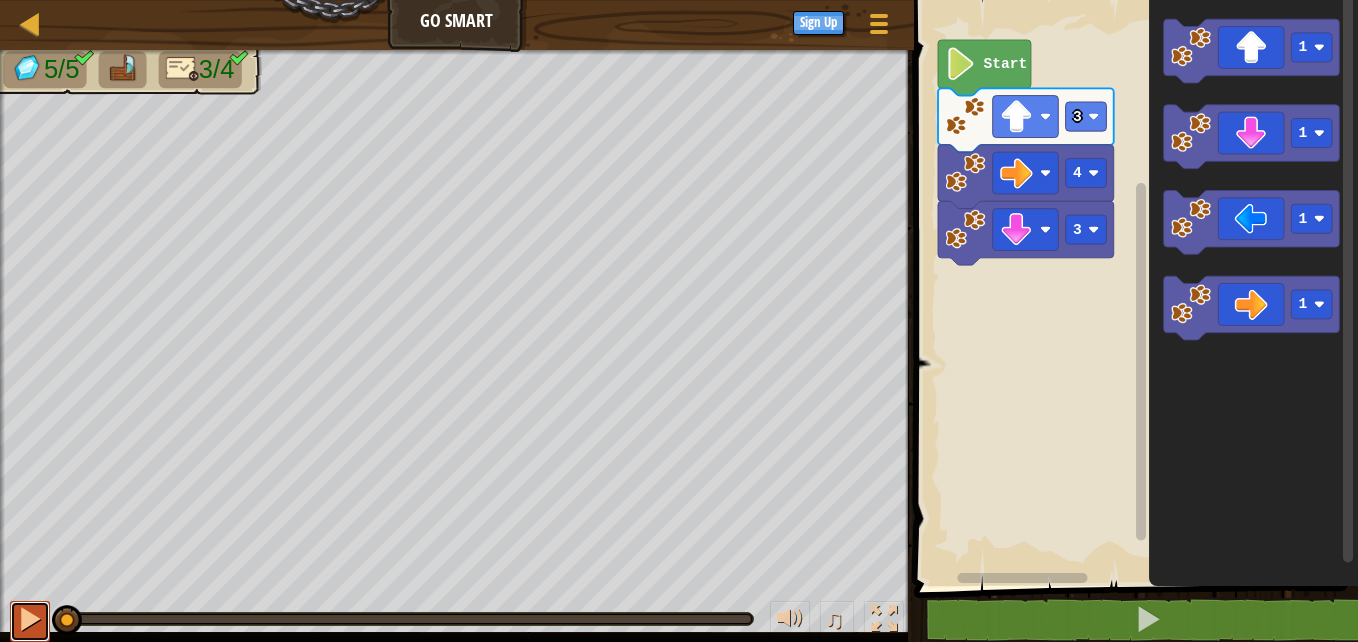 click at bounding box center [30, 619] 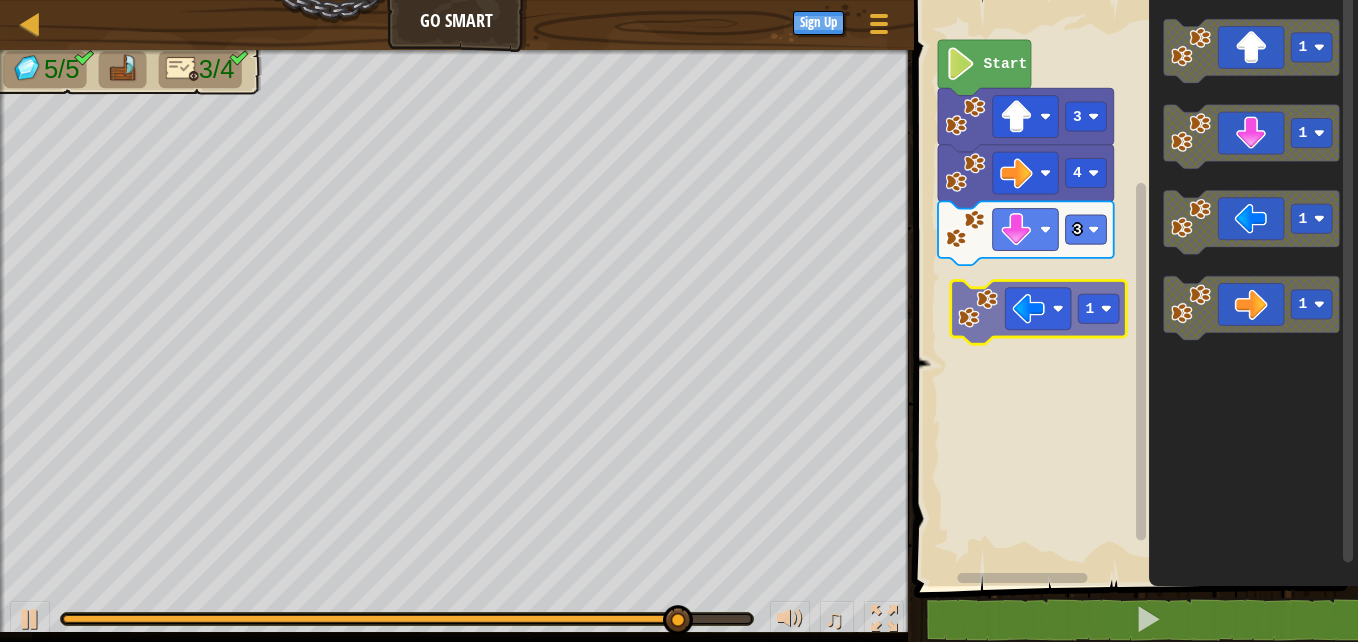 click on "3 4 3 Start 1 1 1 1 1" at bounding box center [1133, 288] 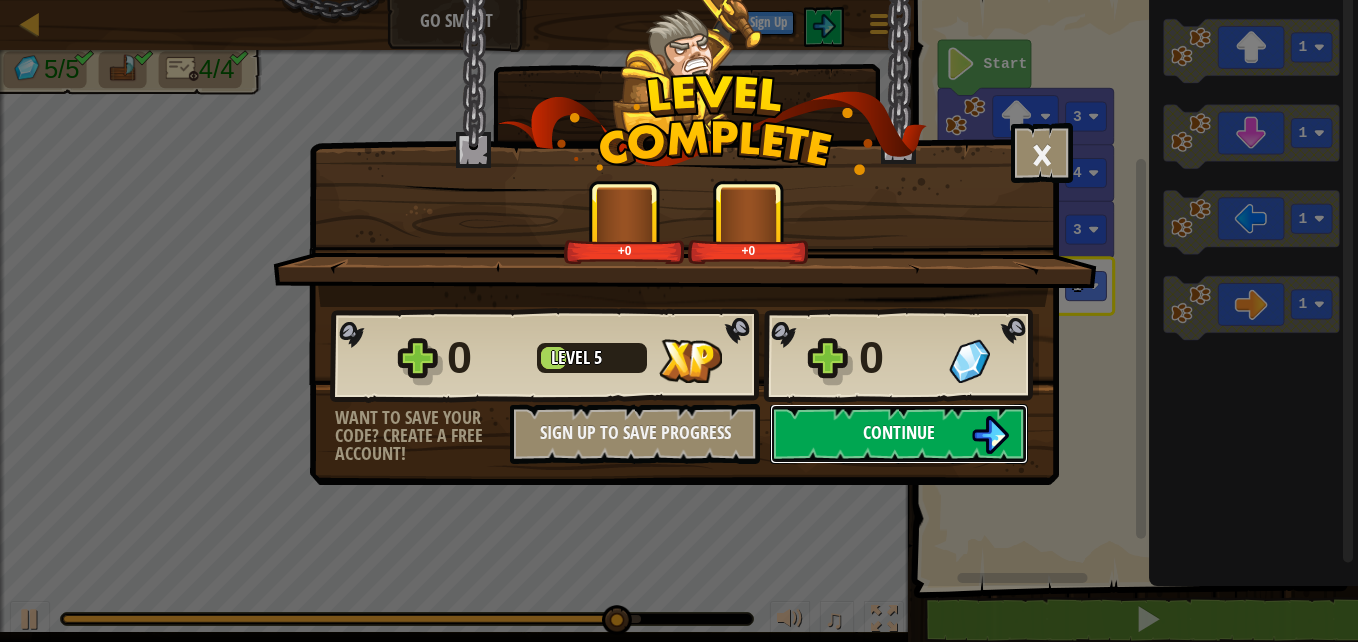 click on "Continue" at bounding box center (899, 434) 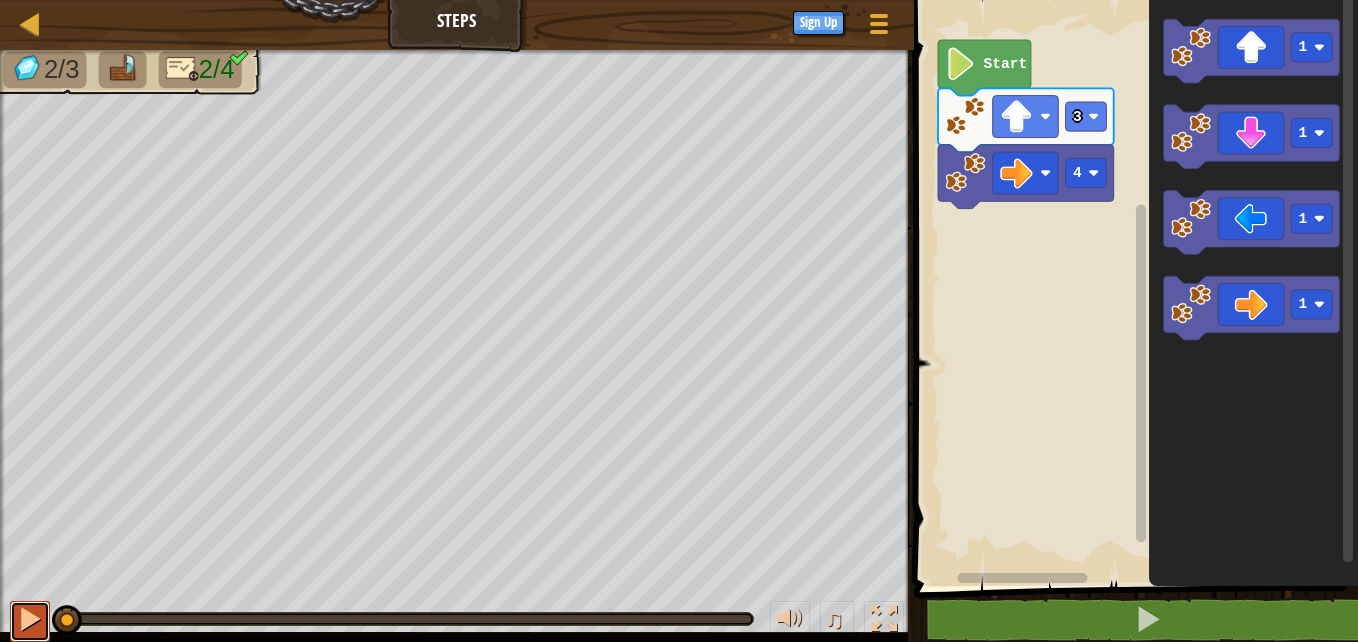 click at bounding box center [30, 619] 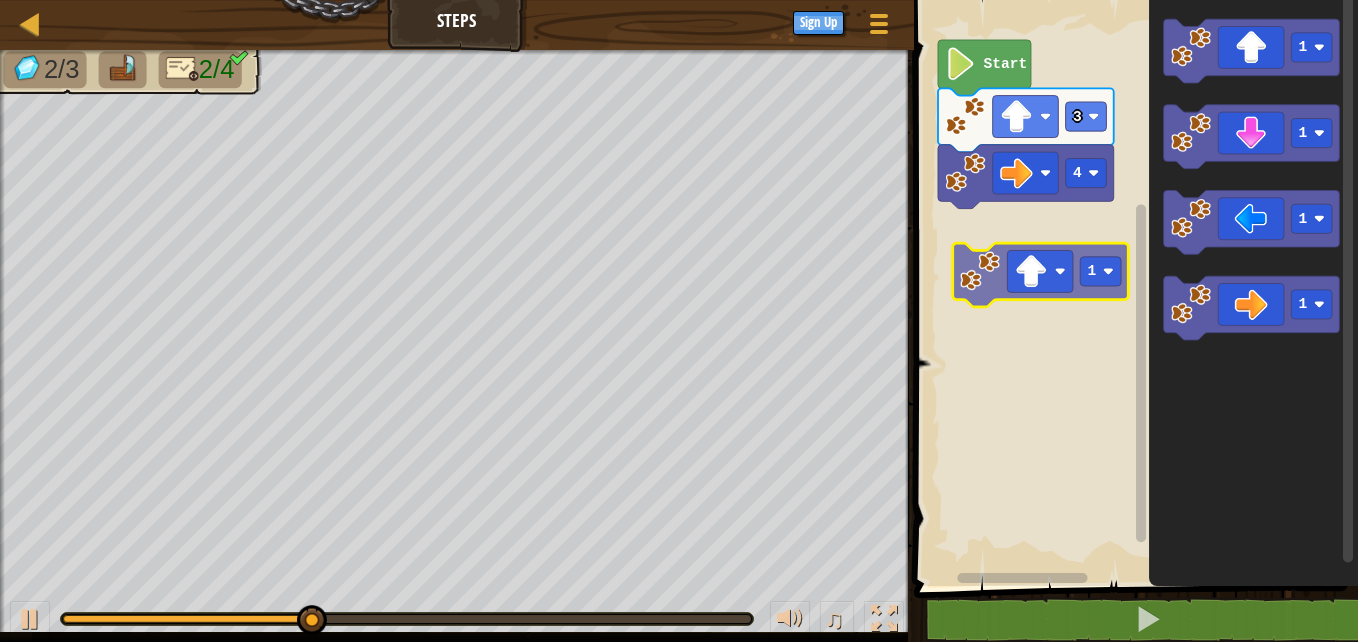 click on "4 3 Start 1 1 1 1 1" at bounding box center [1133, 288] 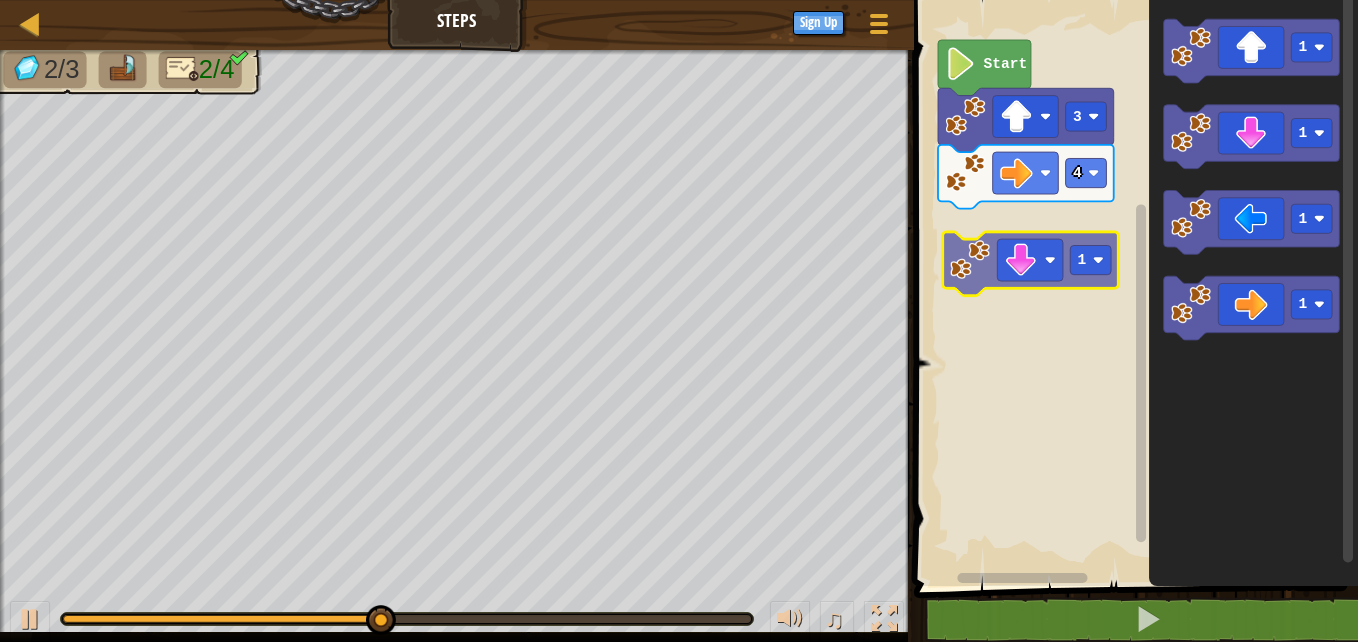 click on "Start 3 4 1 1 1 1 1" at bounding box center (1133, 288) 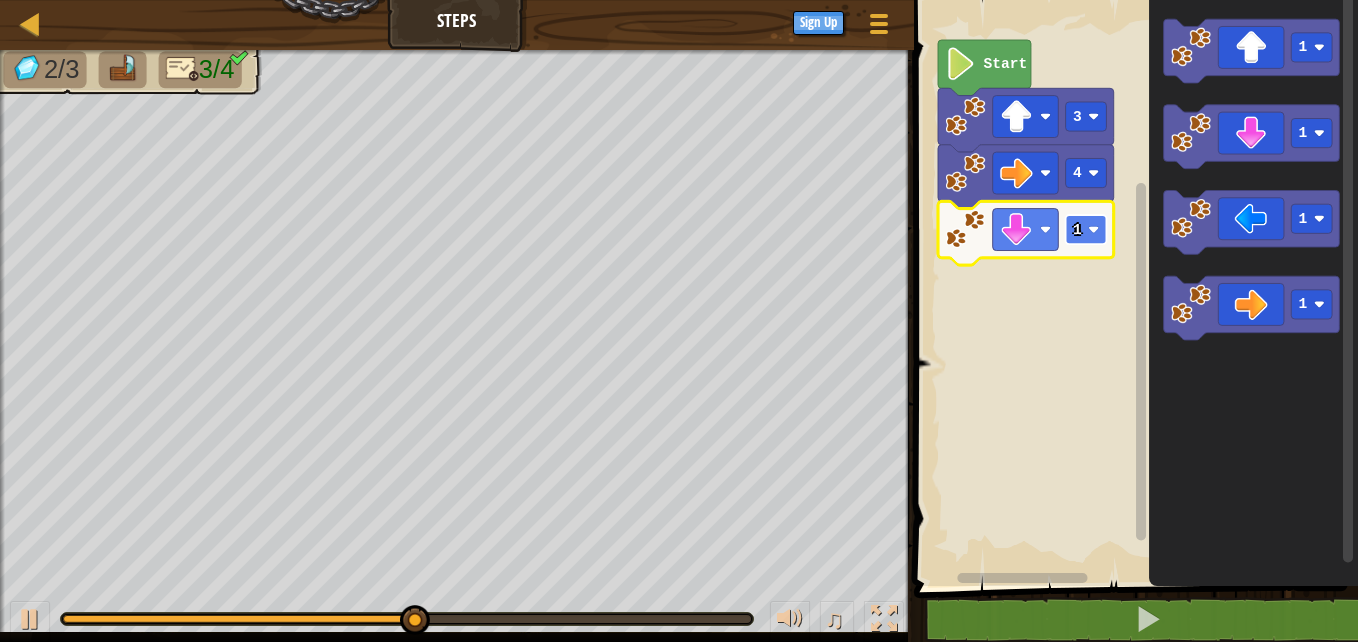 click 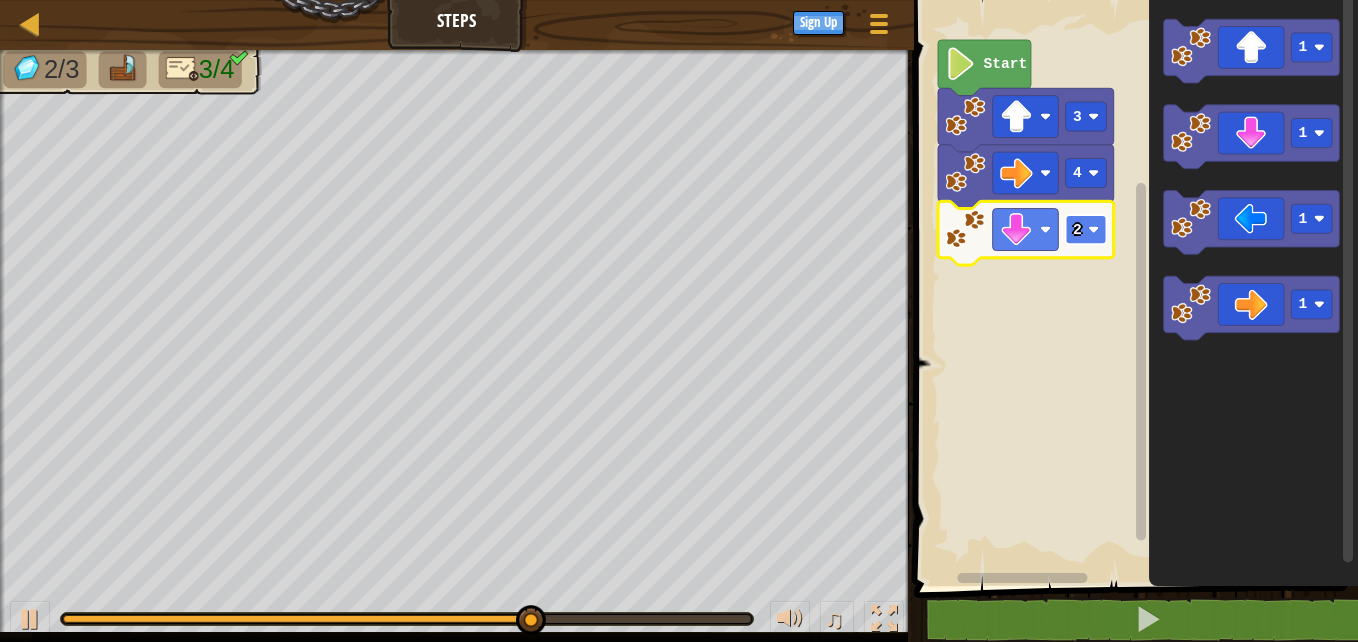 click 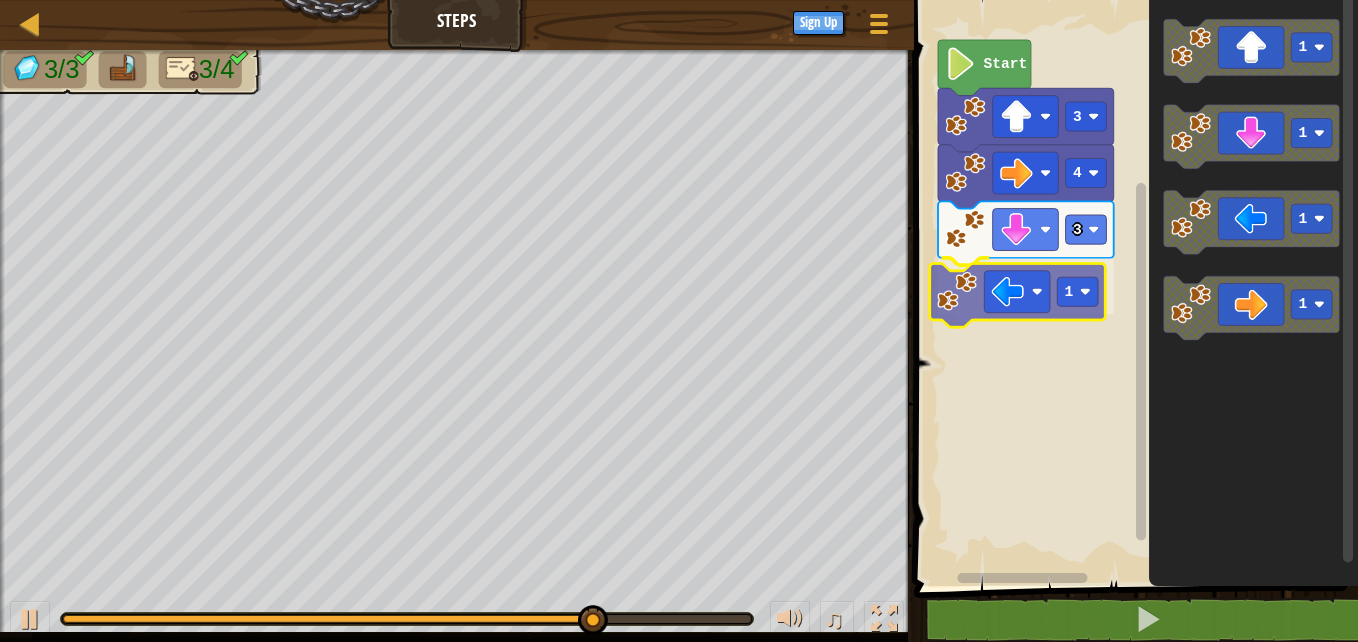 click on "Start 3 4 3 1 1 1 1 1 1" at bounding box center [1133, 288] 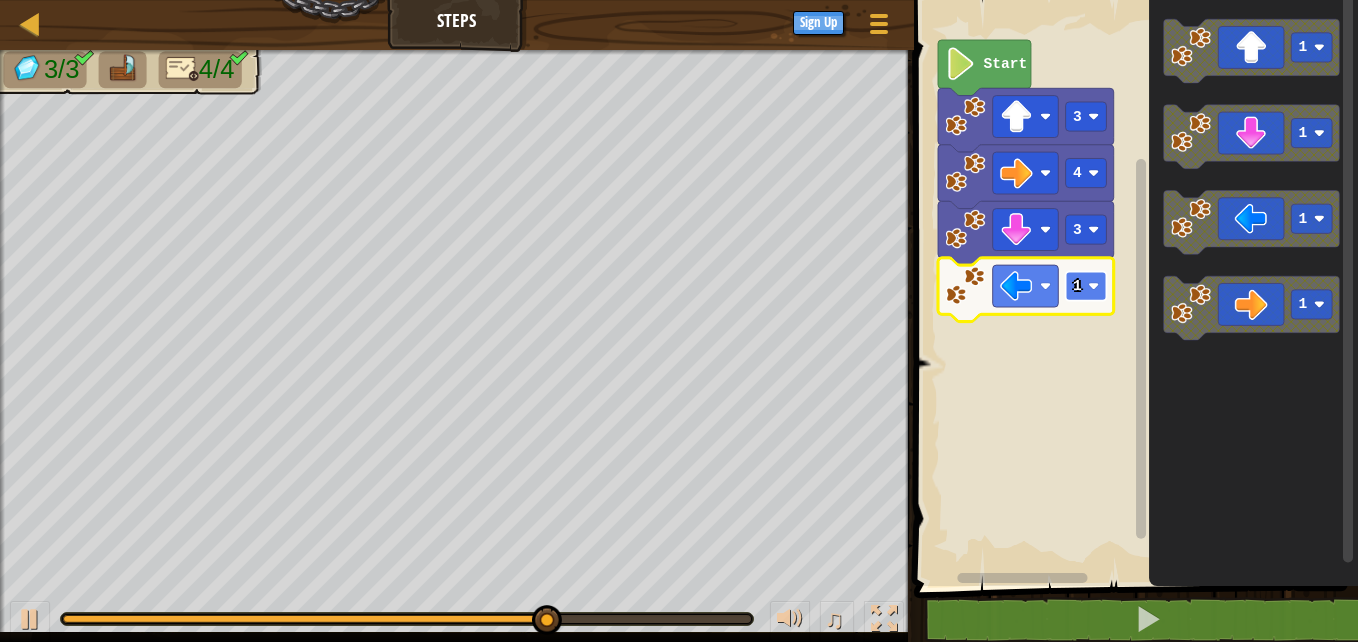click 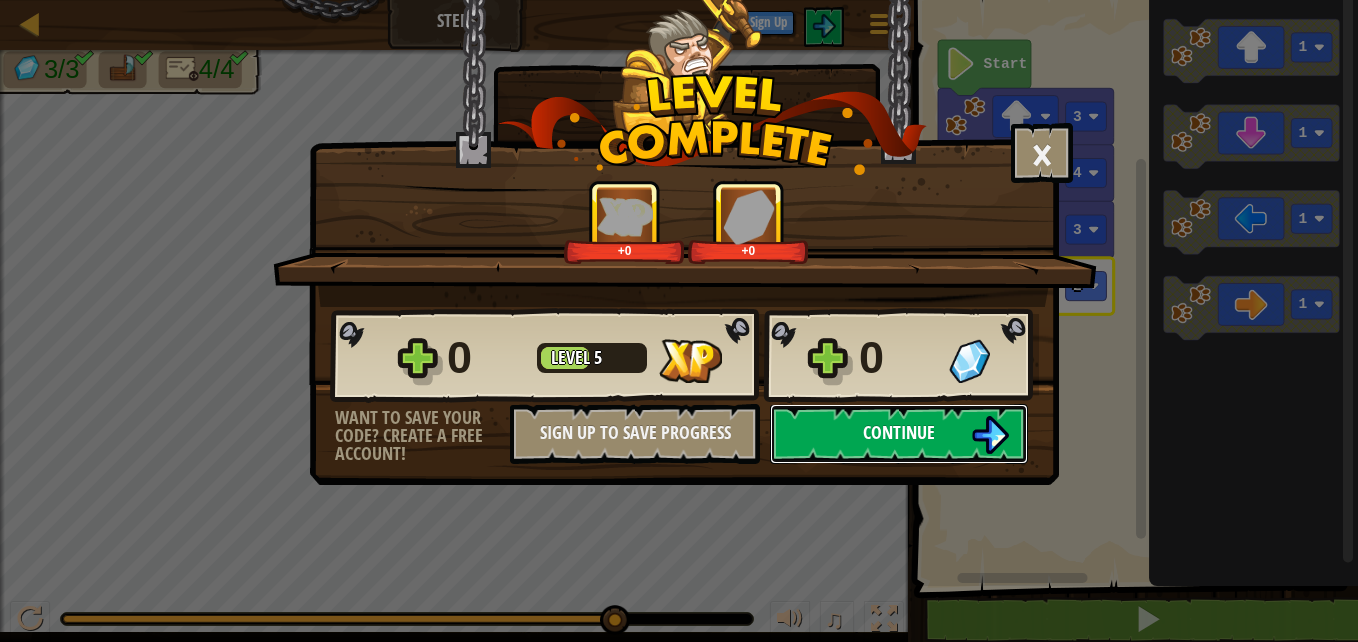 click on "Continue" at bounding box center [899, 434] 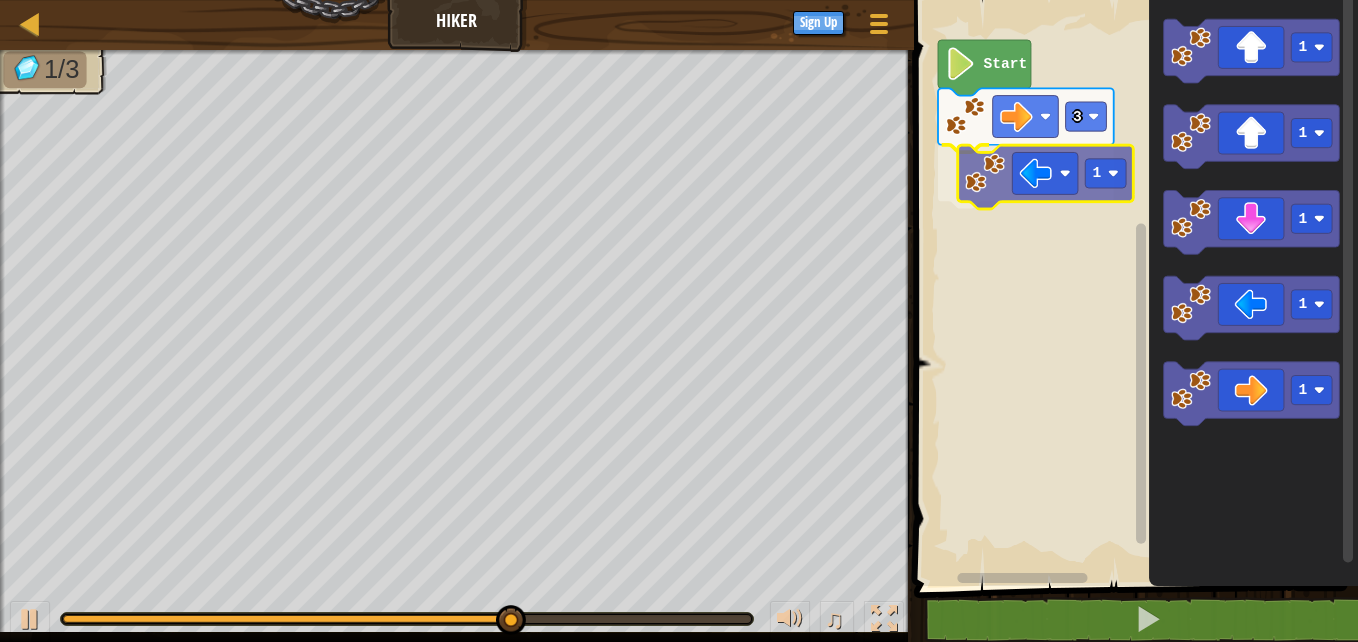 click on "Start 3 1 1 1 1 1 1 1" at bounding box center [1133, 288] 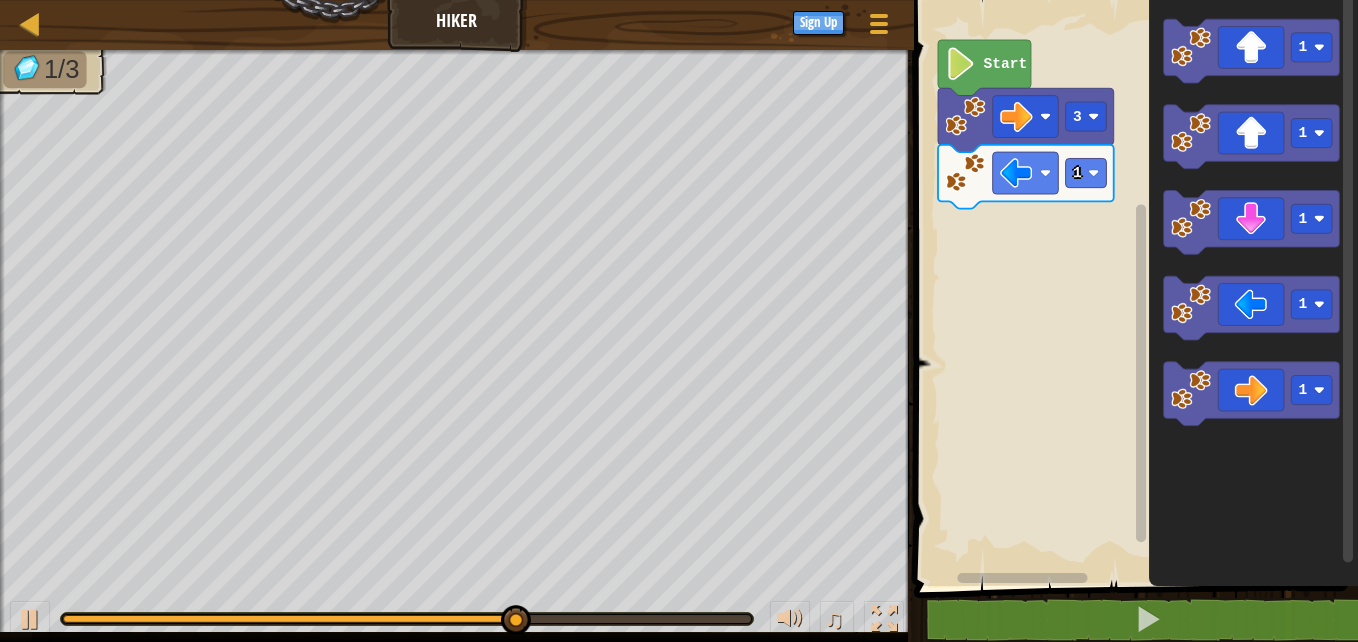 click on "1 1 1 1 1" 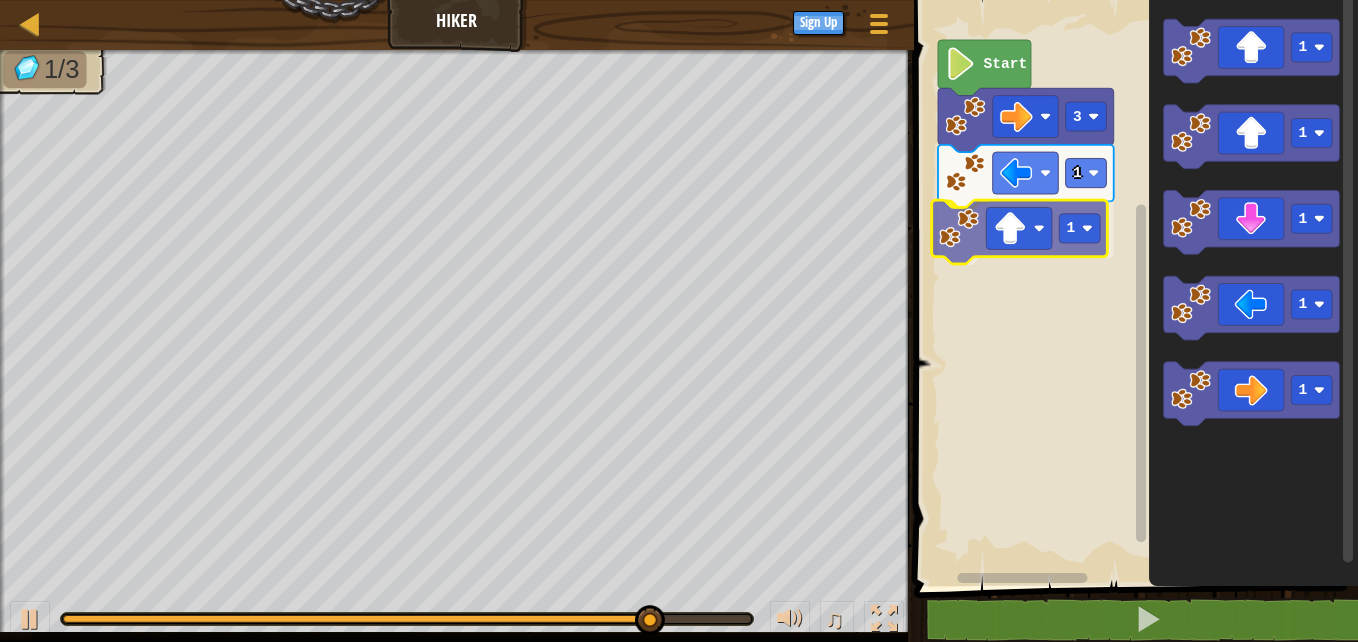 click on "[NUMBER] [NUMBER] [NUMBER] [NUMBER] [NUMBER] [NUMBER] [NUMBER] [NUMBER] [NUMBER] [NUMBER]" at bounding box center [1133, 288] 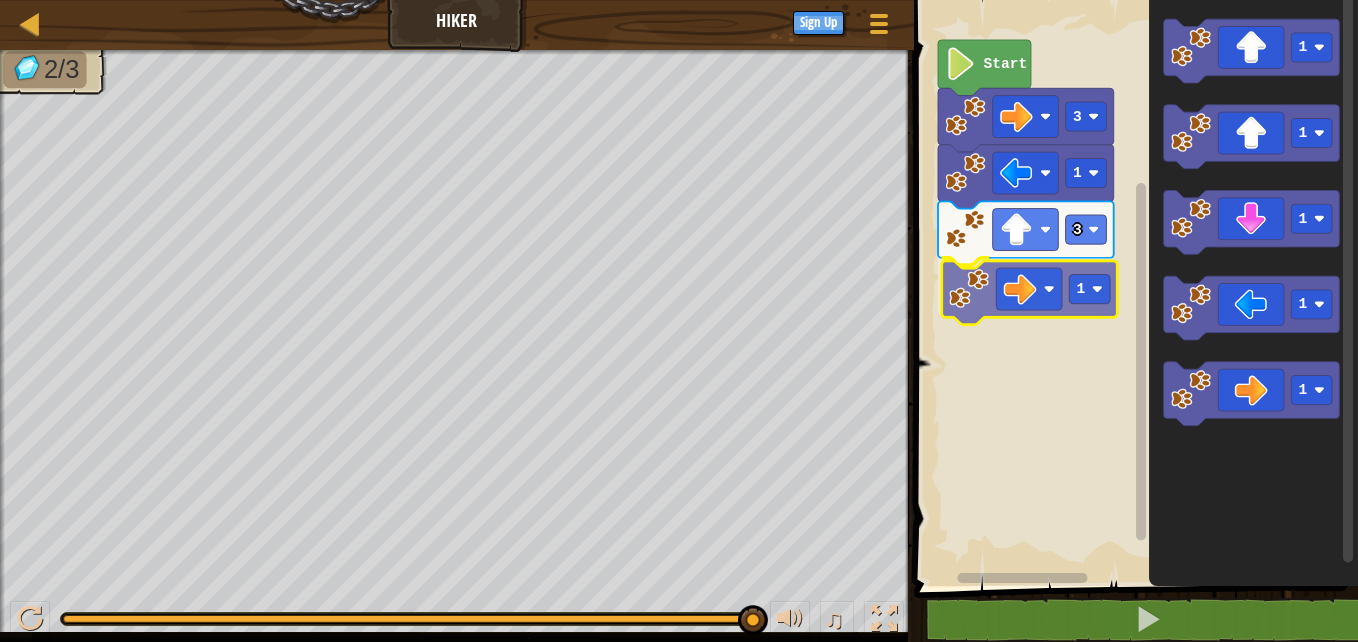 click on "[NUMBER] [NUMBER] [NUMBER] [NUMBER] [NUMBER] [NUMBER] [NUMBER] [NUMBER] [NUMBER] [NUMBER]" at bounding box center [1133, 288] 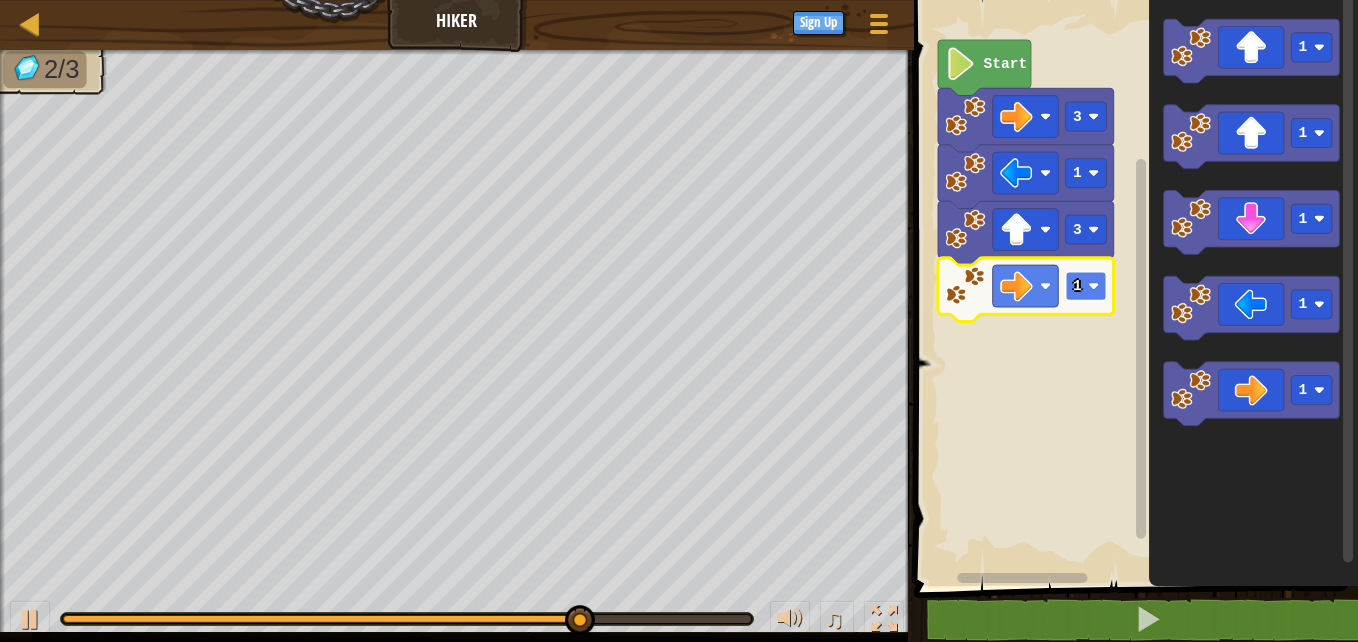click 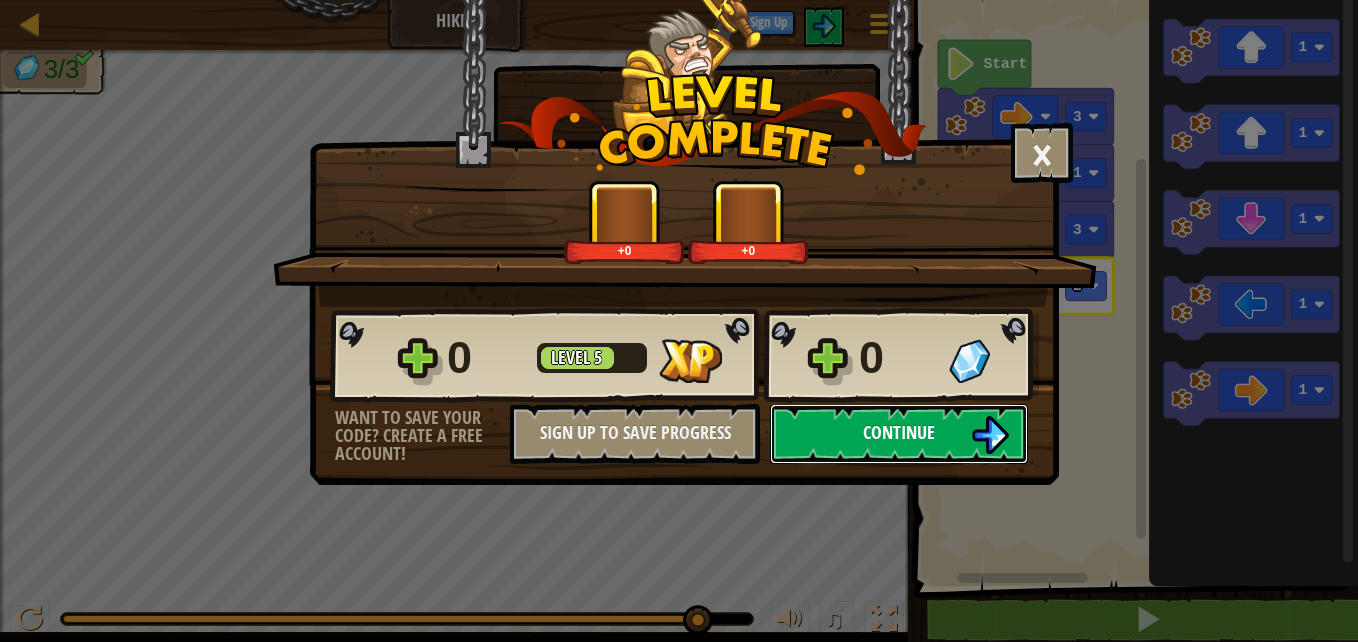 click on "Continue" at bounding box center (899, 434) 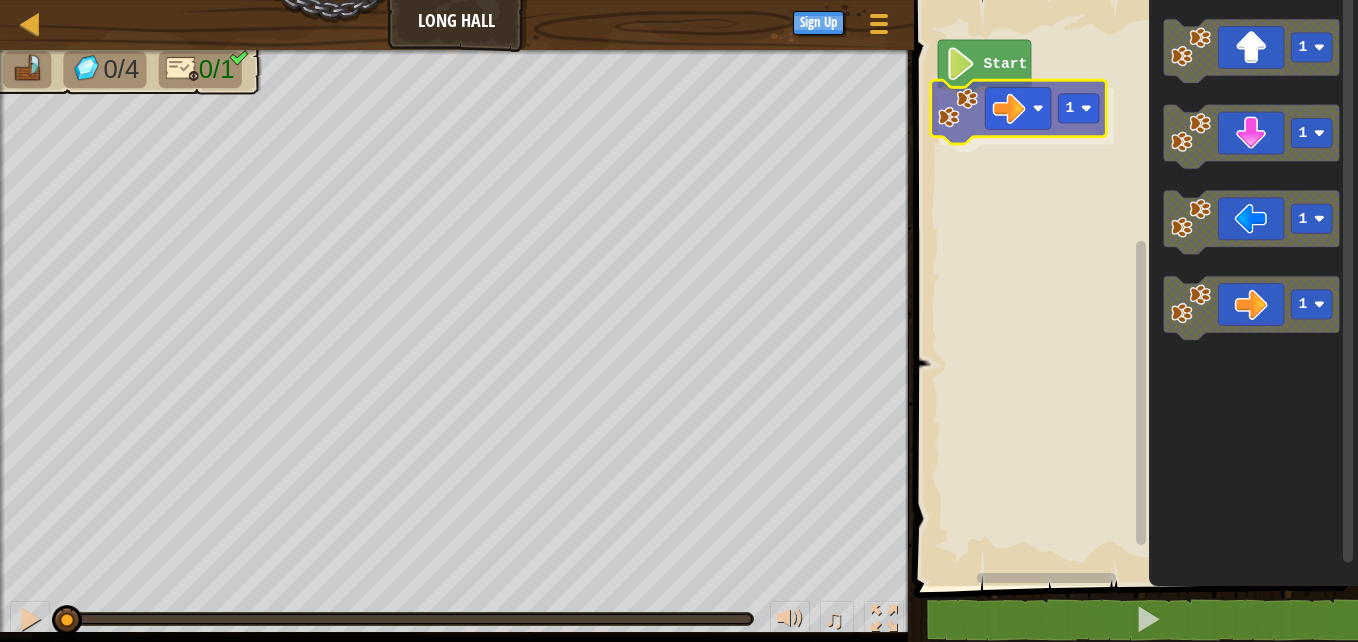 click on "Start 1 1 1 1 1 1" at bounding box center (1133, 288) 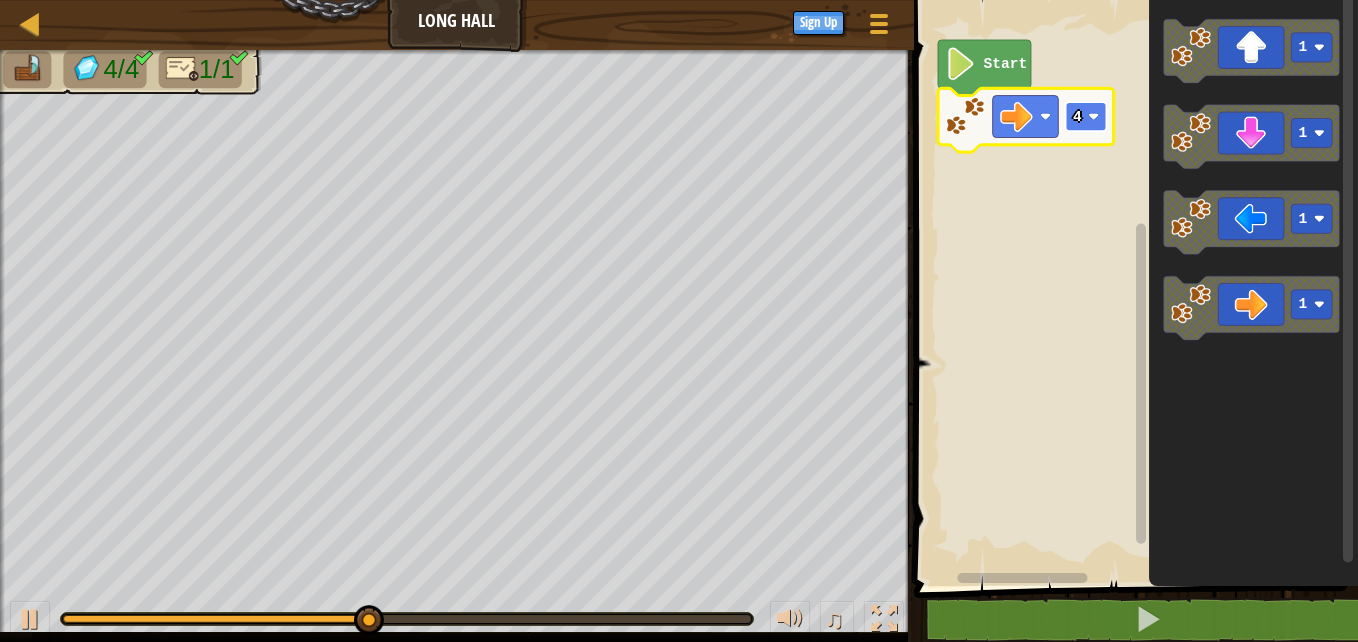 click 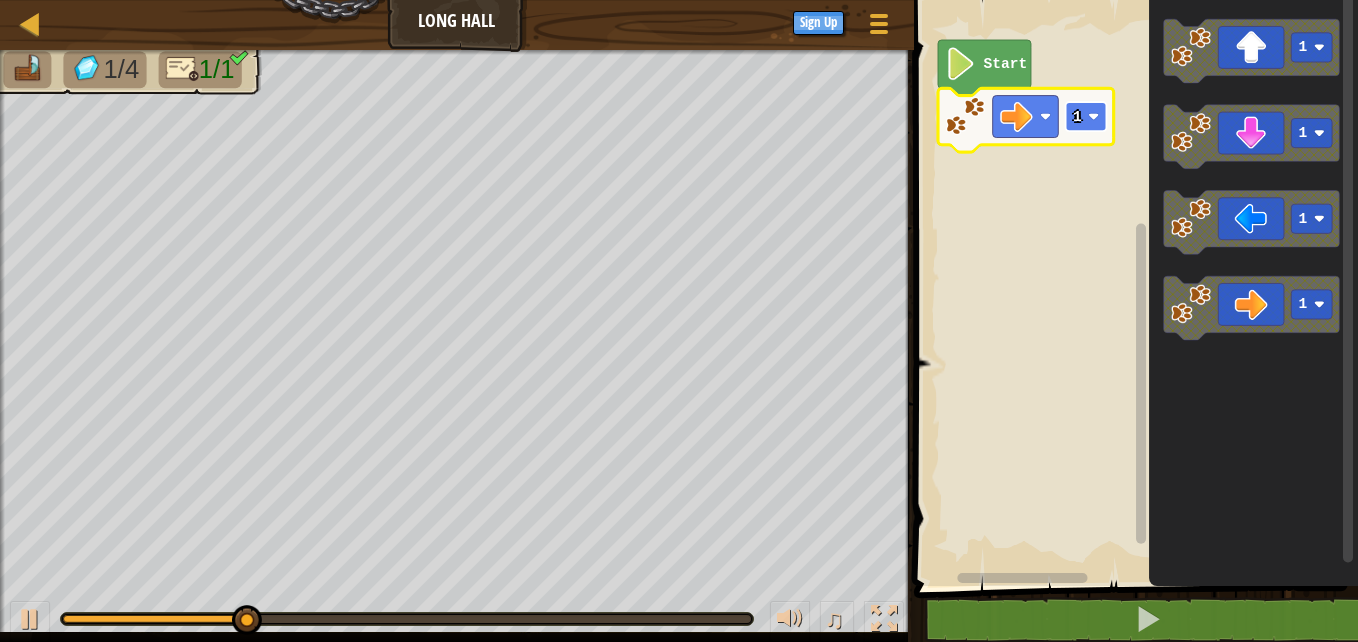 click 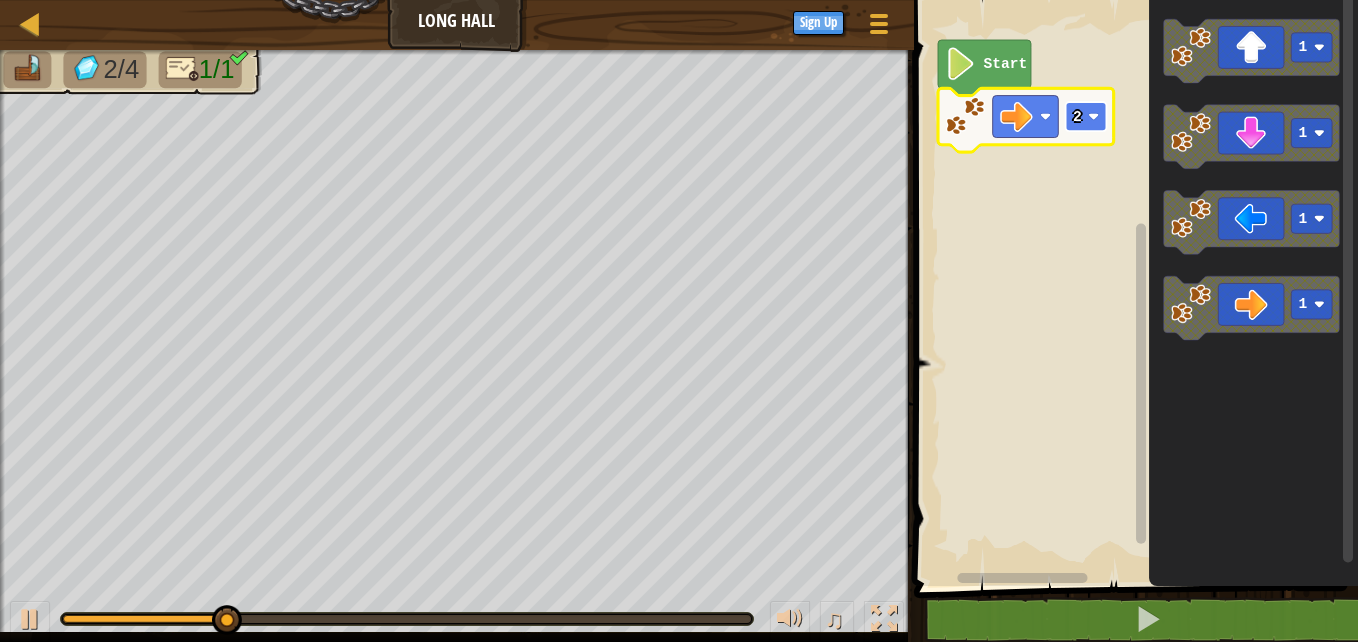 click 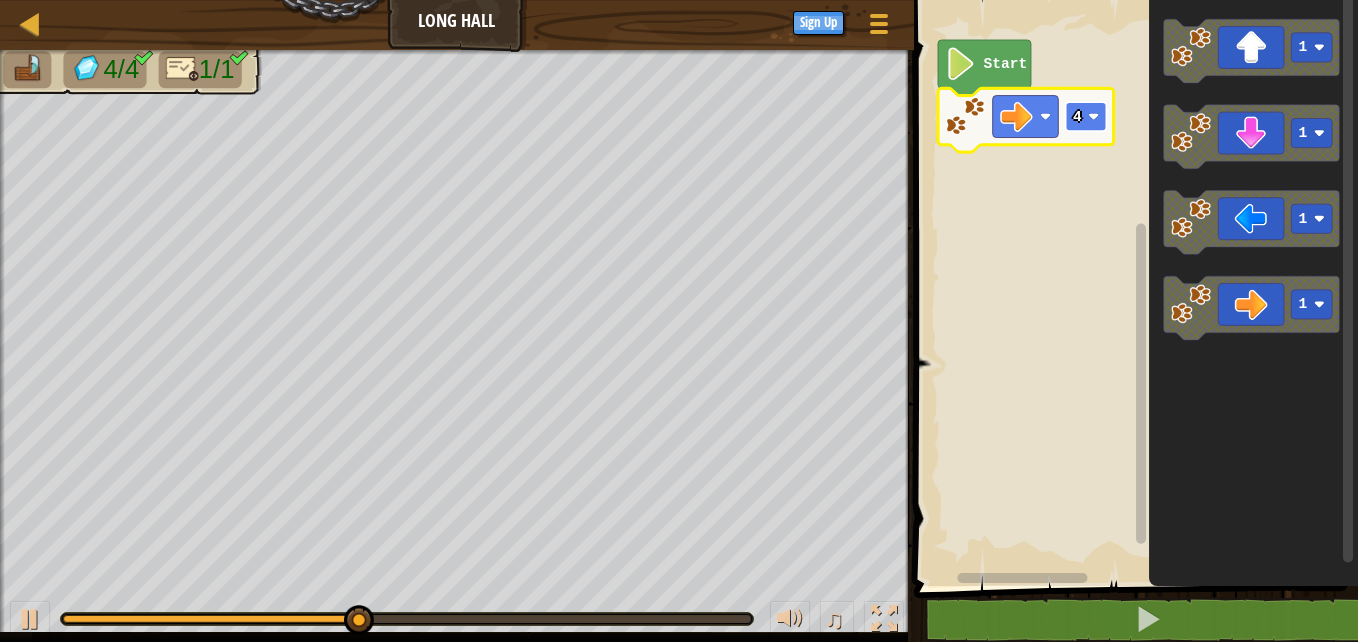 click 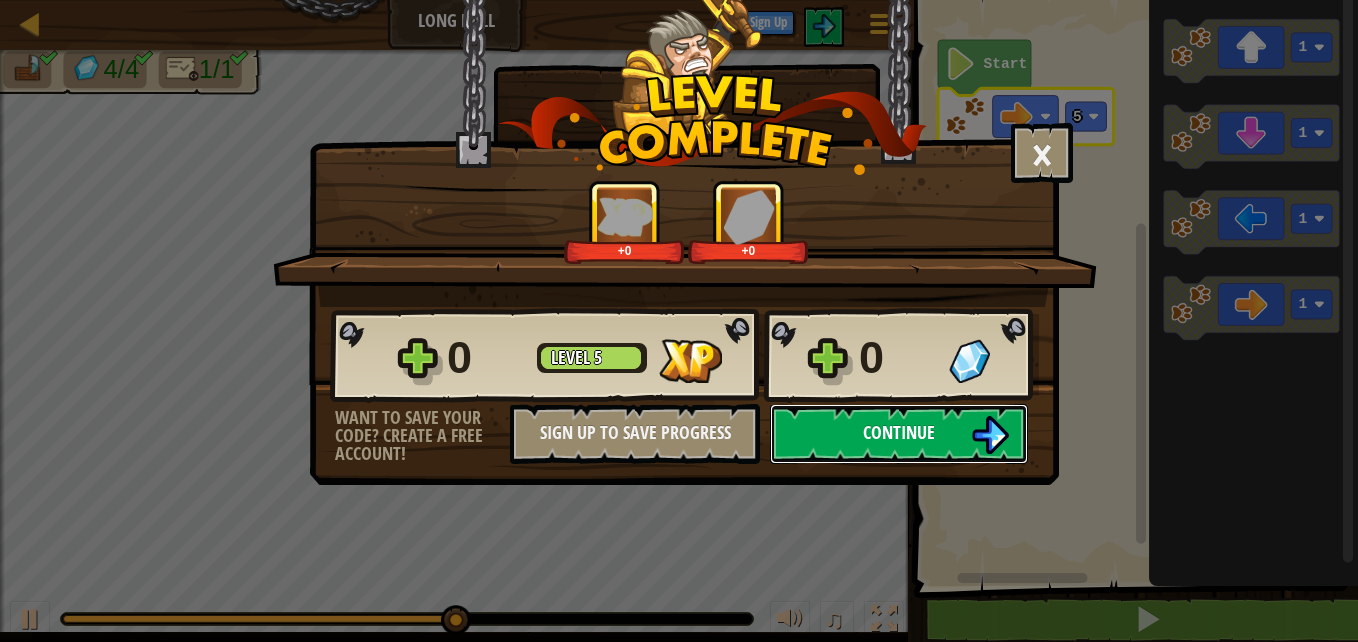 click at bounding box center [990, 435] 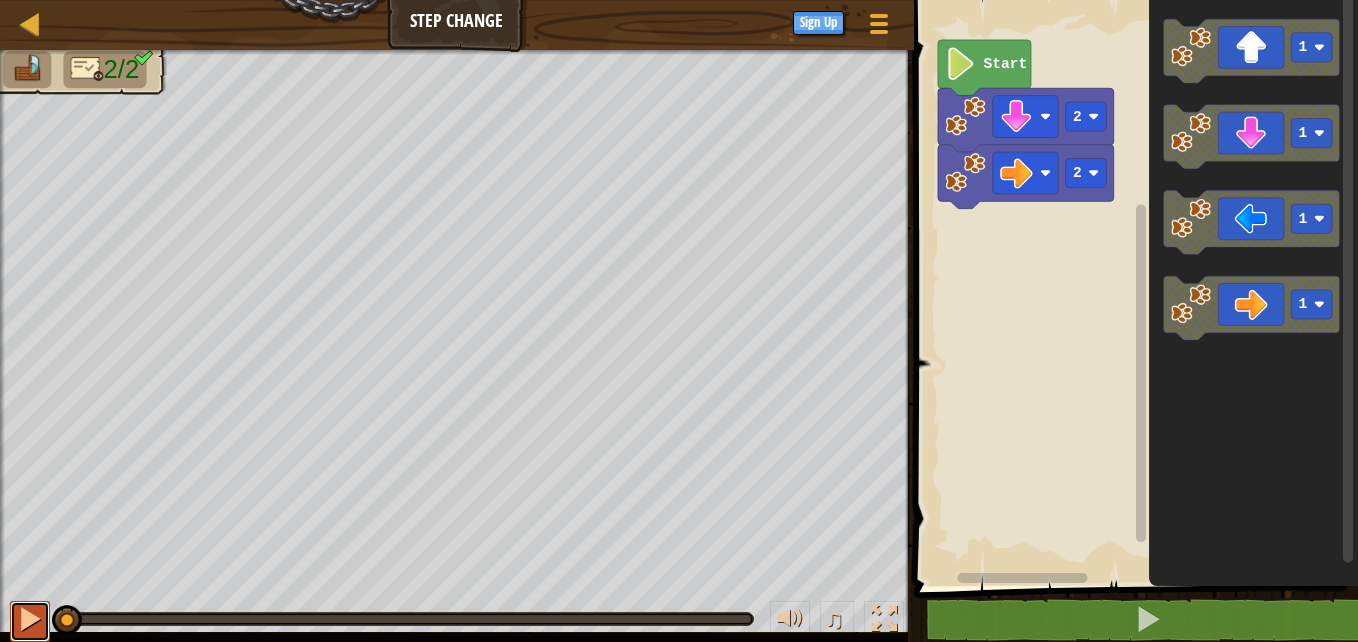 click at bounding box center (30, 619) 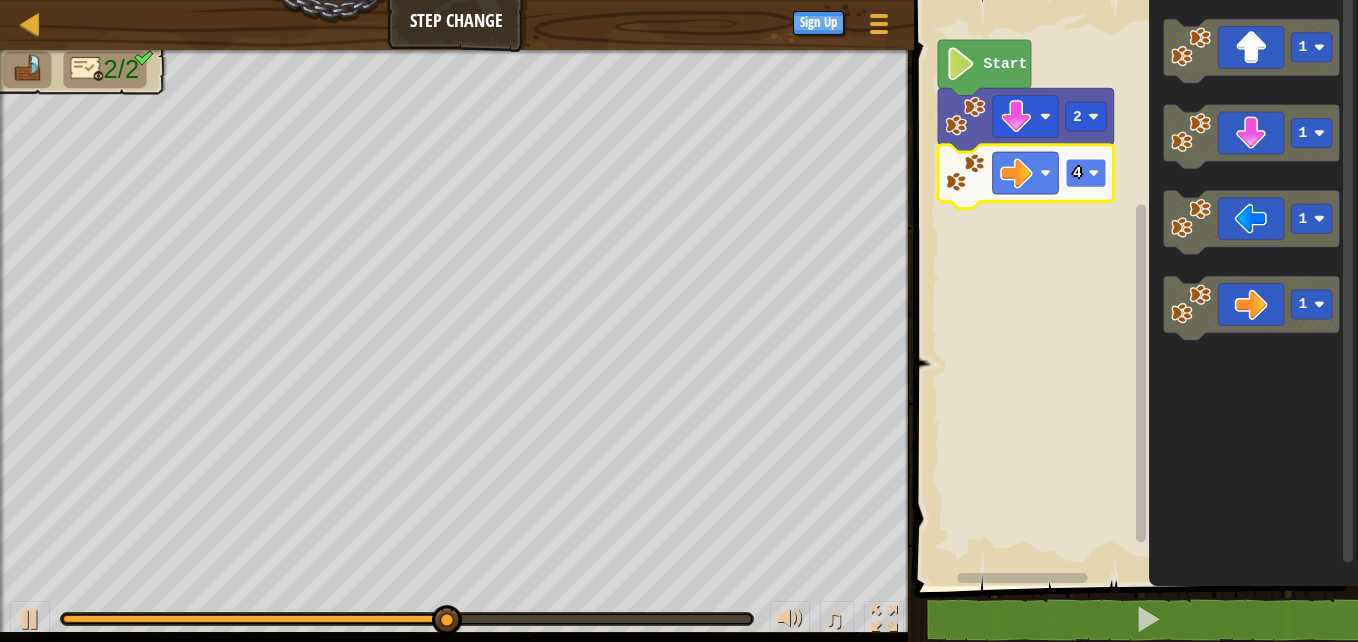 click 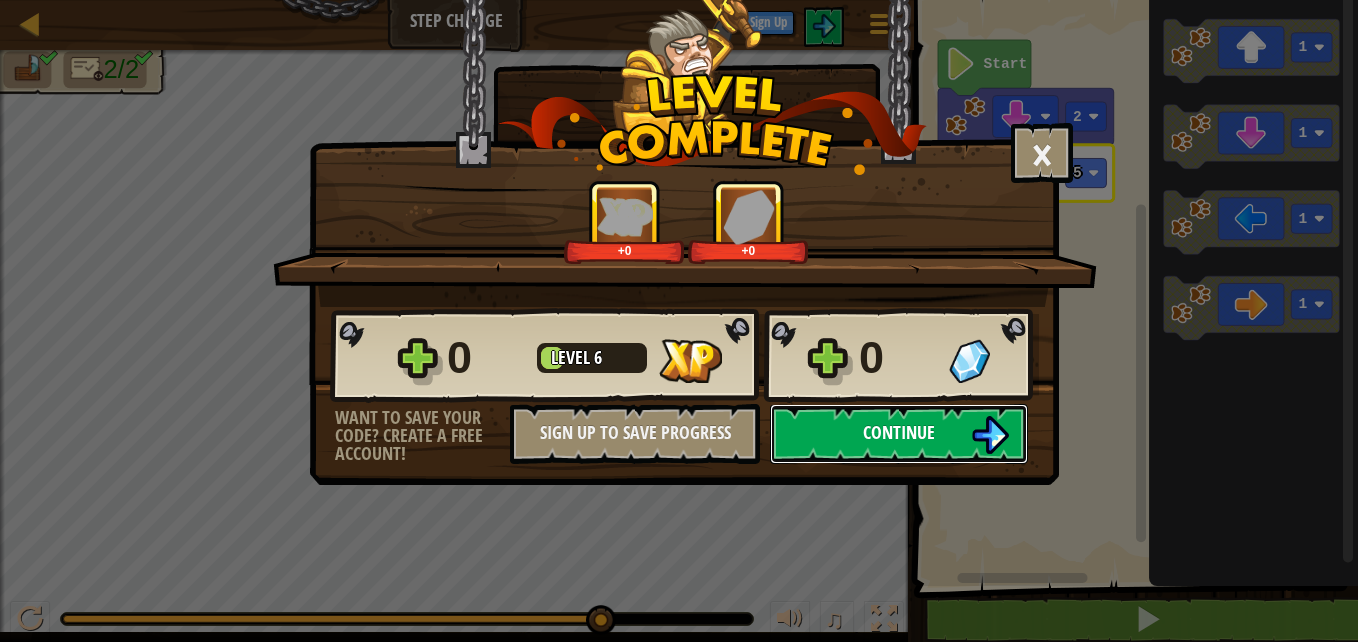 click at bounding box center [990, 435] 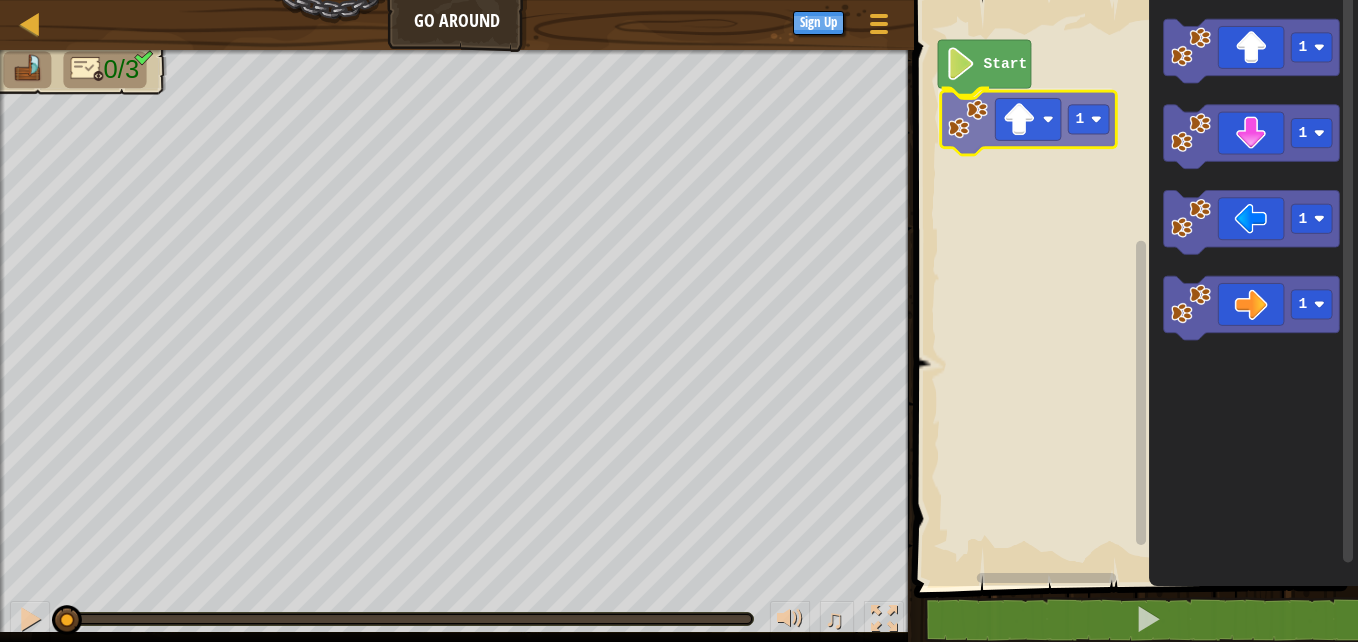 click on "Start 1 1 1 1 1 1" at bounding box center [1133, 288] 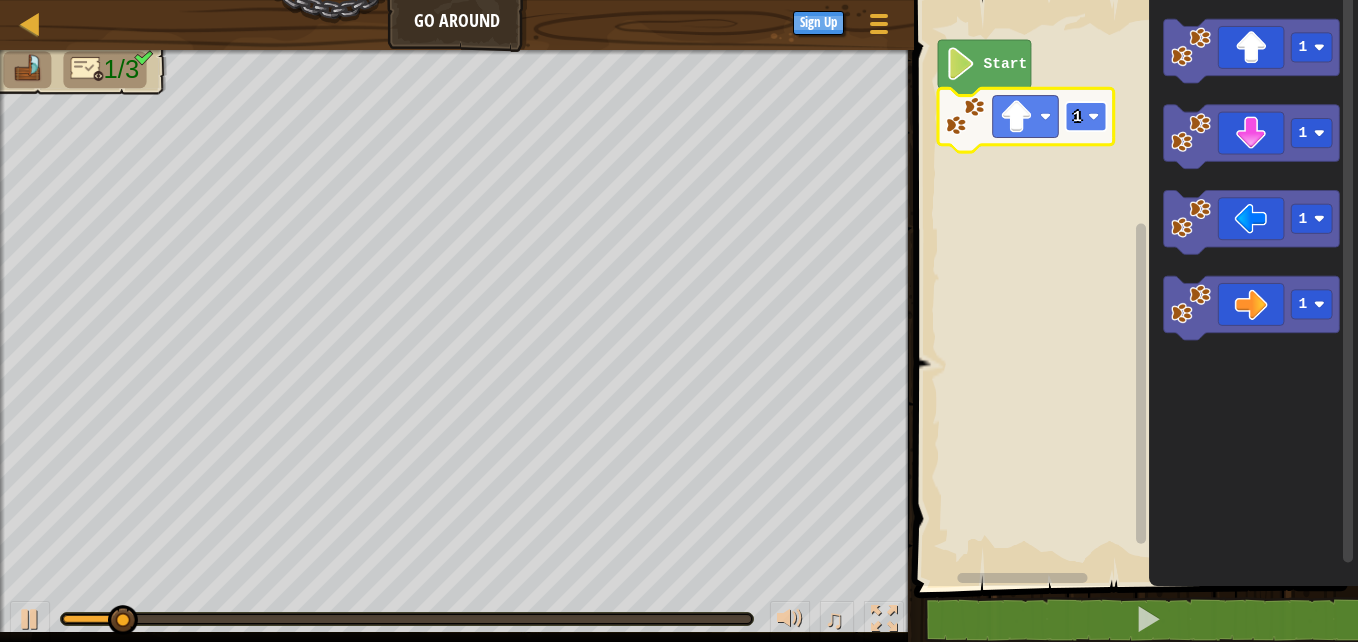 click 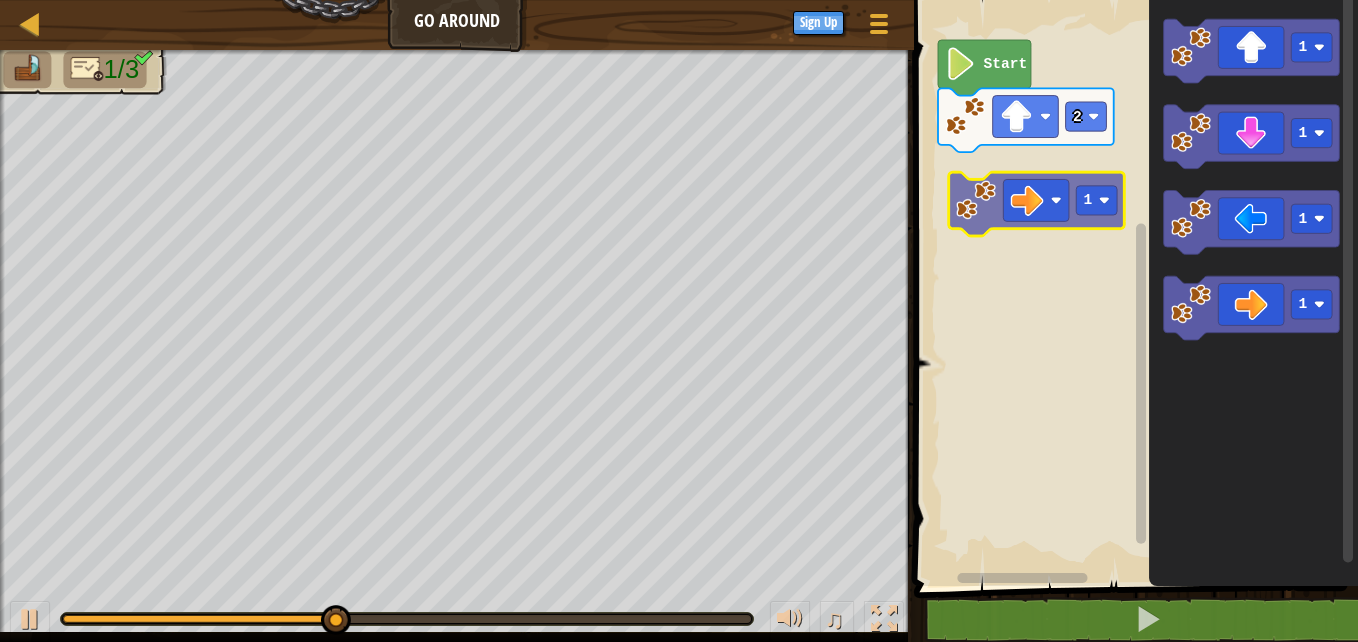 click on "Start 2 1 1 1 1 1" at bounding box center [1133, 288] 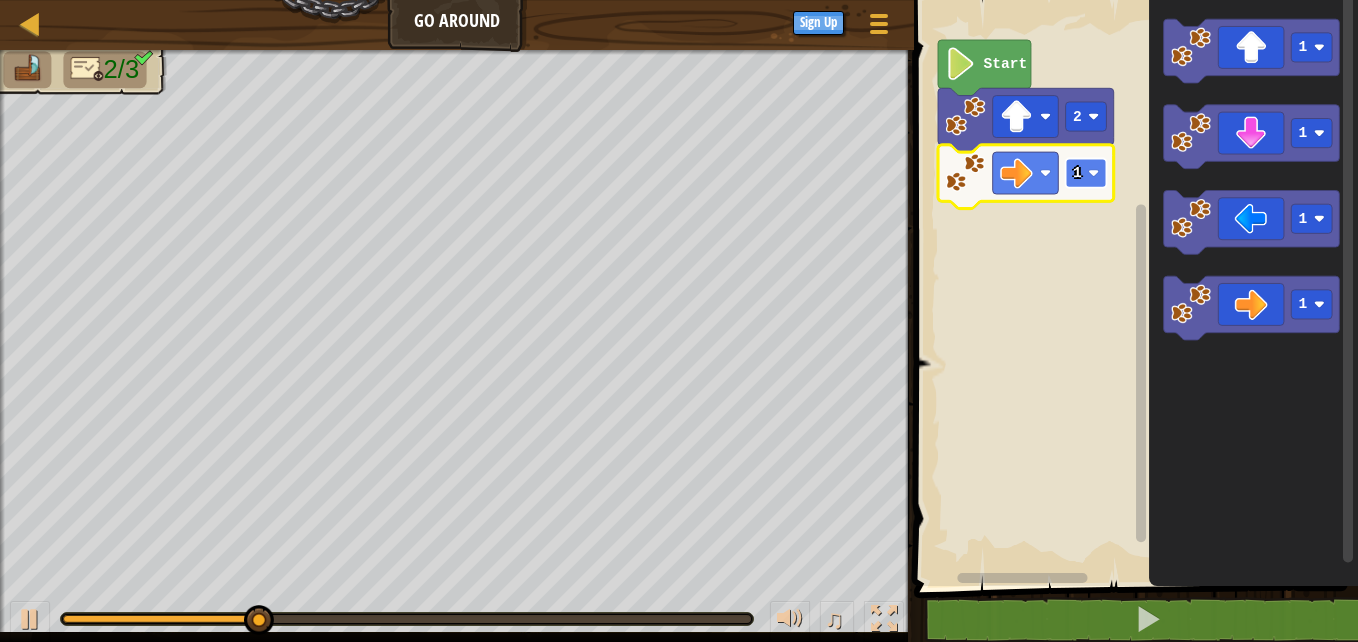 click 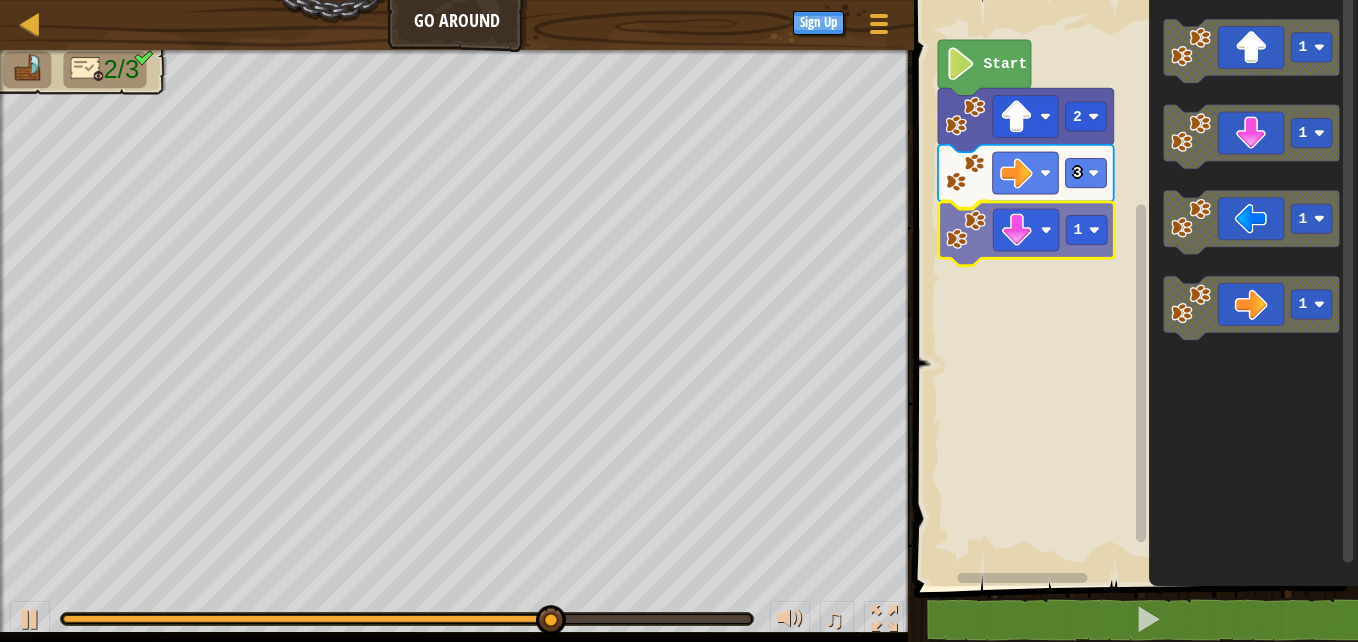 click on "Start 2 3 1 1 1 1 1 1" at bounding box center (1133, 288) 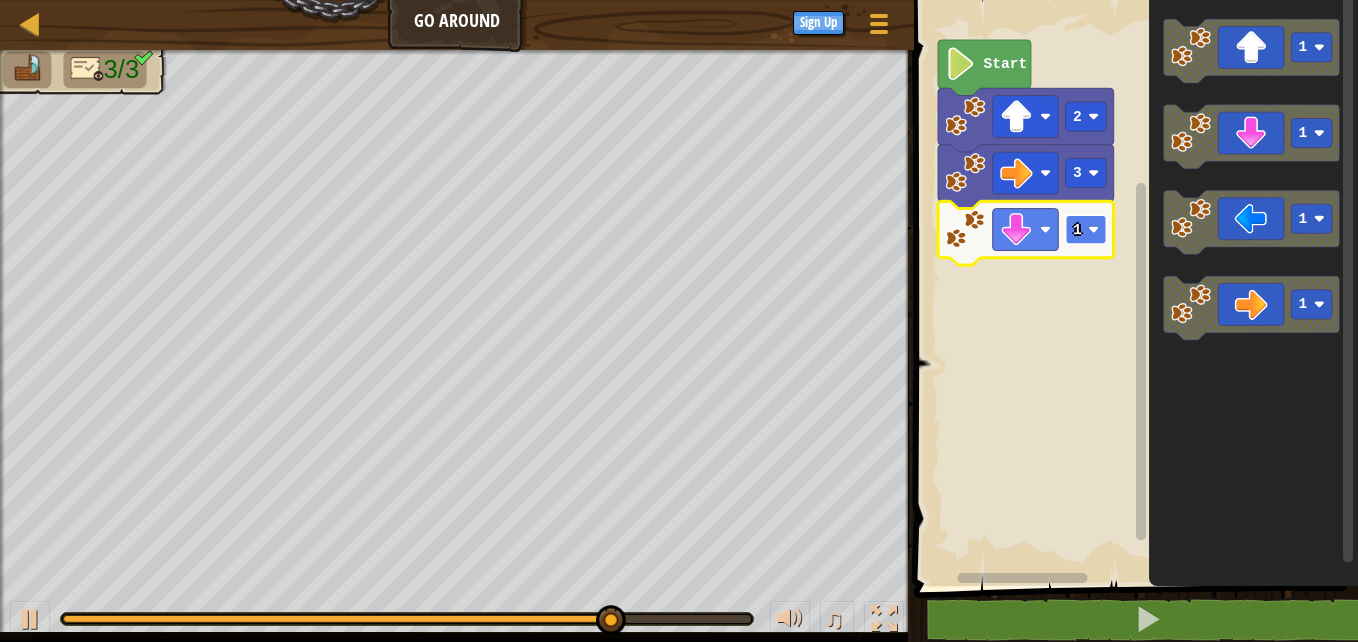 click 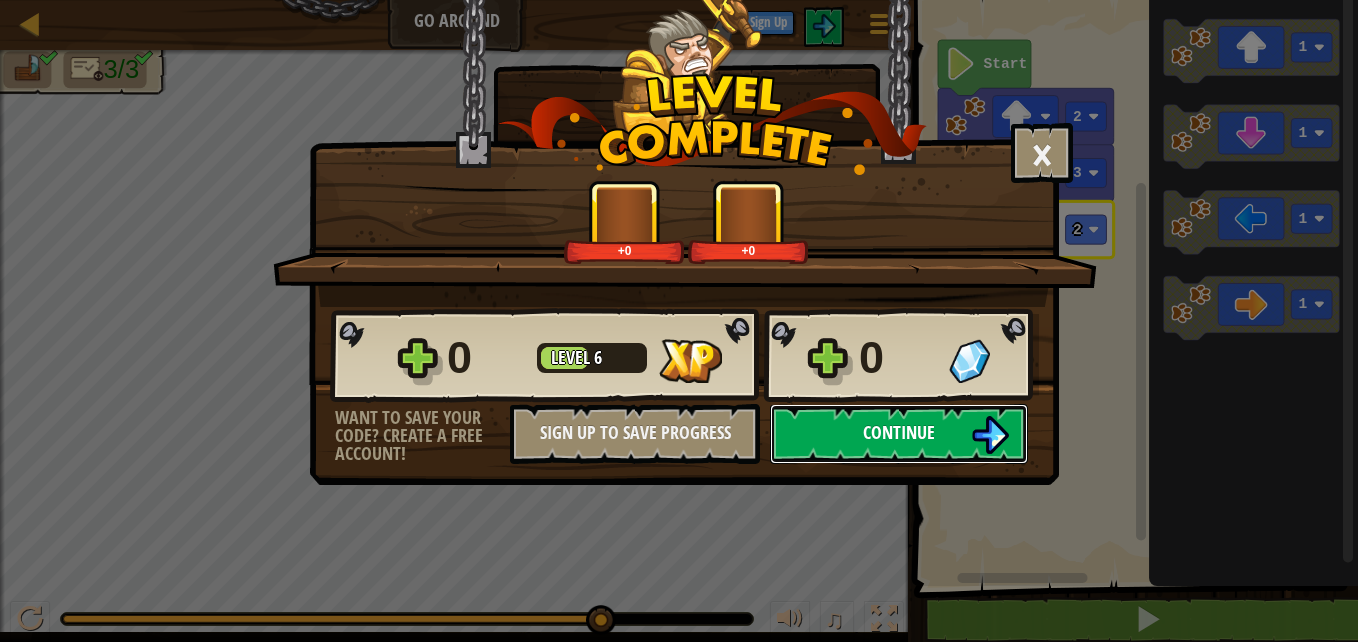 click on "Continue" at bounding box center [899, 432] 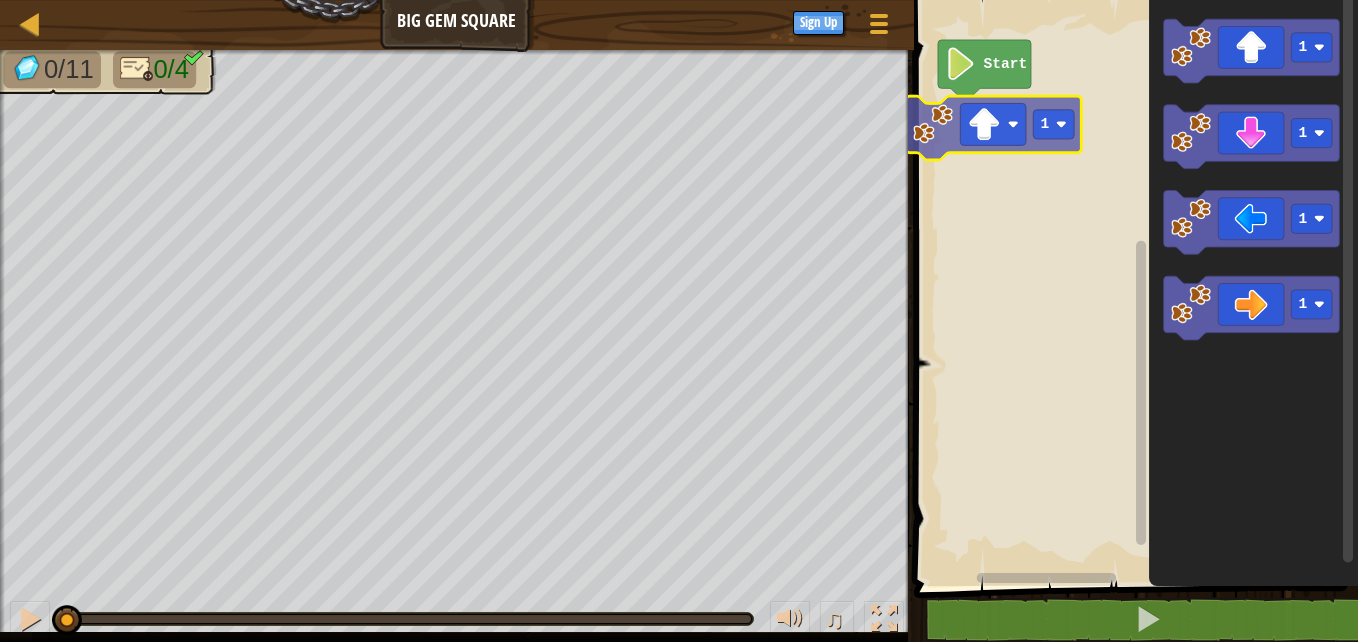 click on "Start 1 1 1 1 1" at bounding box center (1133, 288) 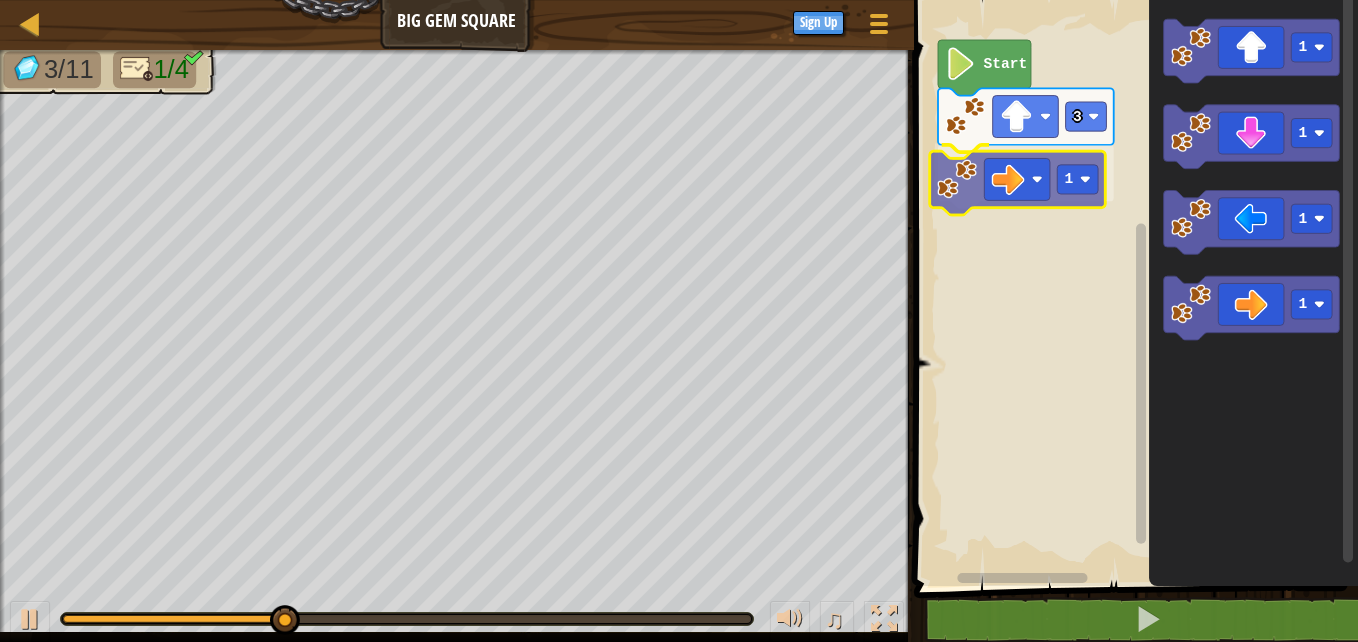 click on "Start 3 1 1 1 1 1 1" at bounding box center (1133, 288) 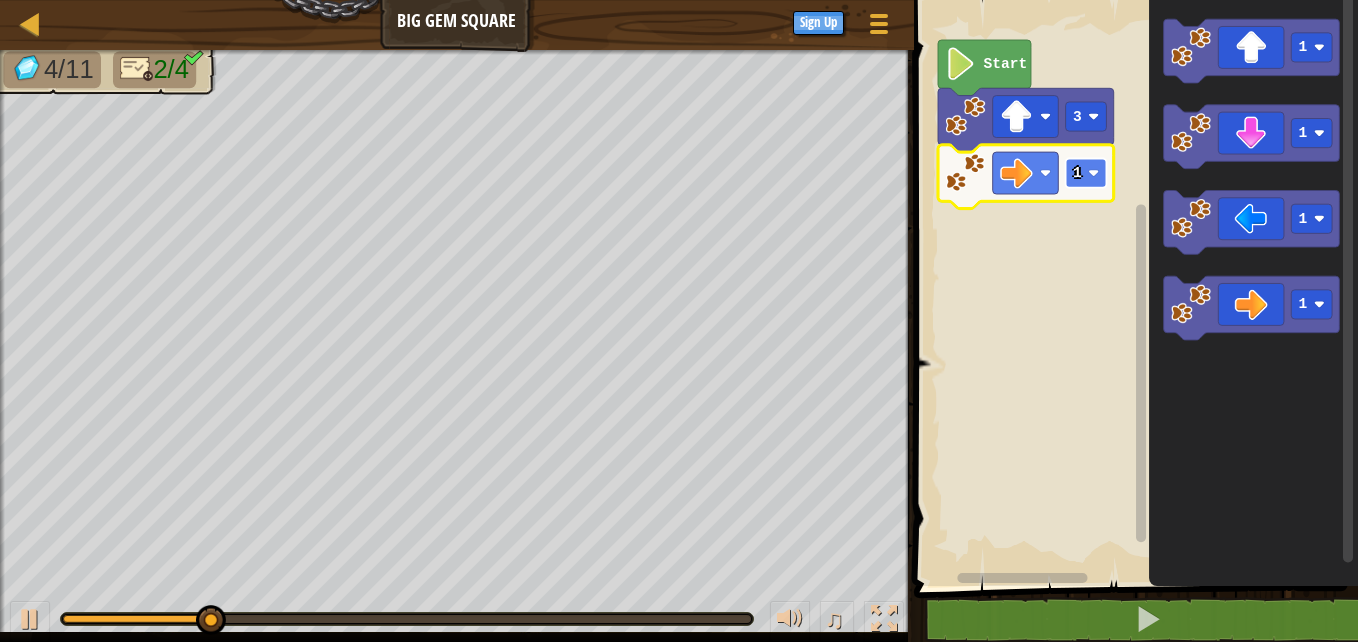click 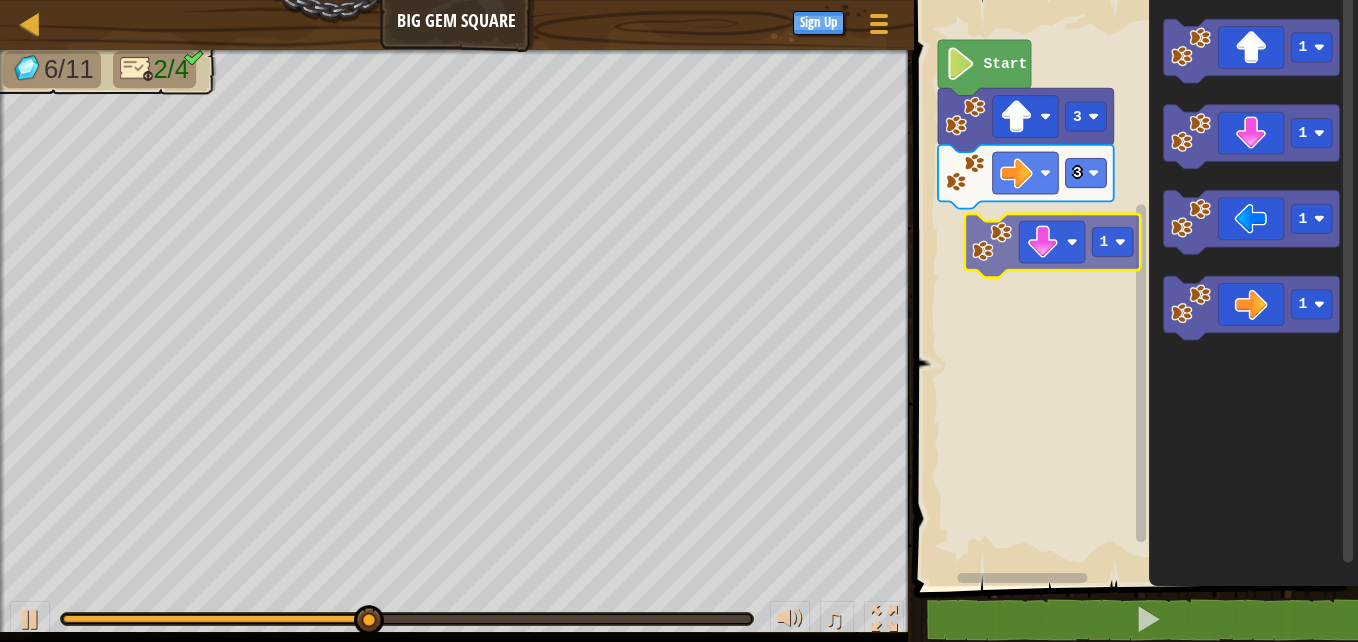 click on "Start 3 3 1 1 1 1 1" at bounding box center (1133, 288) 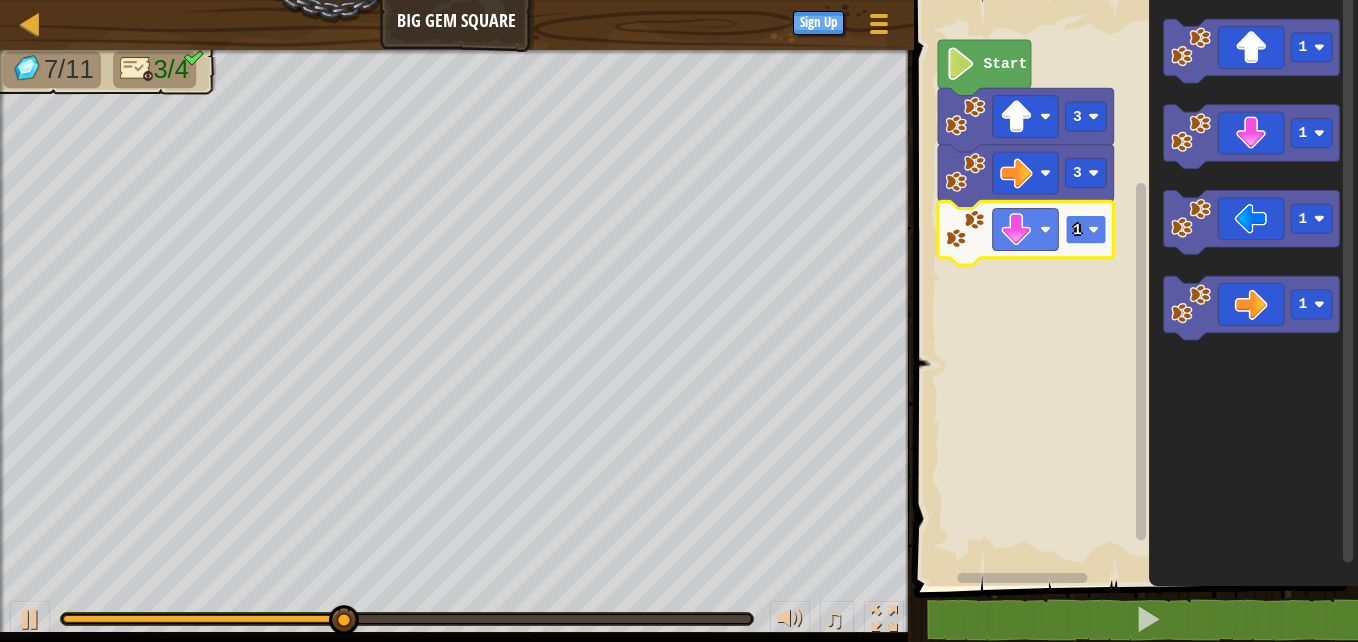 click on "1" 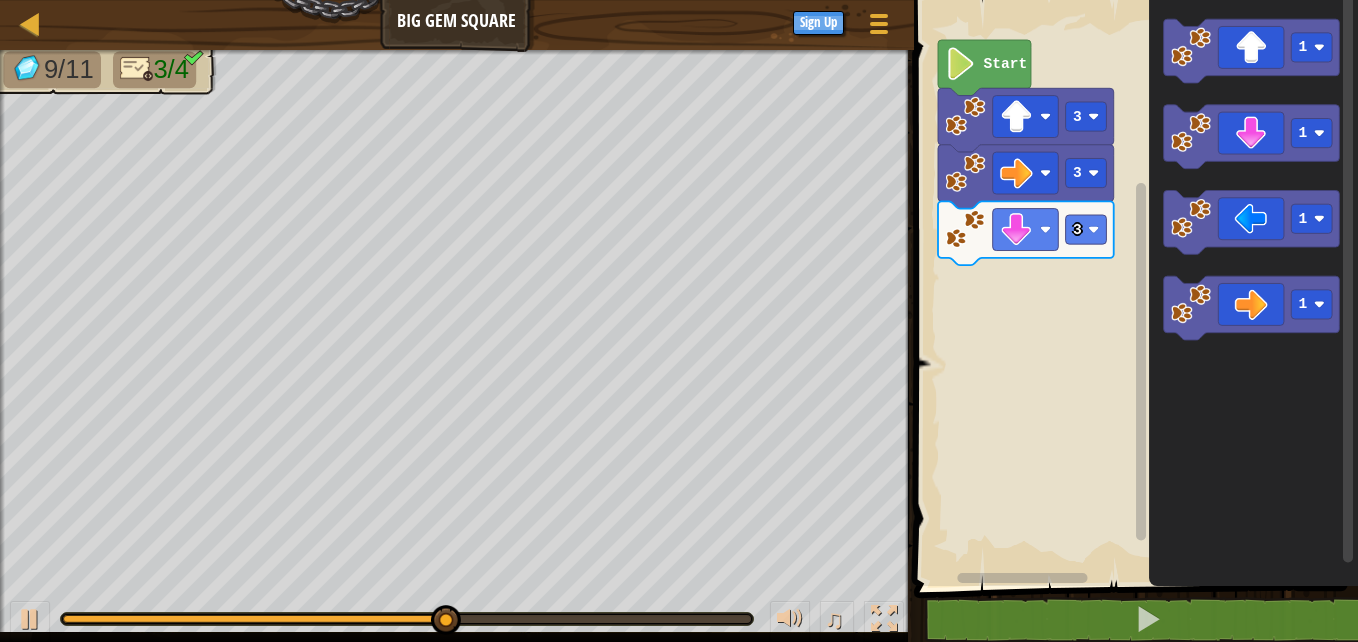 click on "[NUMBER] [NUMBER] [NUMBER] [NUMBER] [NUMBER] [NUMBER] [NUMBER]" at bounding box center (1133, 288) 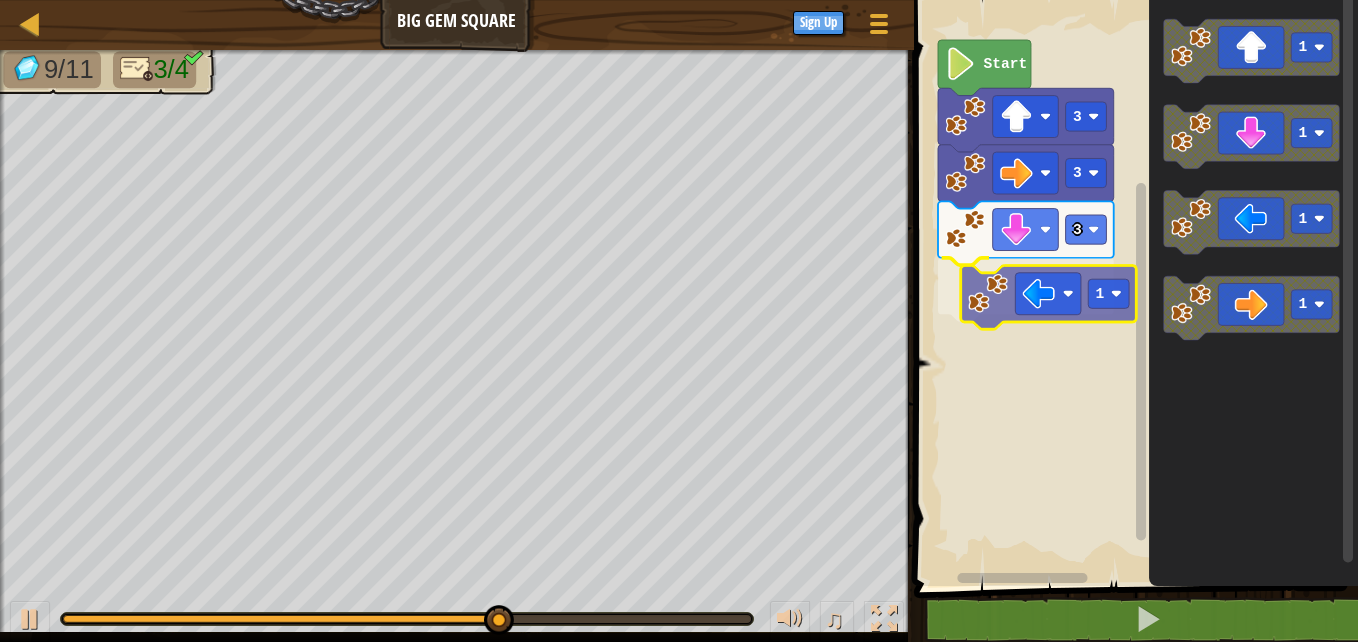 click on "Start 3 3 3 1 1 1 1 1 1" at bounding box center [1133, 288] 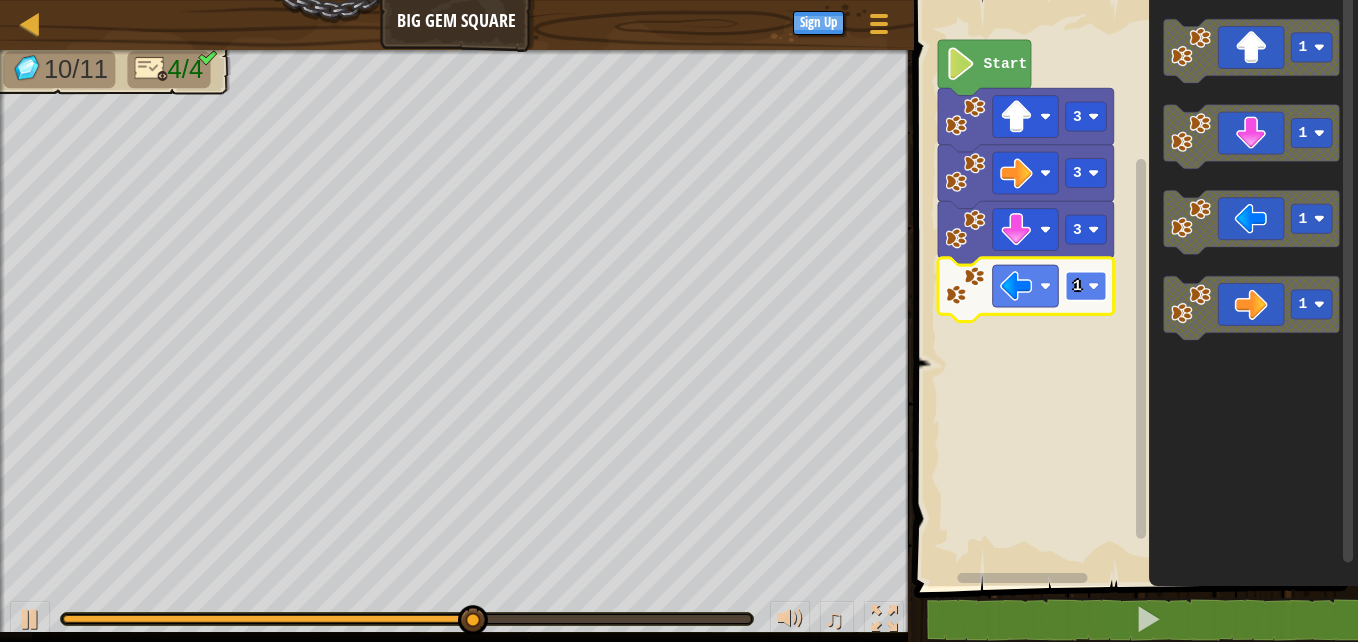 click 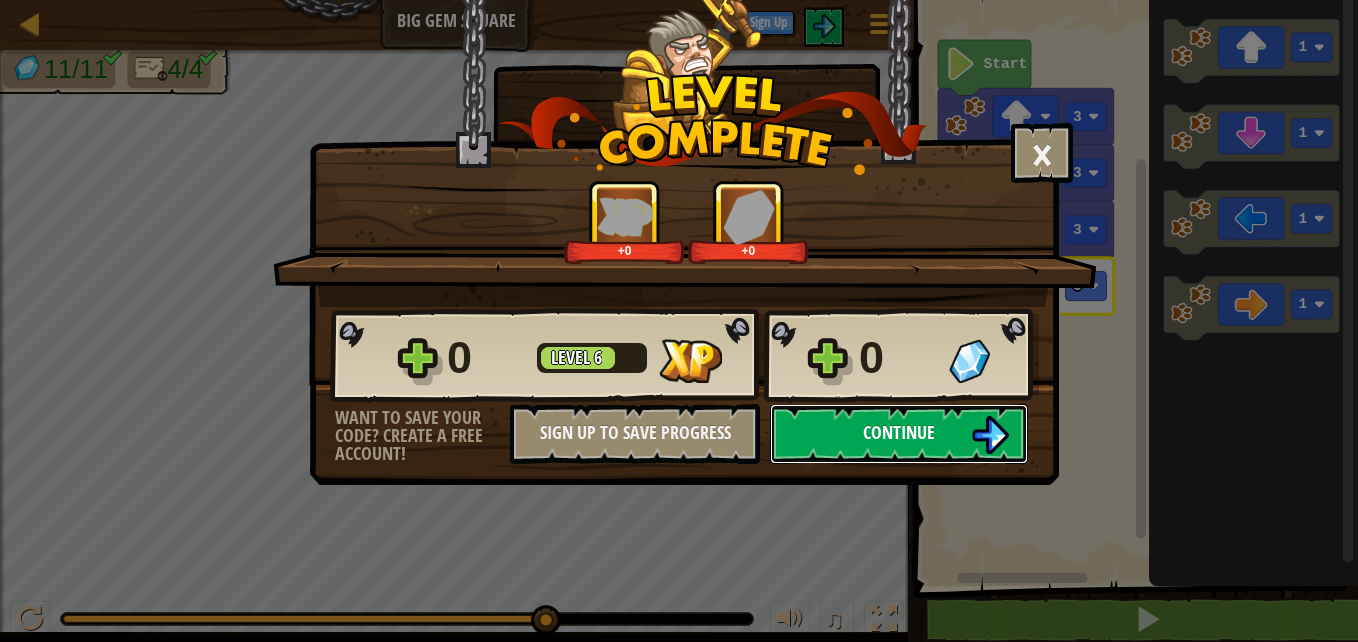 click on "Continue" at bounding box center [899, 432] 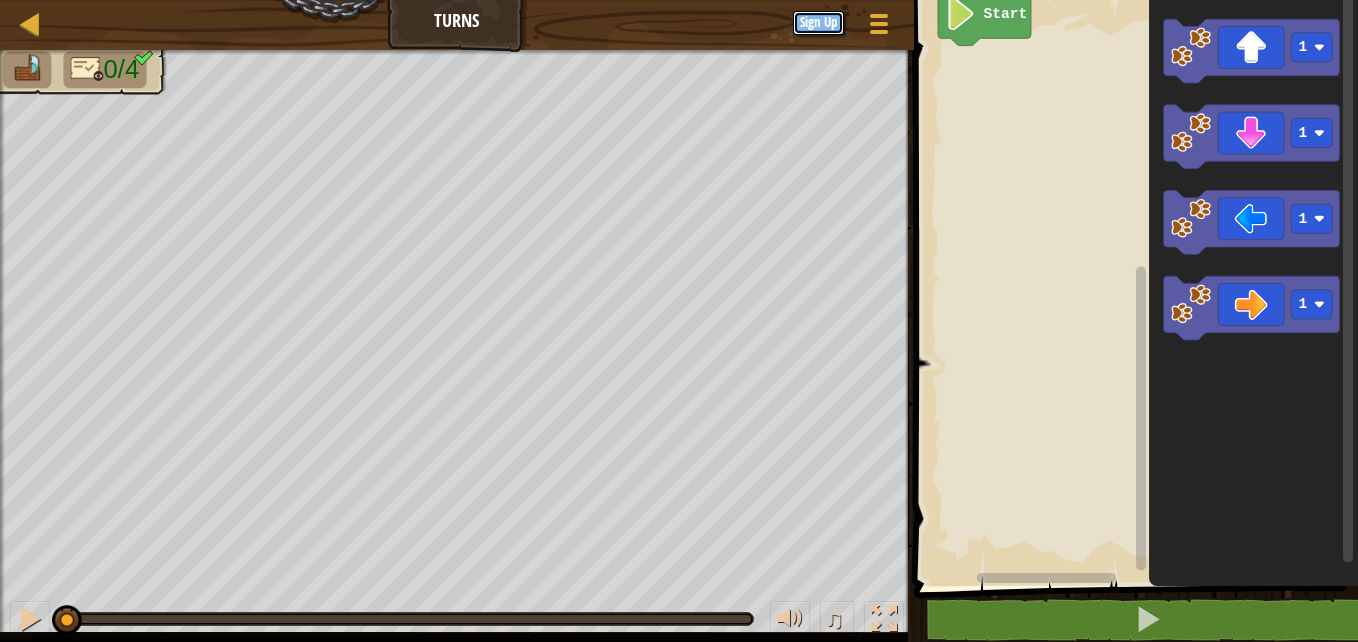 click on "Sign Up" at bounding box center (818, 23) 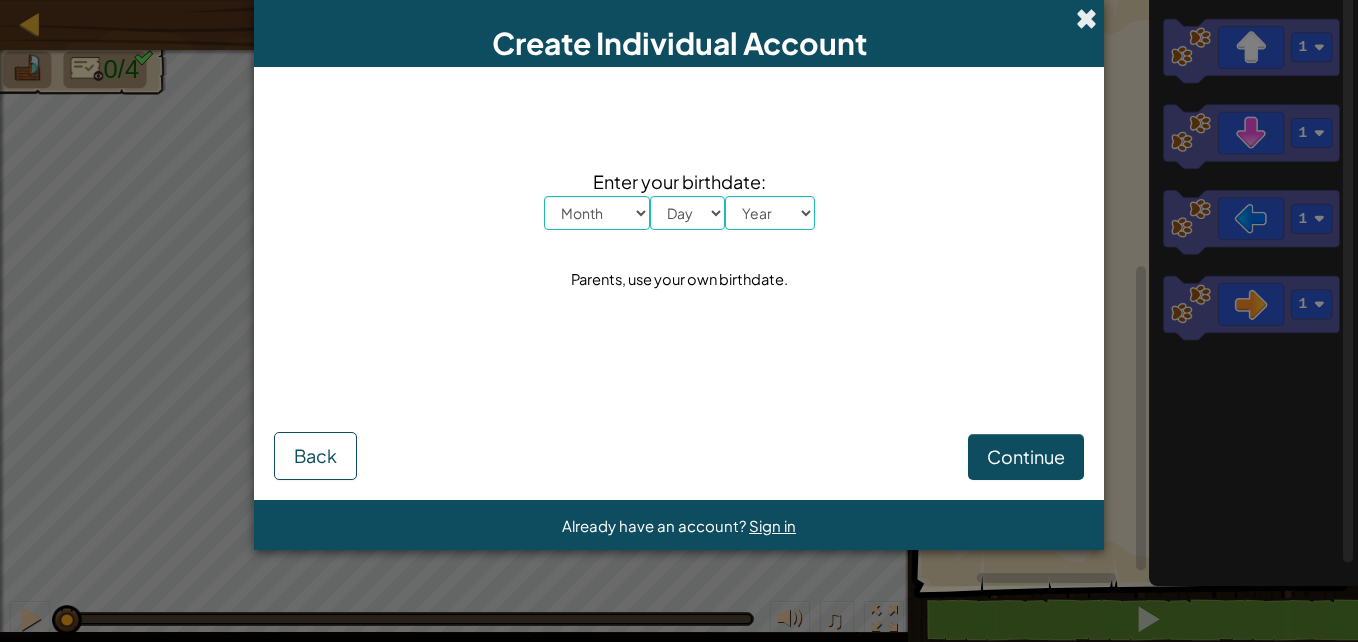 click at bounding box center [1086, 18] 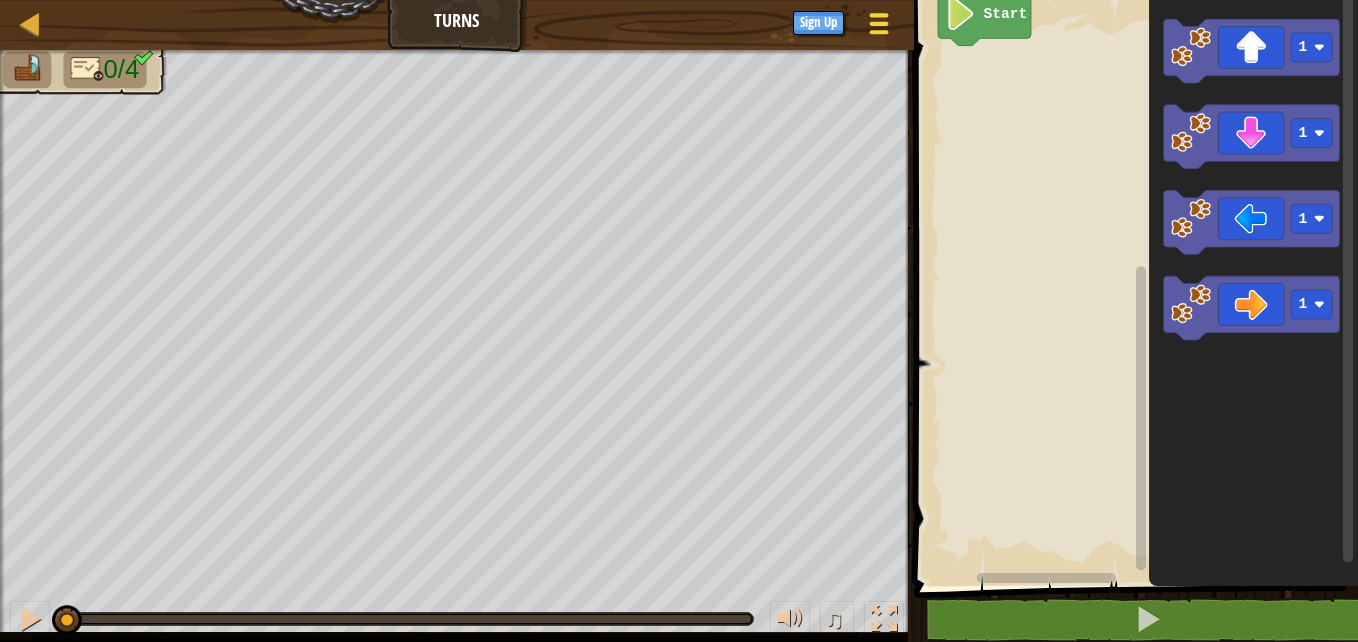 click at bounding box center [878, 23] 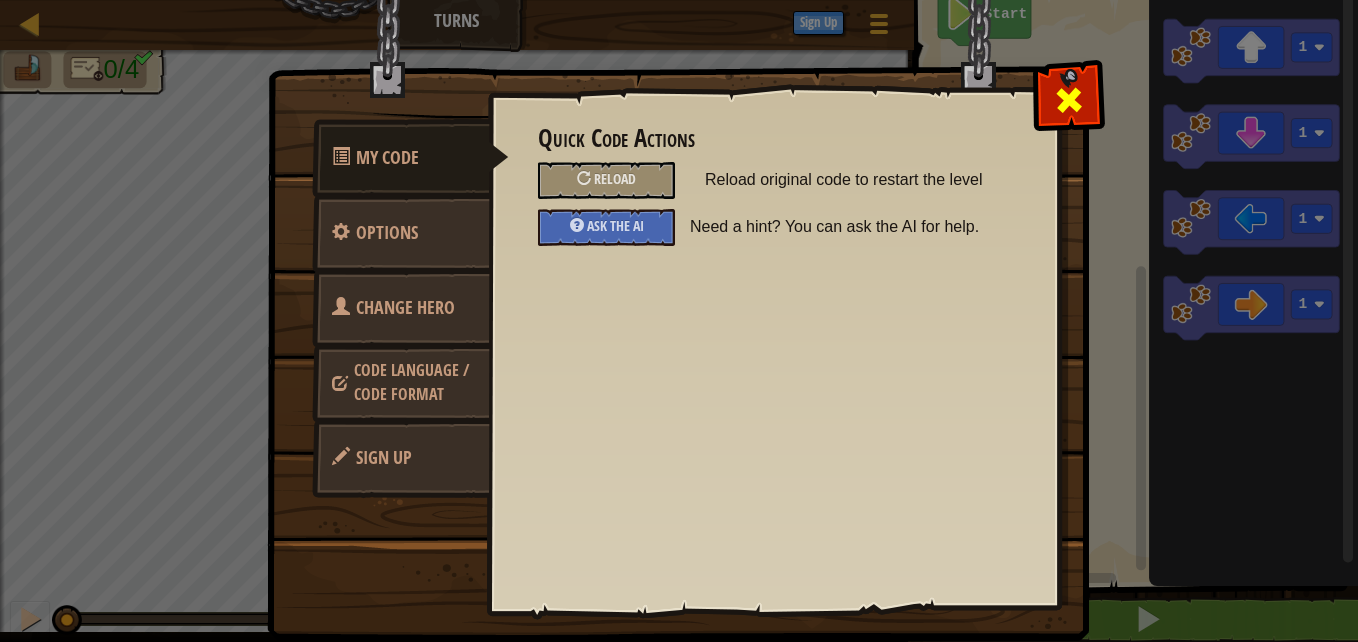 click at bounding box center [1069, 100] 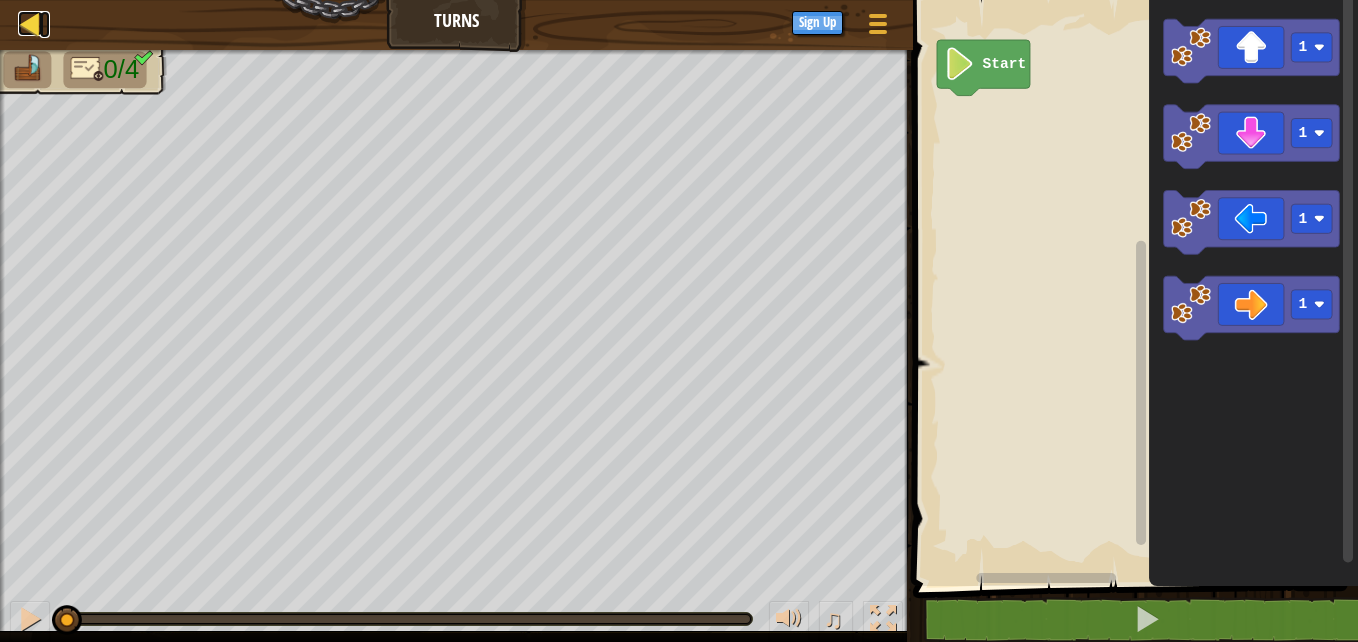 click at bounding box center [30, 23] 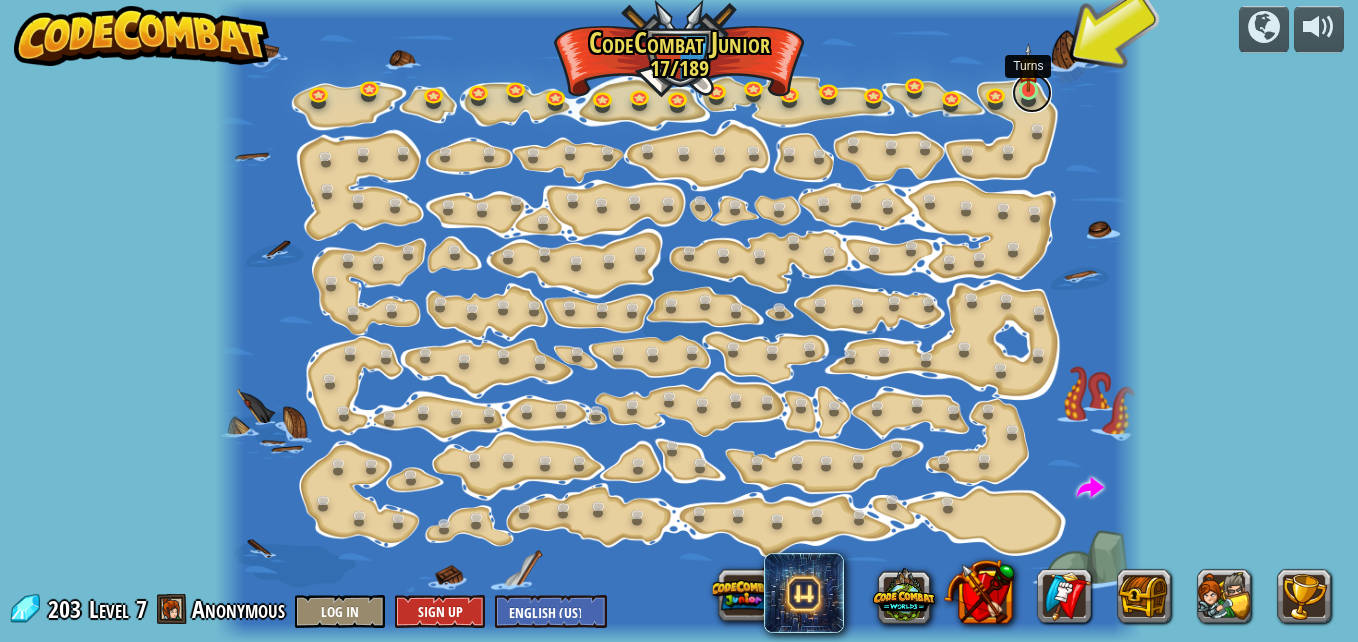 click at bounding box center [1032, 93] 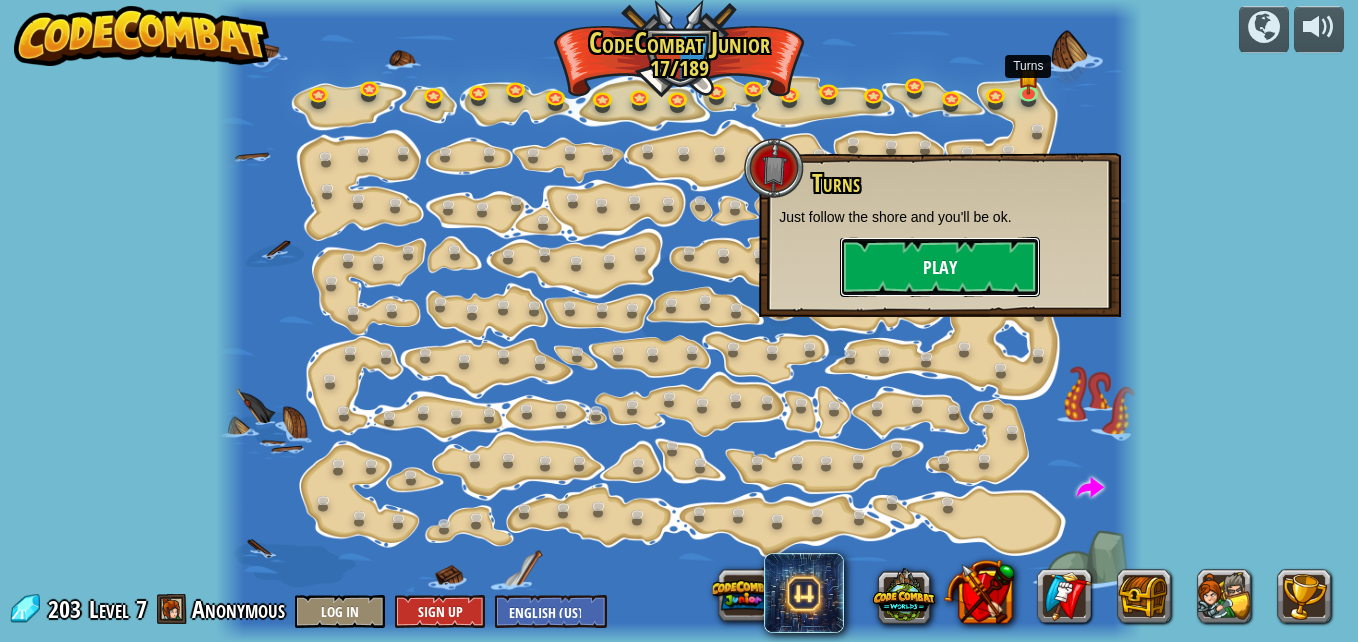 click on "Play" at bounding box center (940, 267) 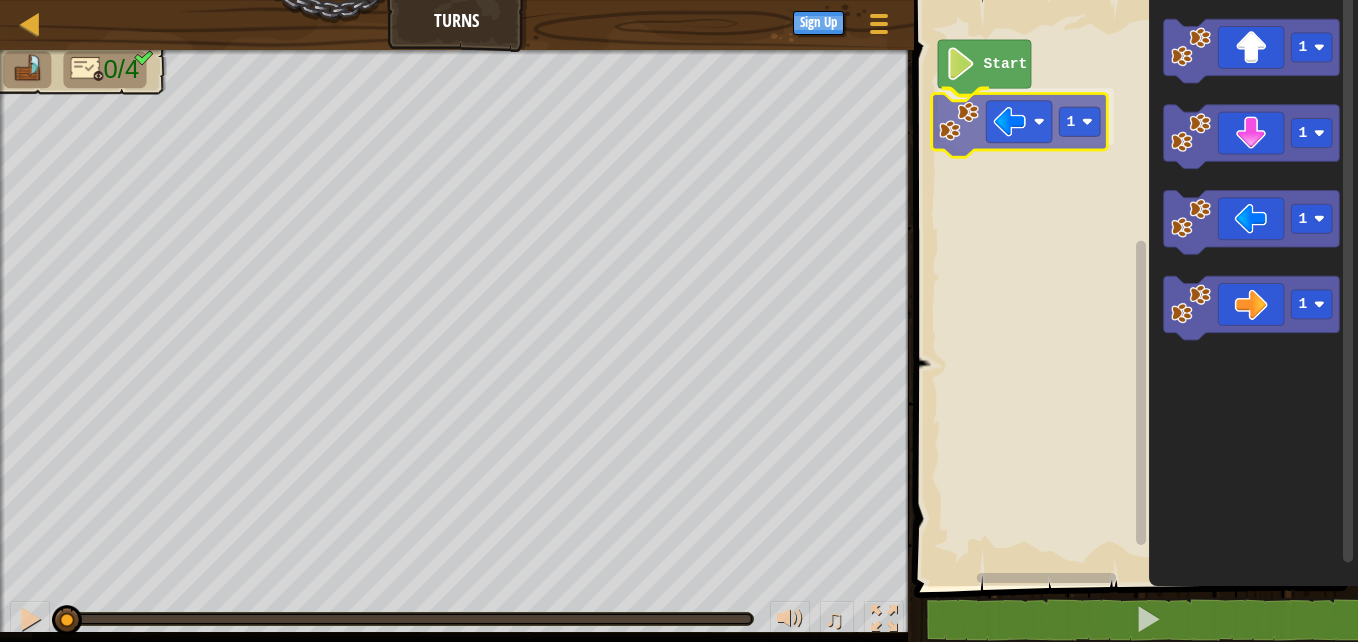click on "Start 1 1 1 1 1 1" at bounding box center [1133, 288] 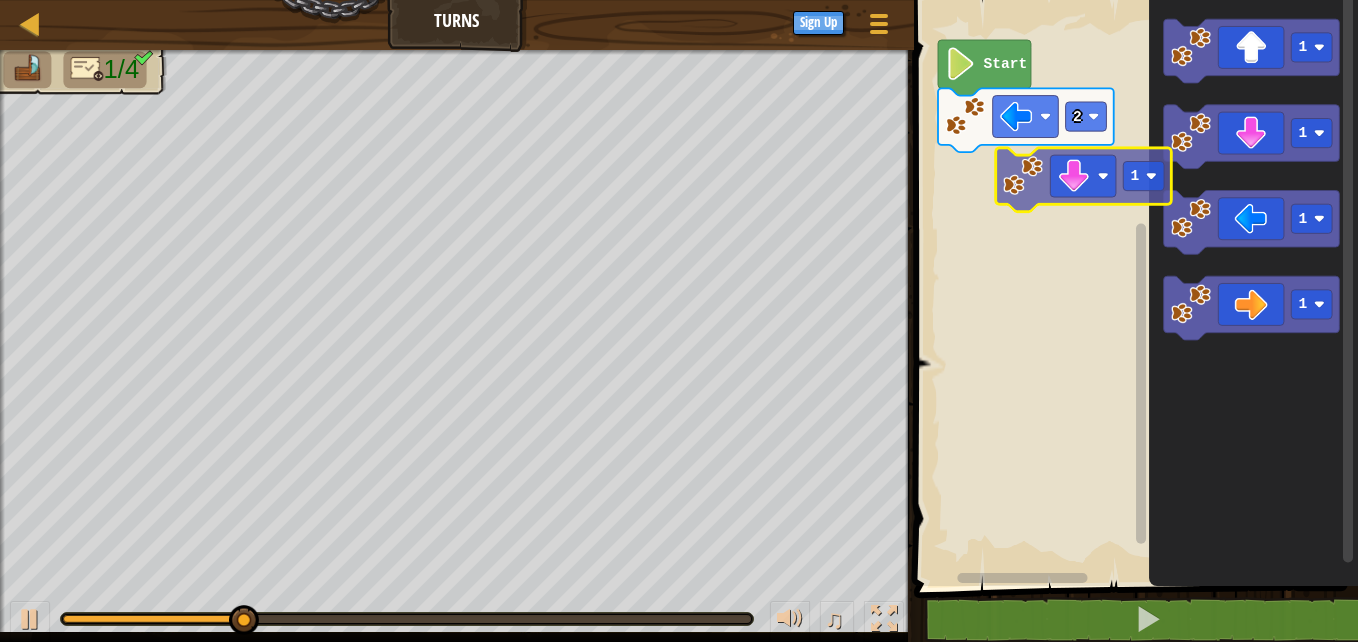 click on "Start 2 1 1 1 1 1" at bounding box center [1133, 288] 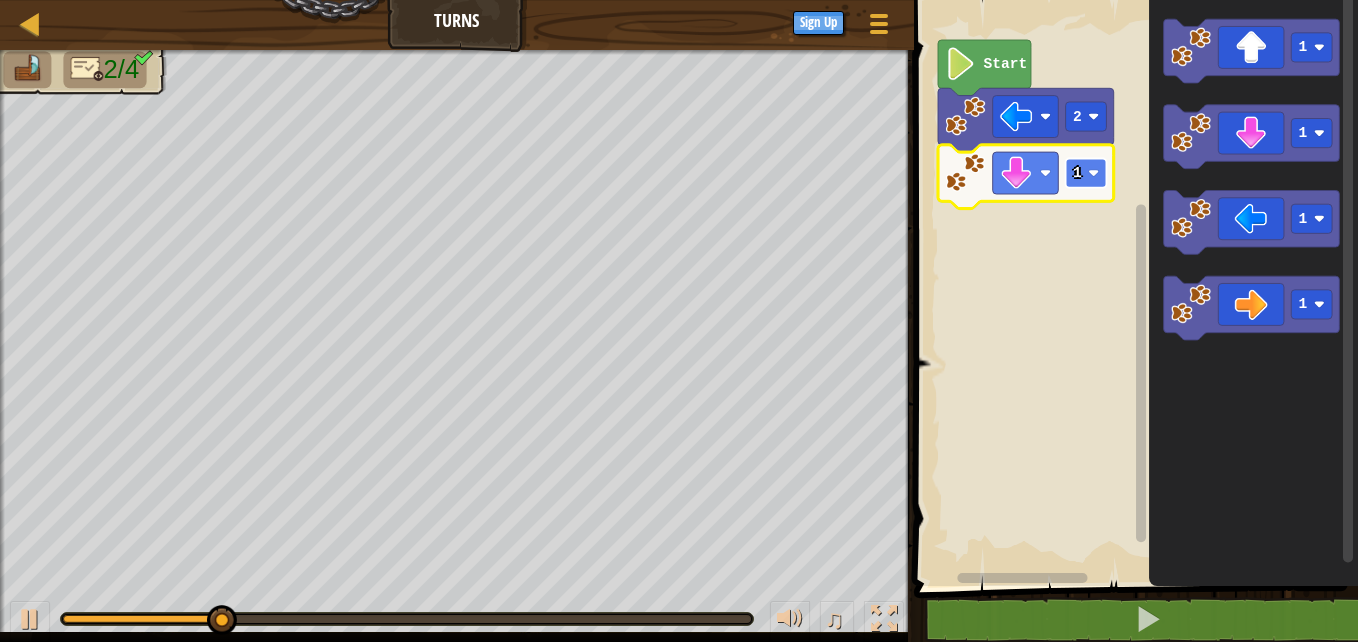 click 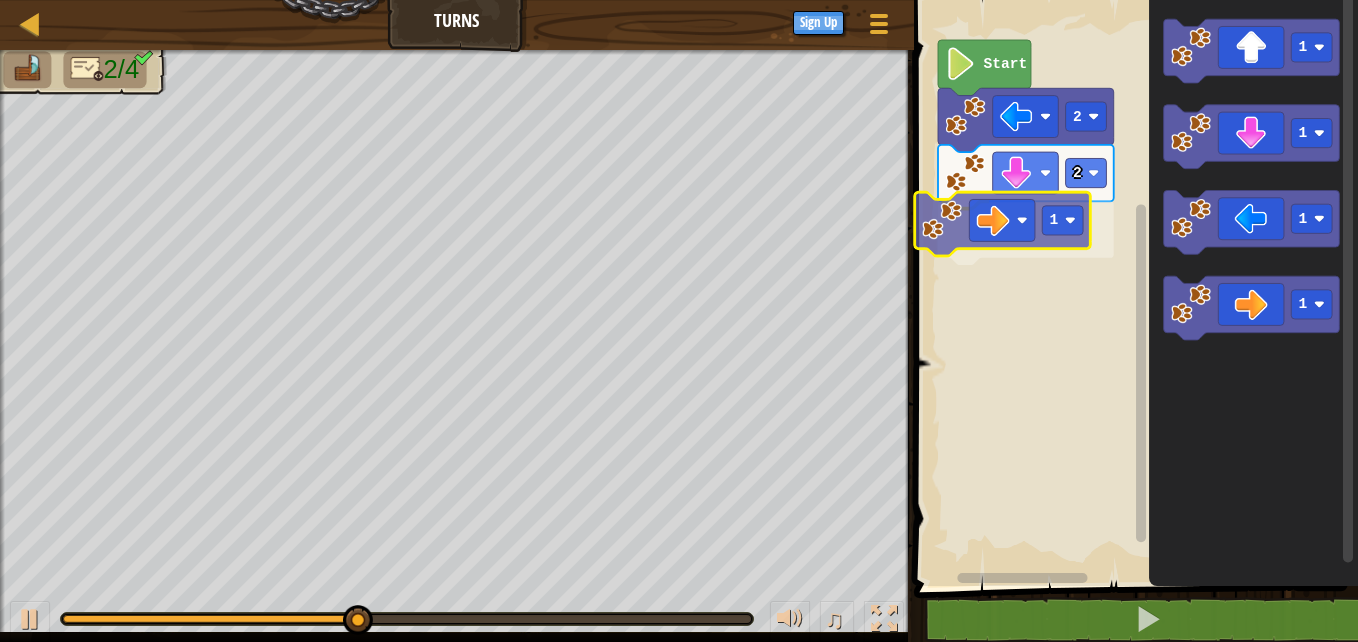 click on "Start 2 2 1 1 1 1 1 1" at bounding box center (1133, 288) 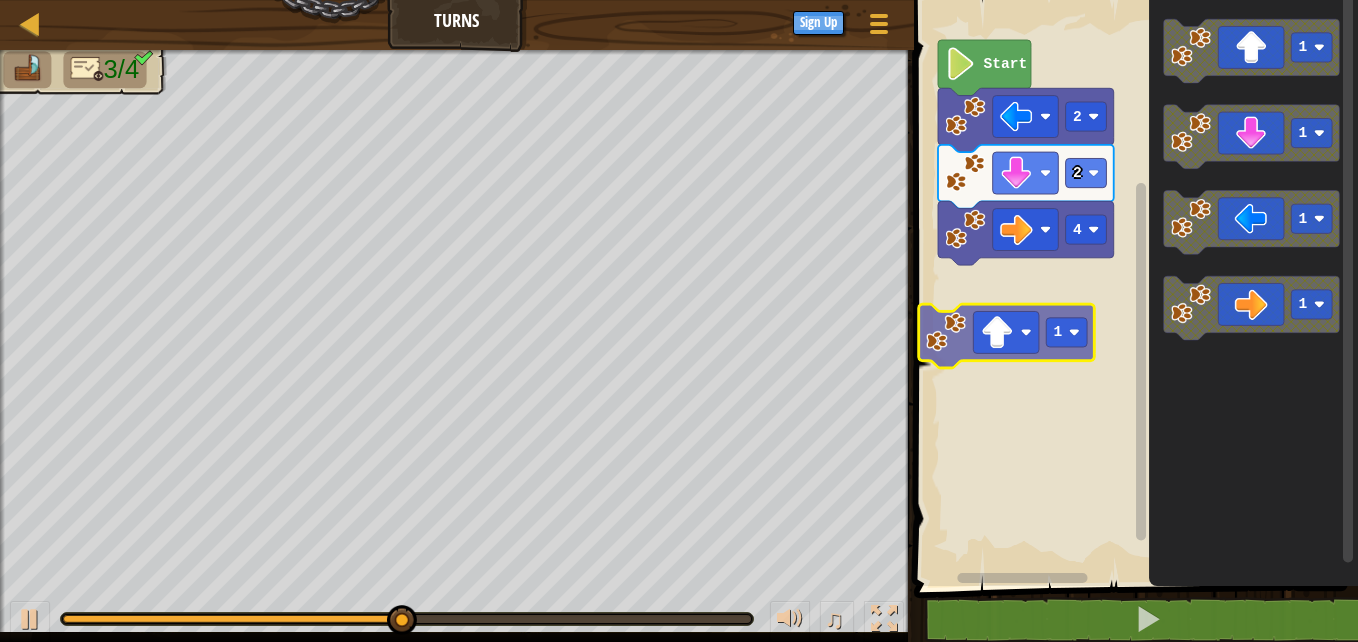 click on "Start 2 2 4 1 1 1 1 1" at bounding box center (1133, 288) 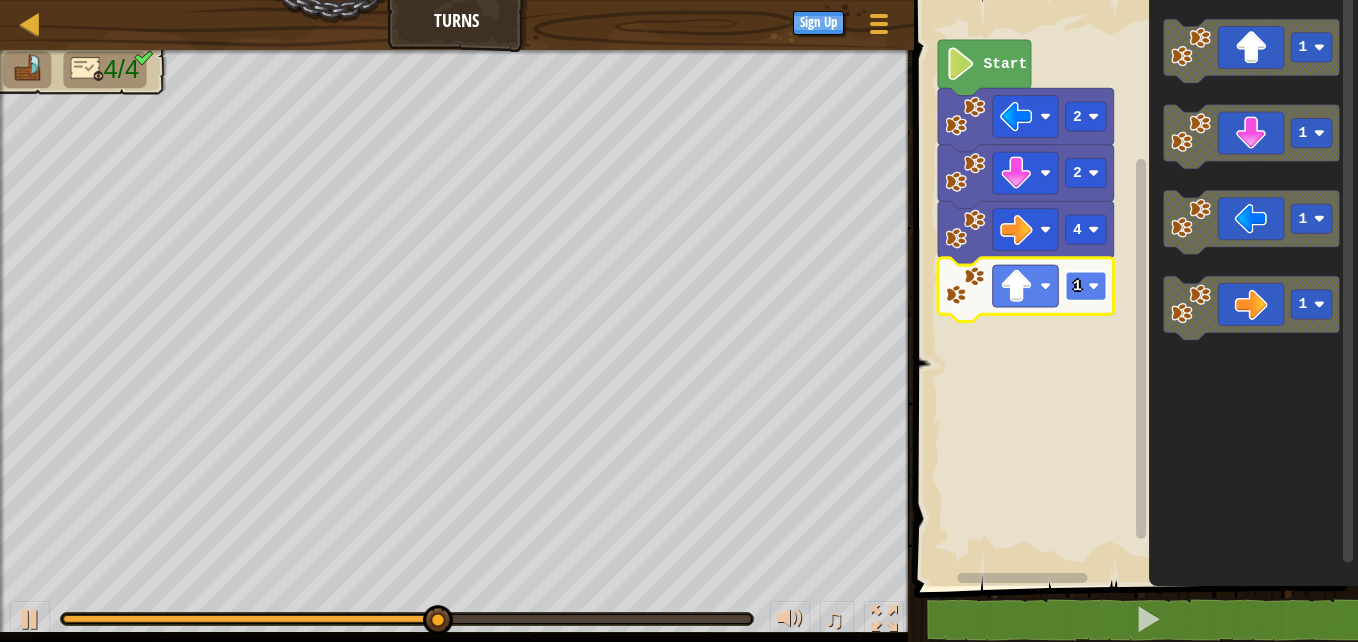 click 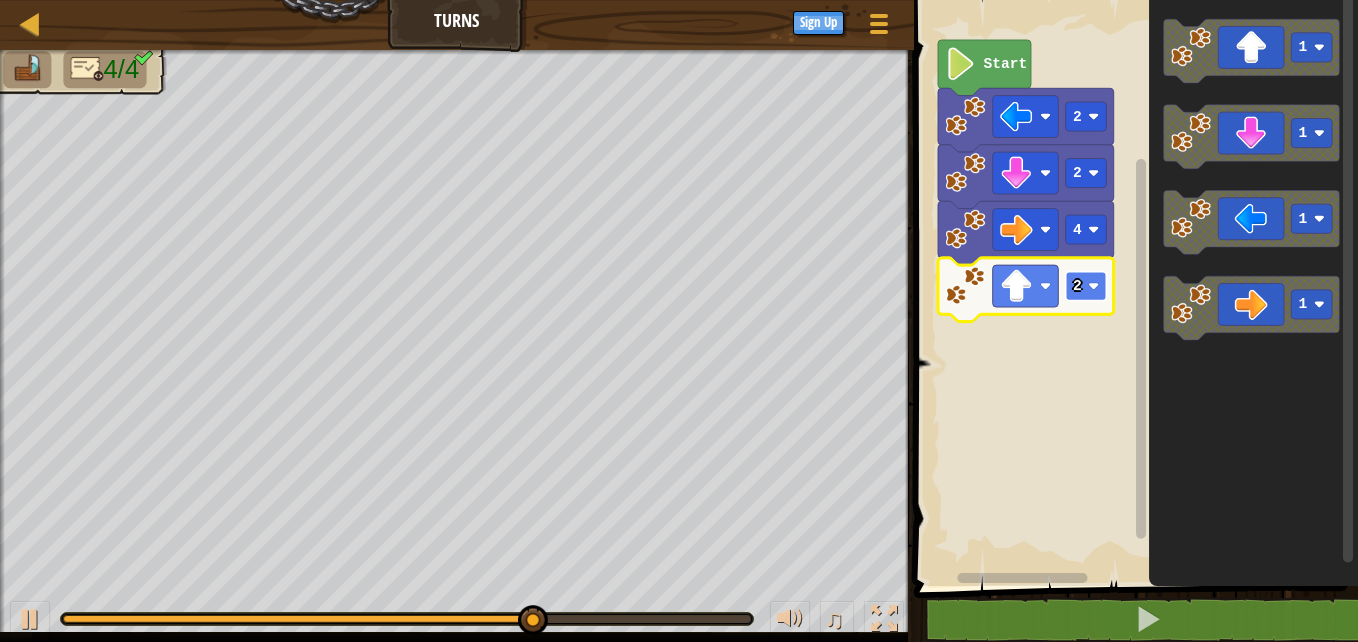click 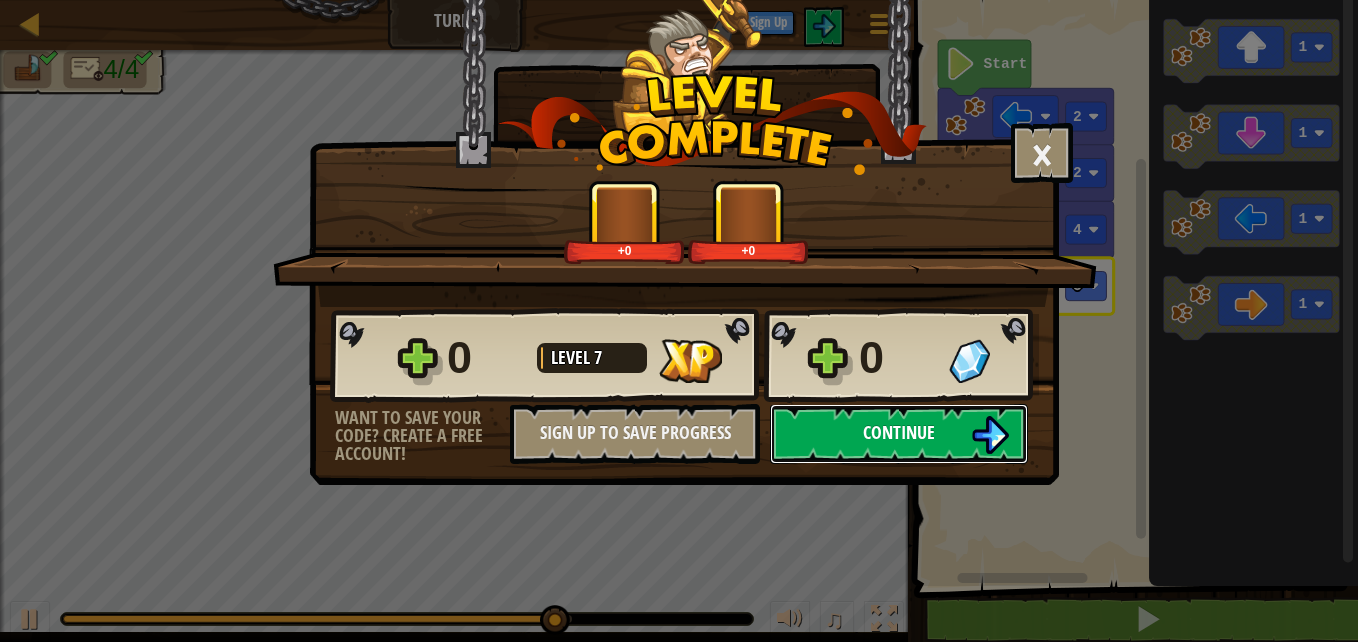 click on "Continue" at bounding box center [899, 434] 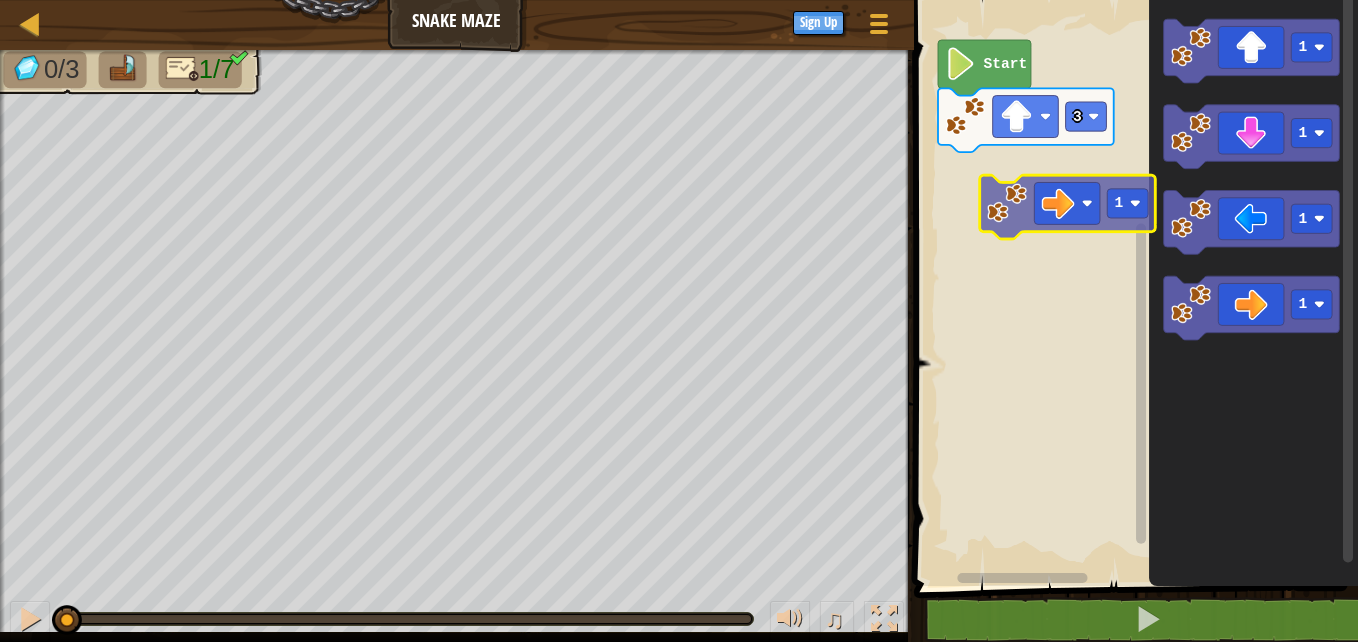 click on "3 Start 1 1 1 1 1" at bounding box center (1133, 288) 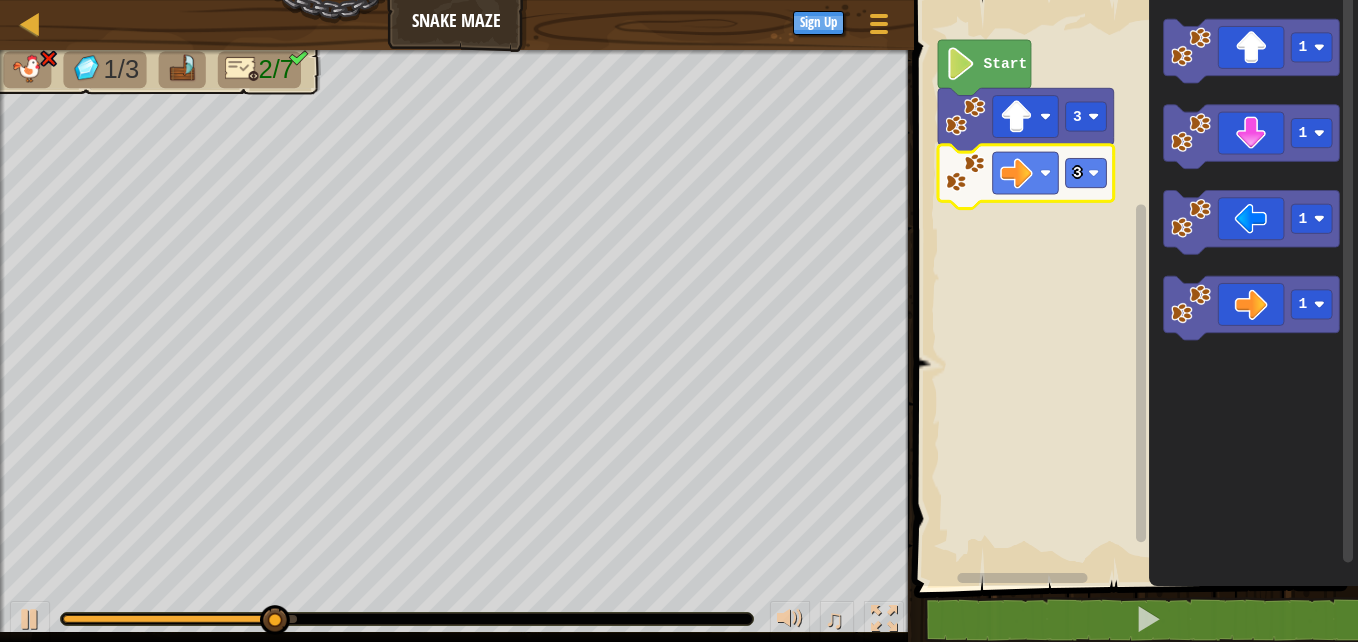 click 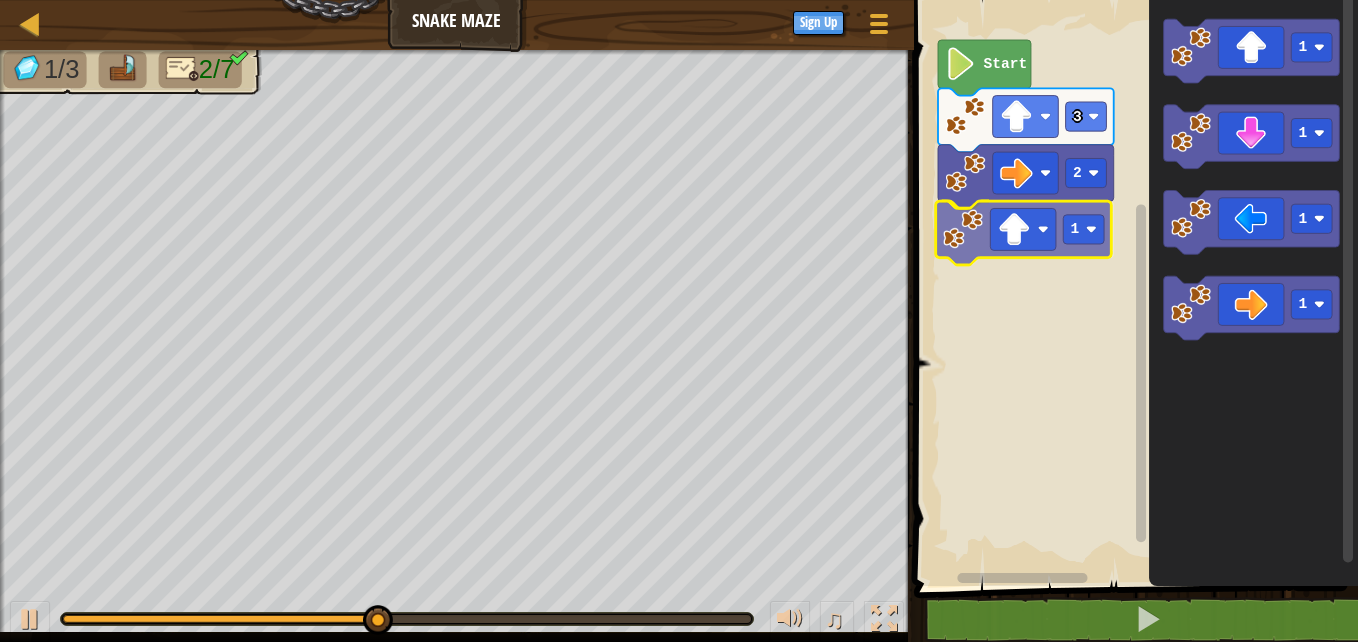 click on "Start 3 2 1 1 1 1 1 1" at bounding box center (1133, 288) 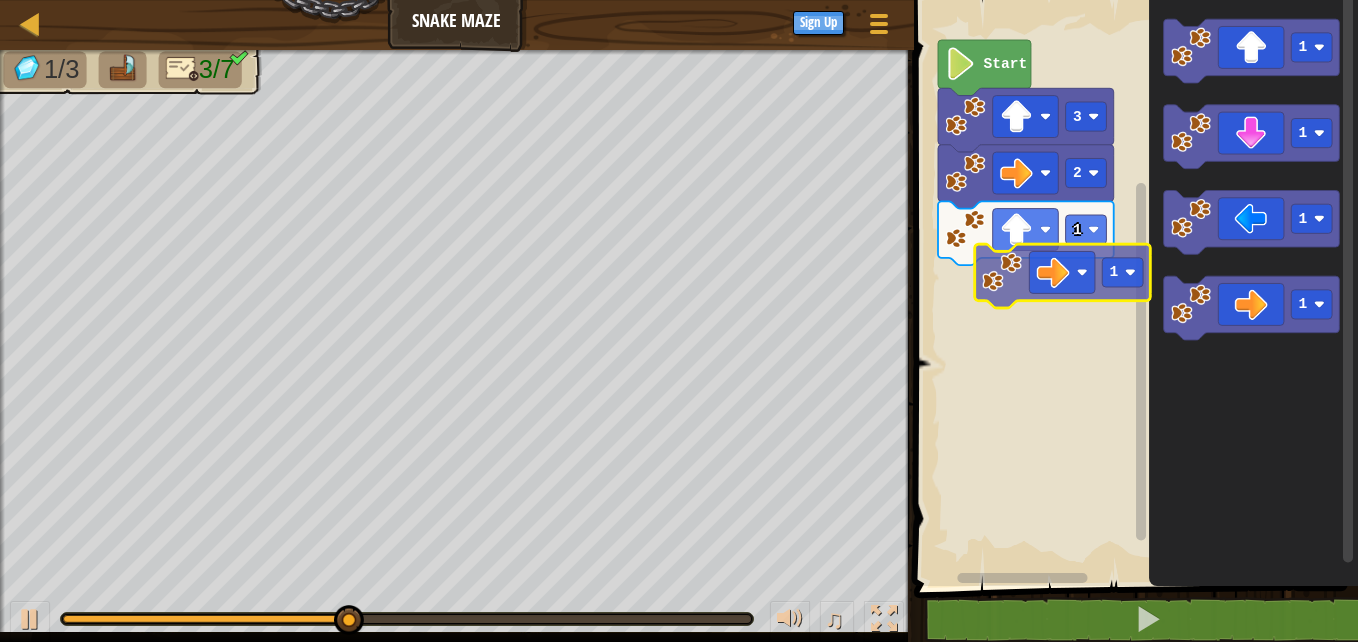 click on "Start 3 2 1 1 1 1 1 1" at bounding box center (1133, 288) 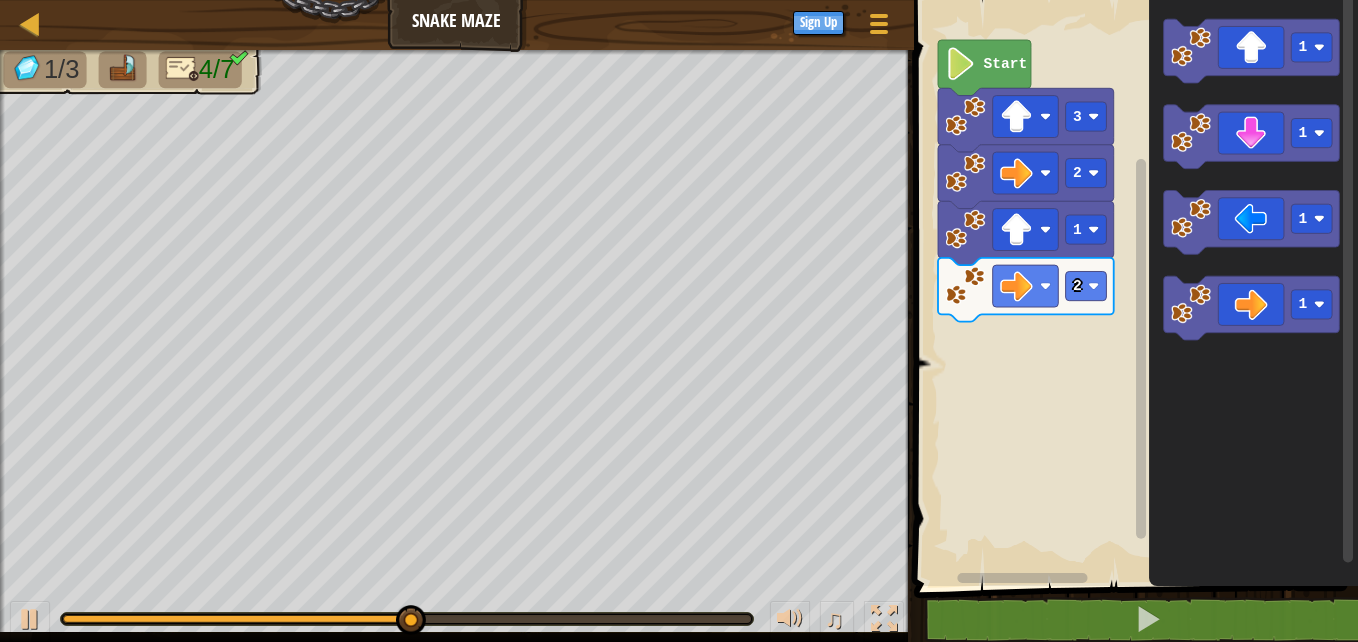 click on "[NUMBER] [NUMBER] [NUMBER] [NUMBER] [NUMBER] [NUMBER] [NUMBER] [NUMBER]" at bounding box center [1133, 288] 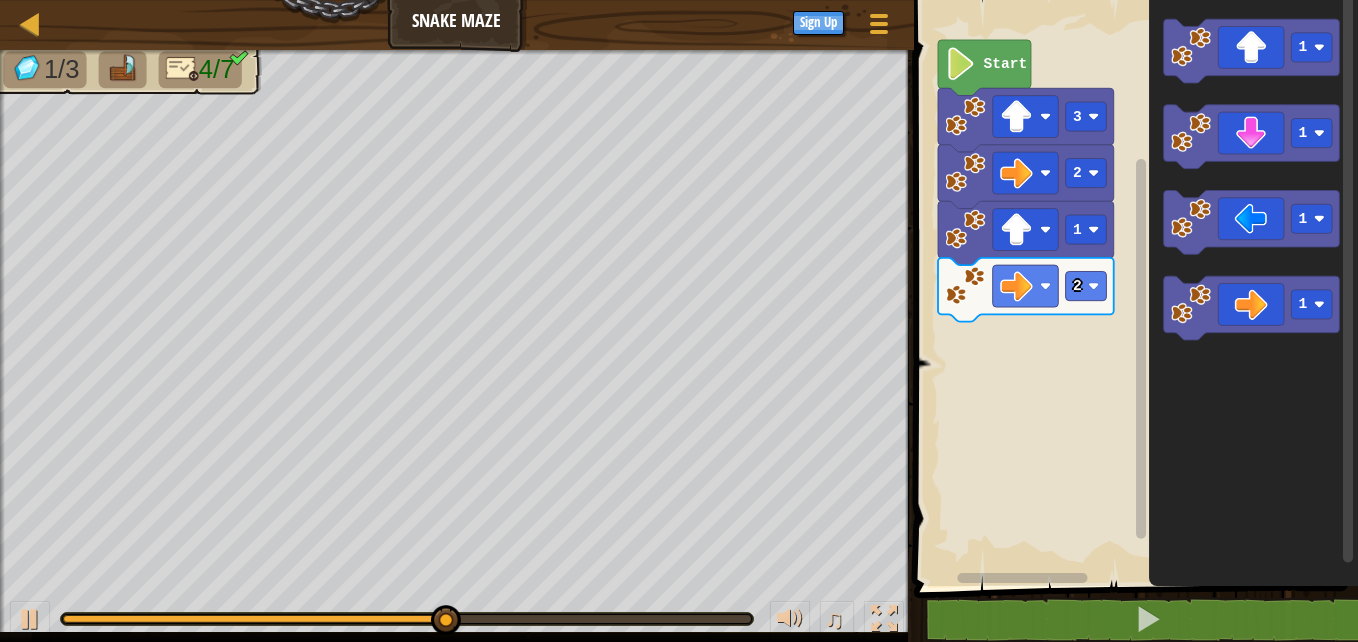 click on "1 1 1 1" 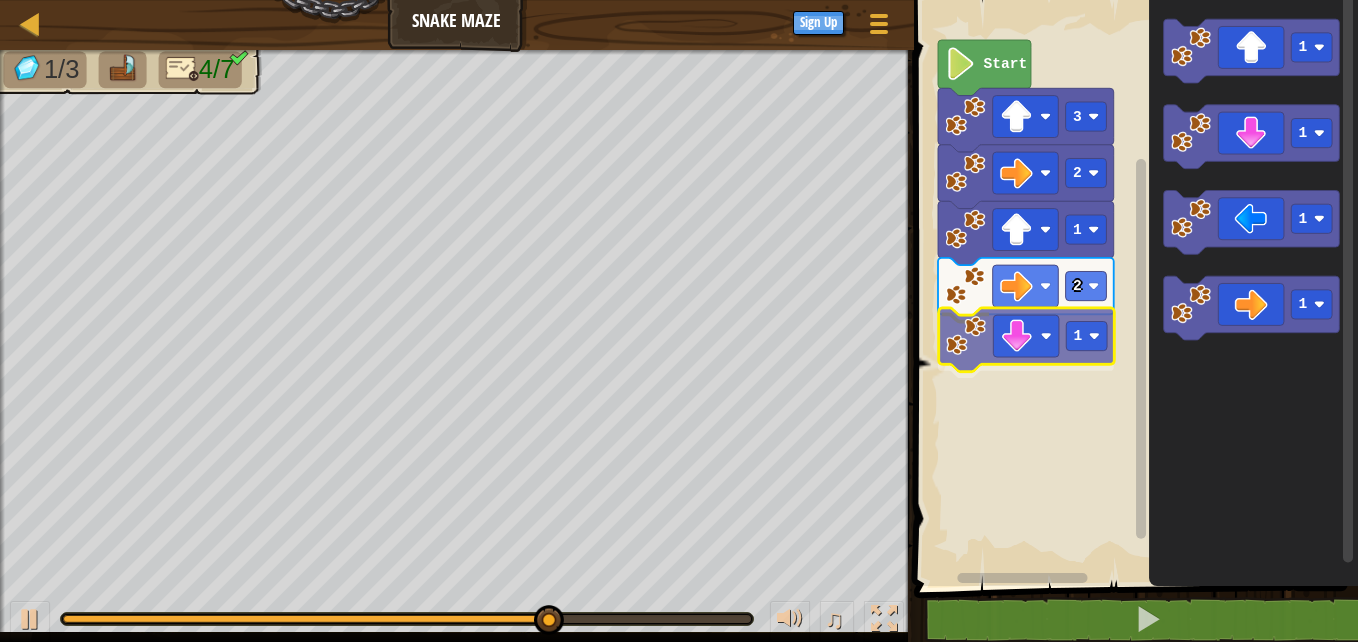 click on "Start 3 2 1 2 1 1 1 1 1 1" at bounding box center (1133, 288) 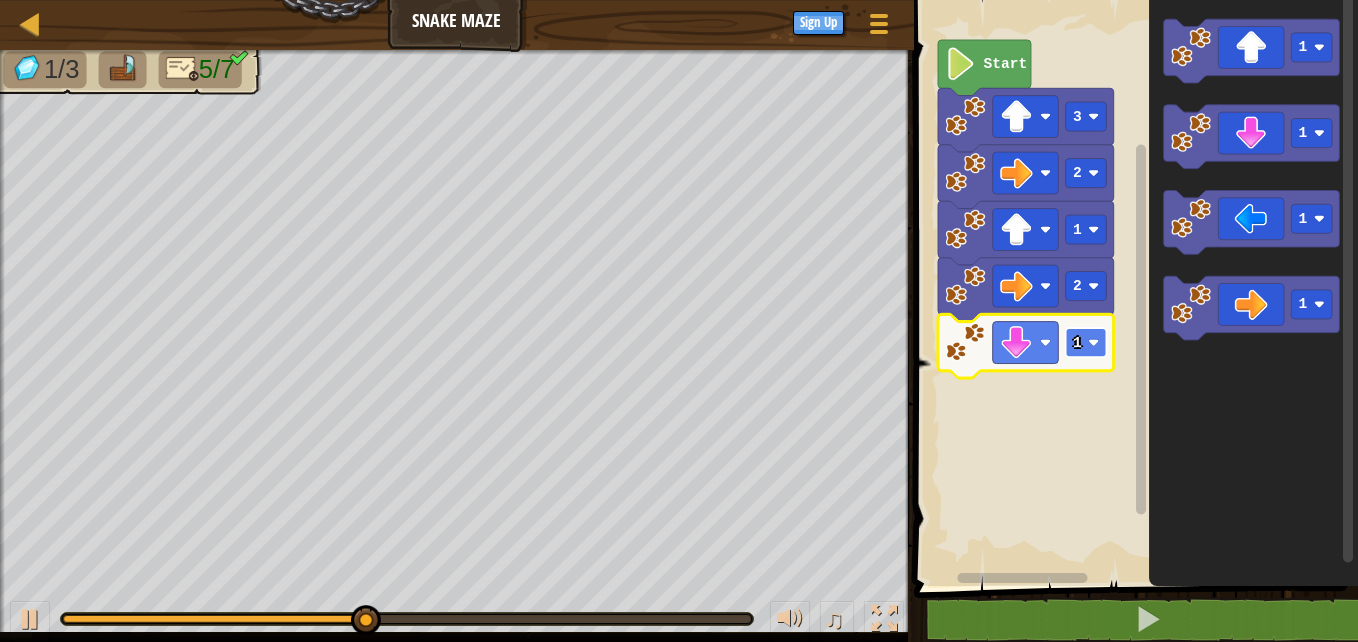 click 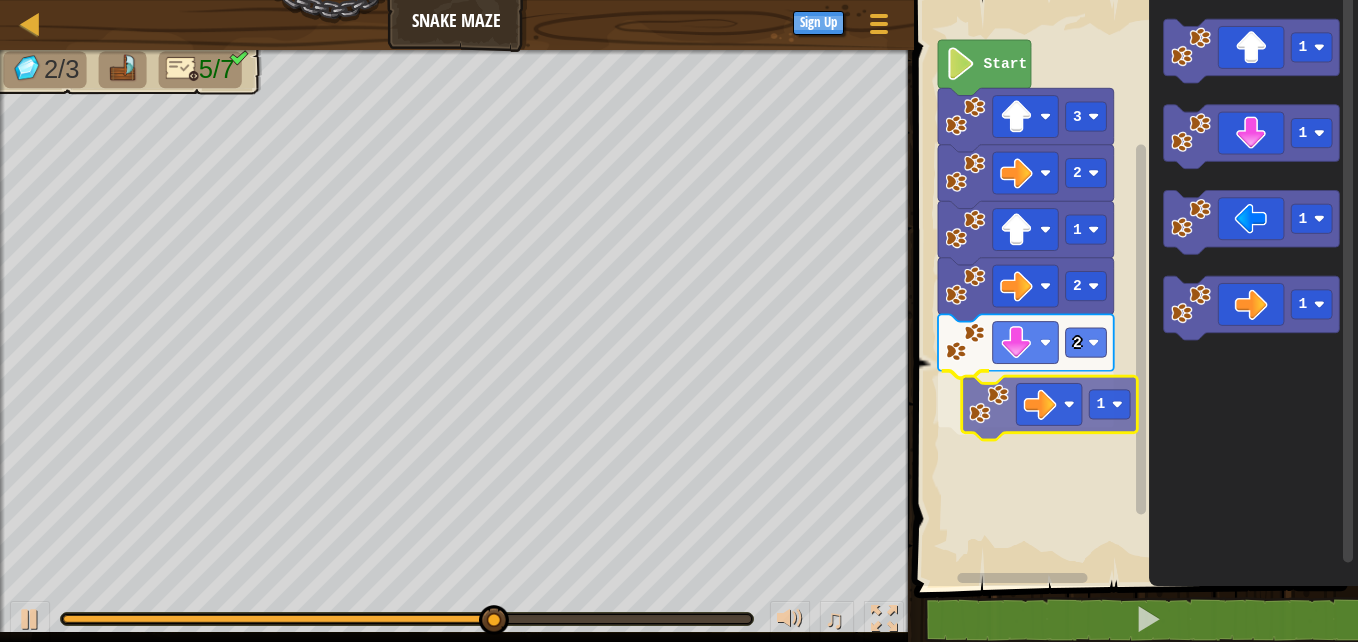 click on "Start 3 2 1 2 2 1 1 1 1 1 1" at bounding box center (1133, 288) 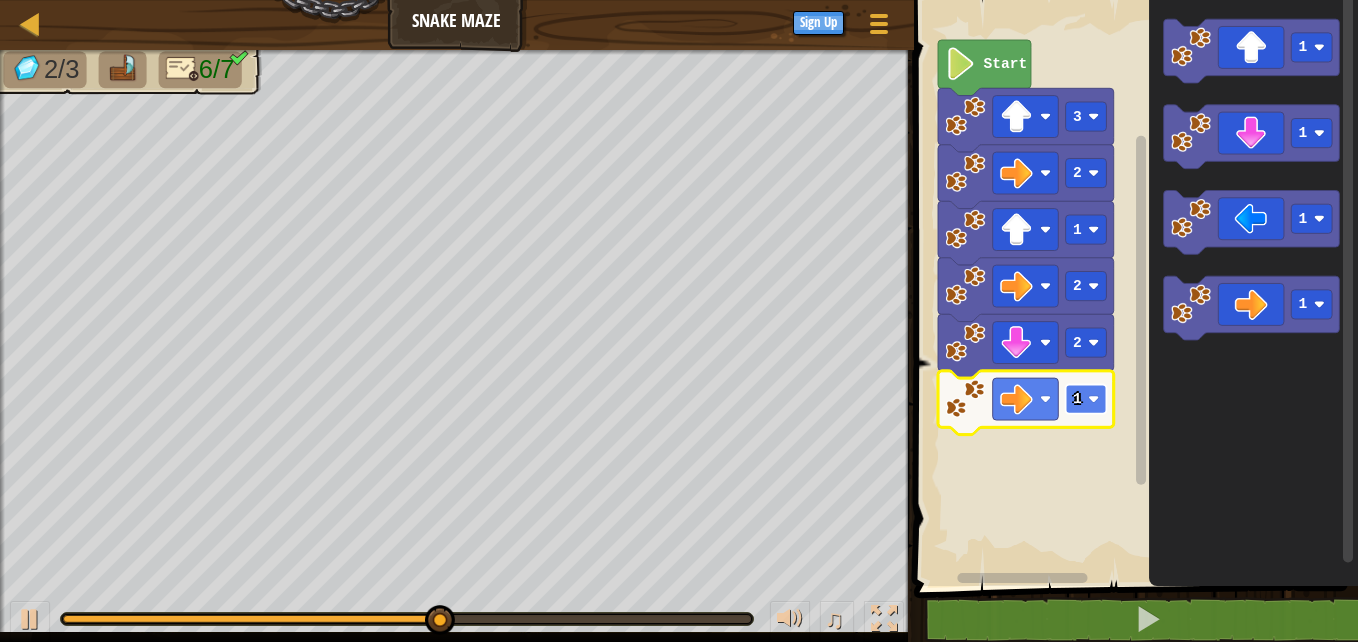 click 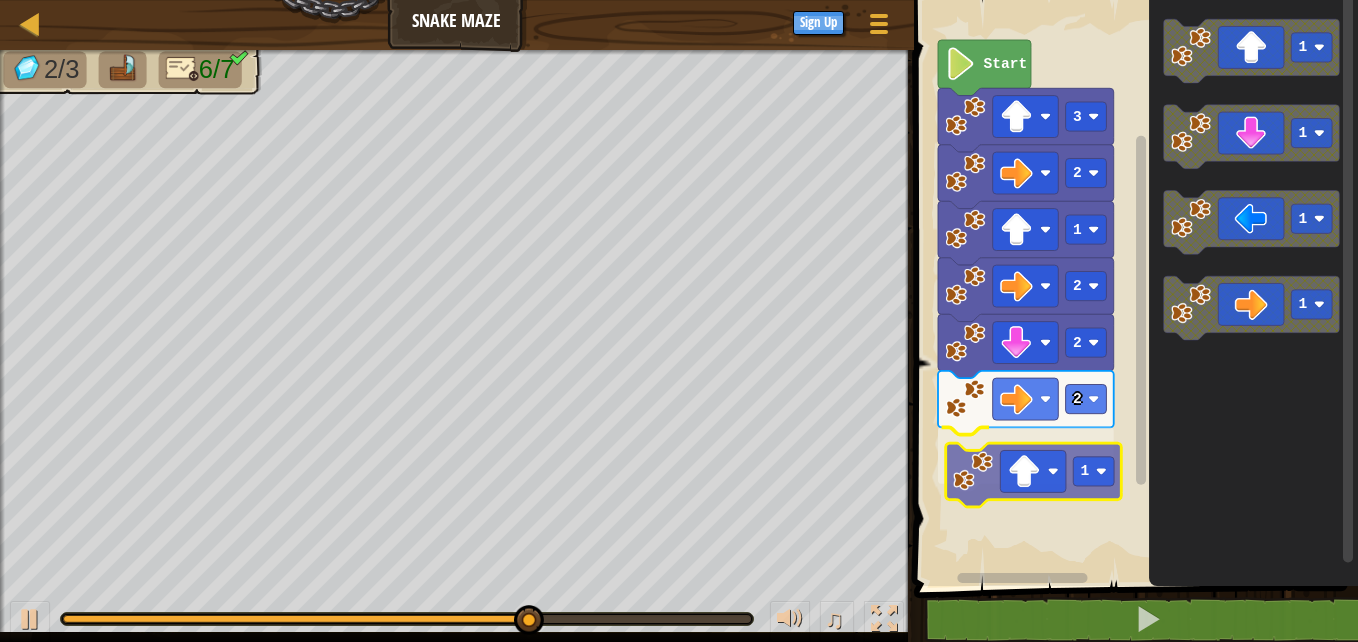 click on "Start 3 2 1 2 2 2 1 1 1 1 1 1" at bounding box center (1133, 288) 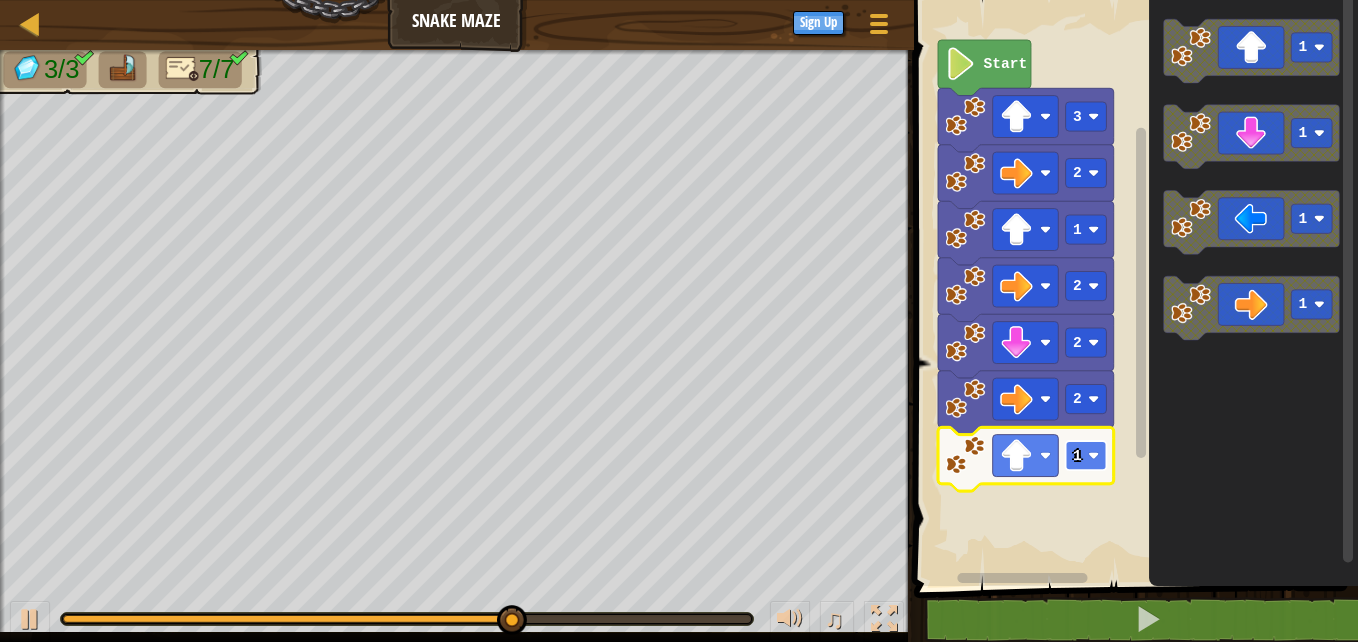 click 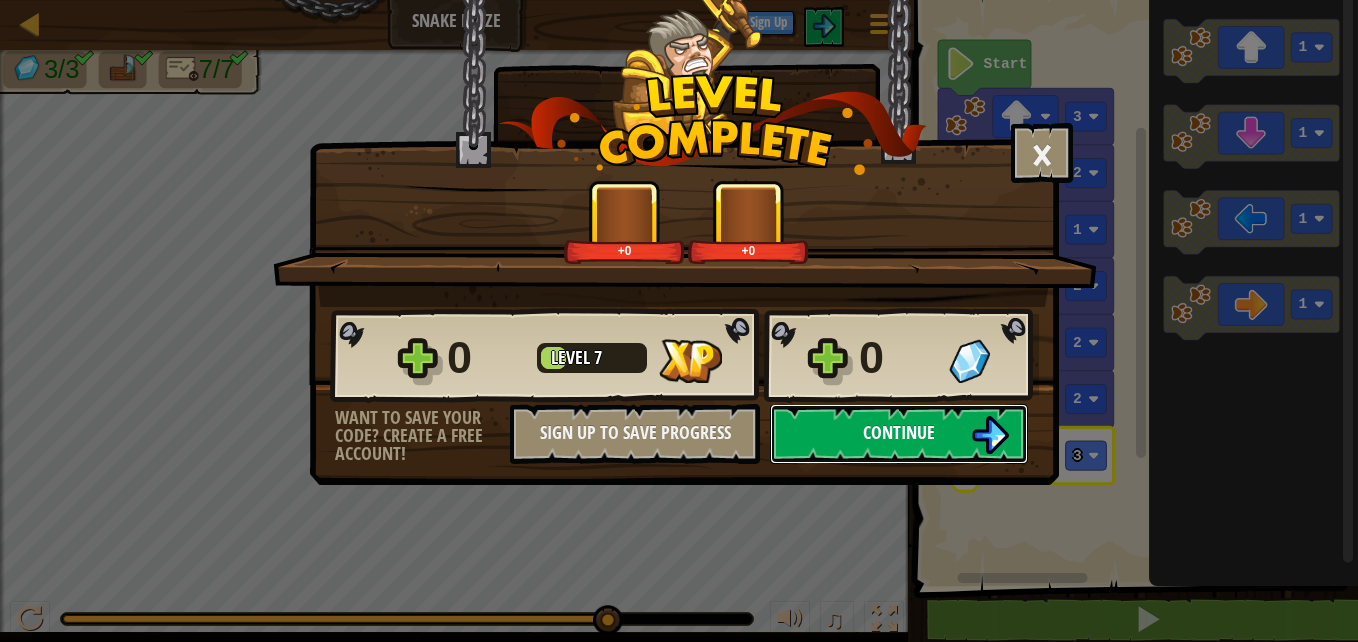 click on "Continue" at bounding box center [899, 432] 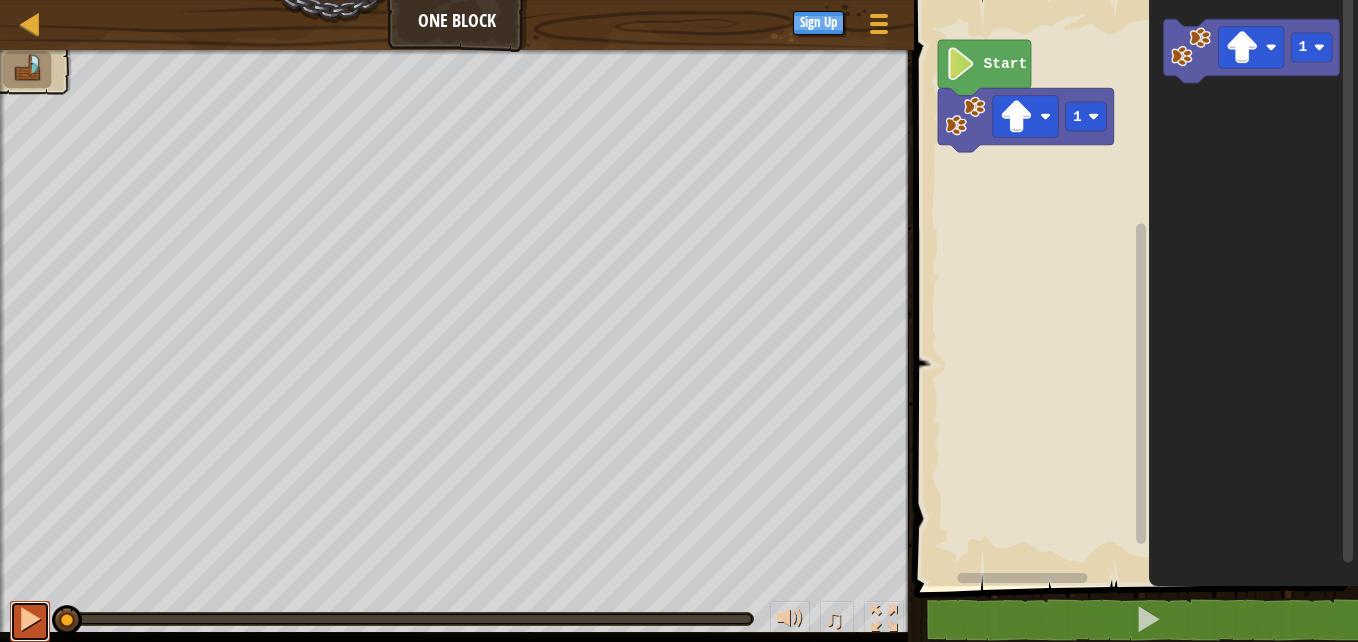 click at bounding box center (30, 621) 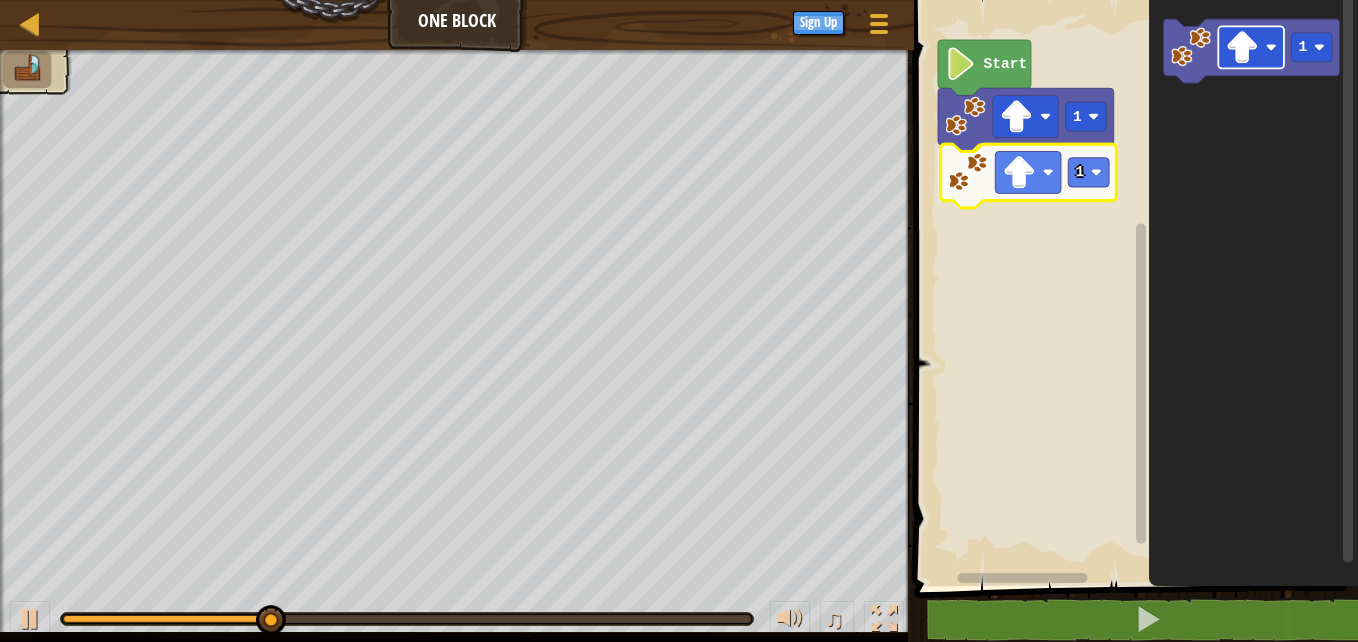 click on "1 1 Start 1 1" at bounding box center [1133, 288] 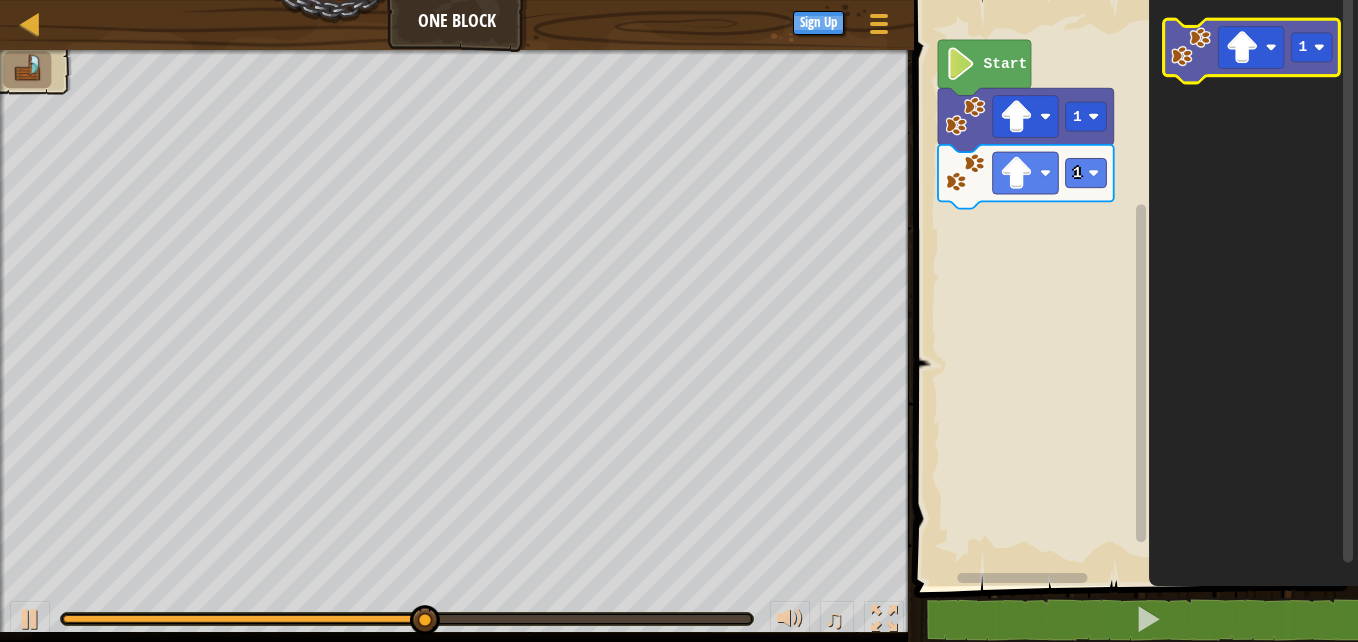click on "1" 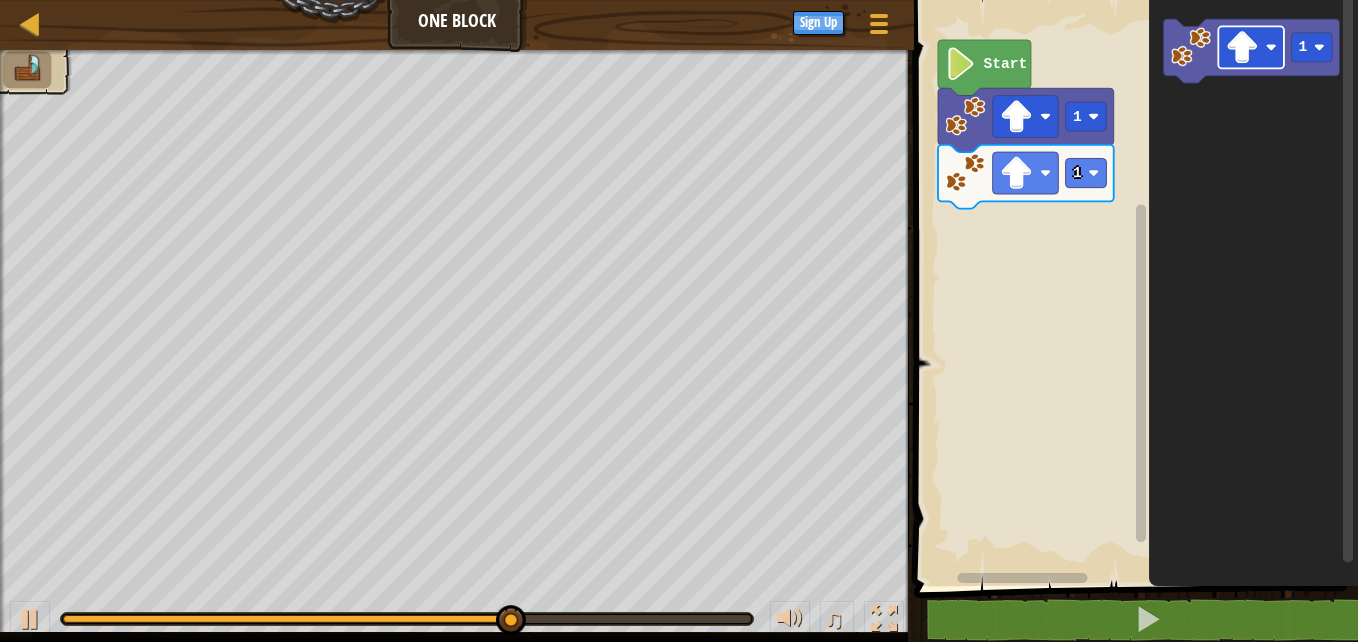 click on "1 1 Start 1" at bounding box center [1133, 288] 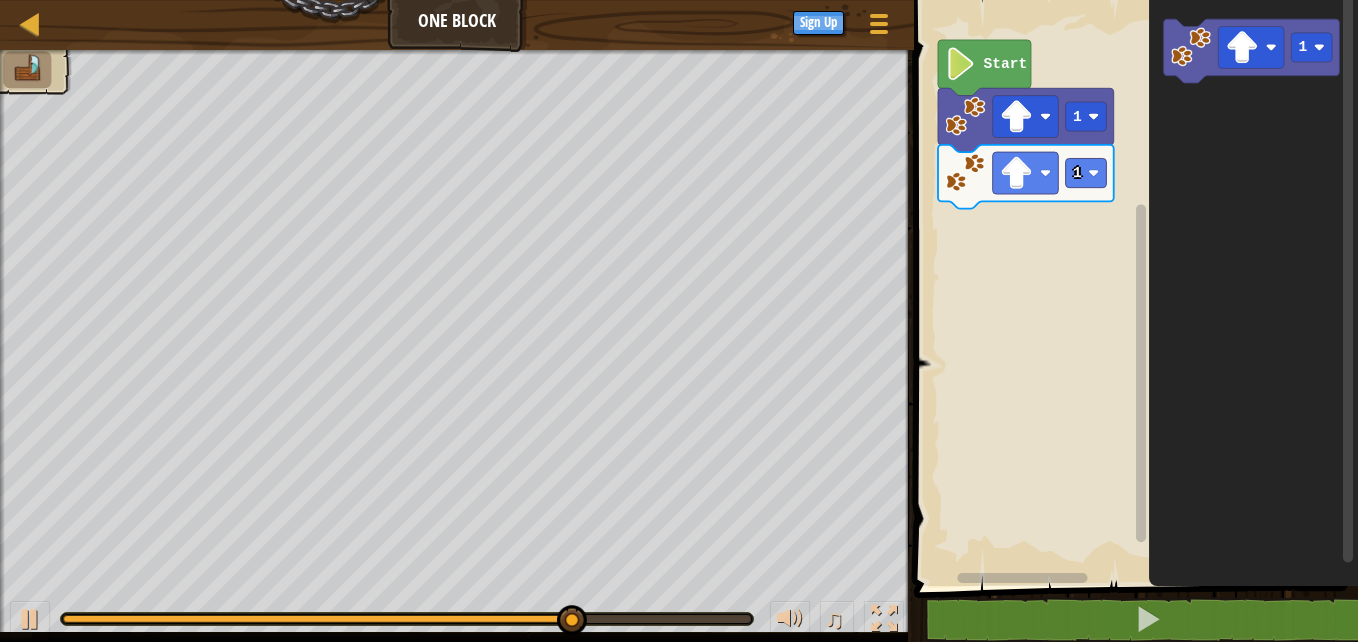 click on "1" 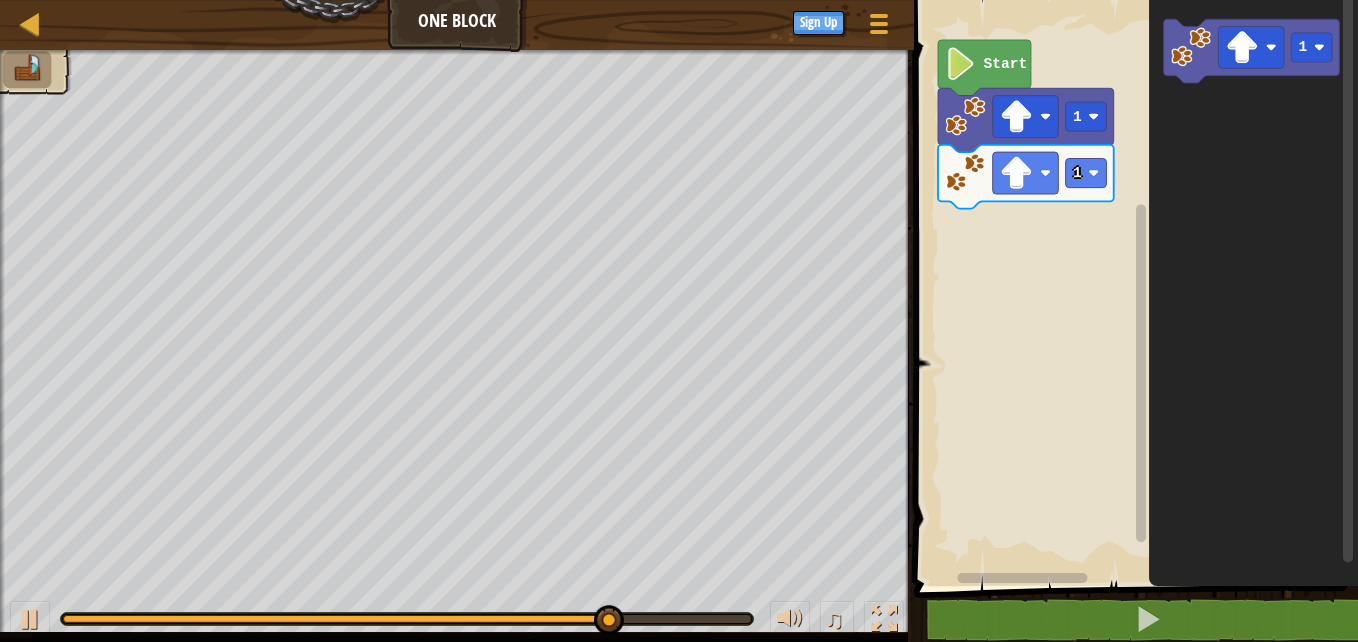 click on "1" 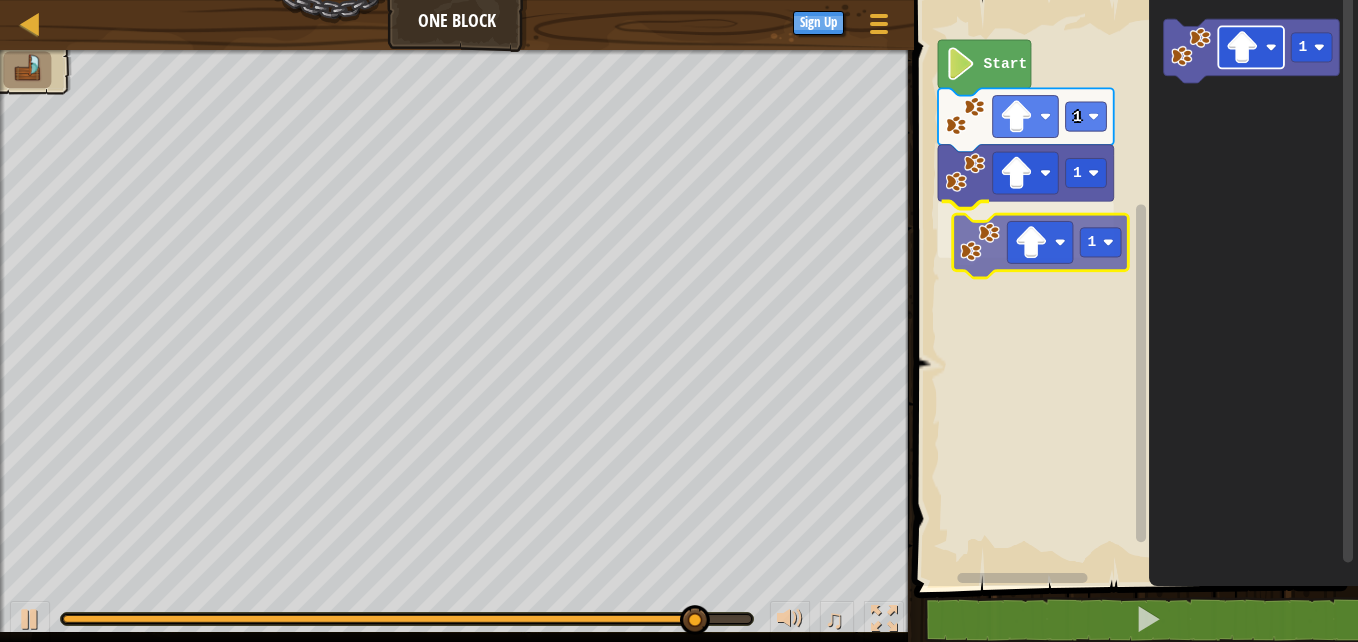 click on "1 1 1 Start 1 1" at bounding box center (1133, 288) 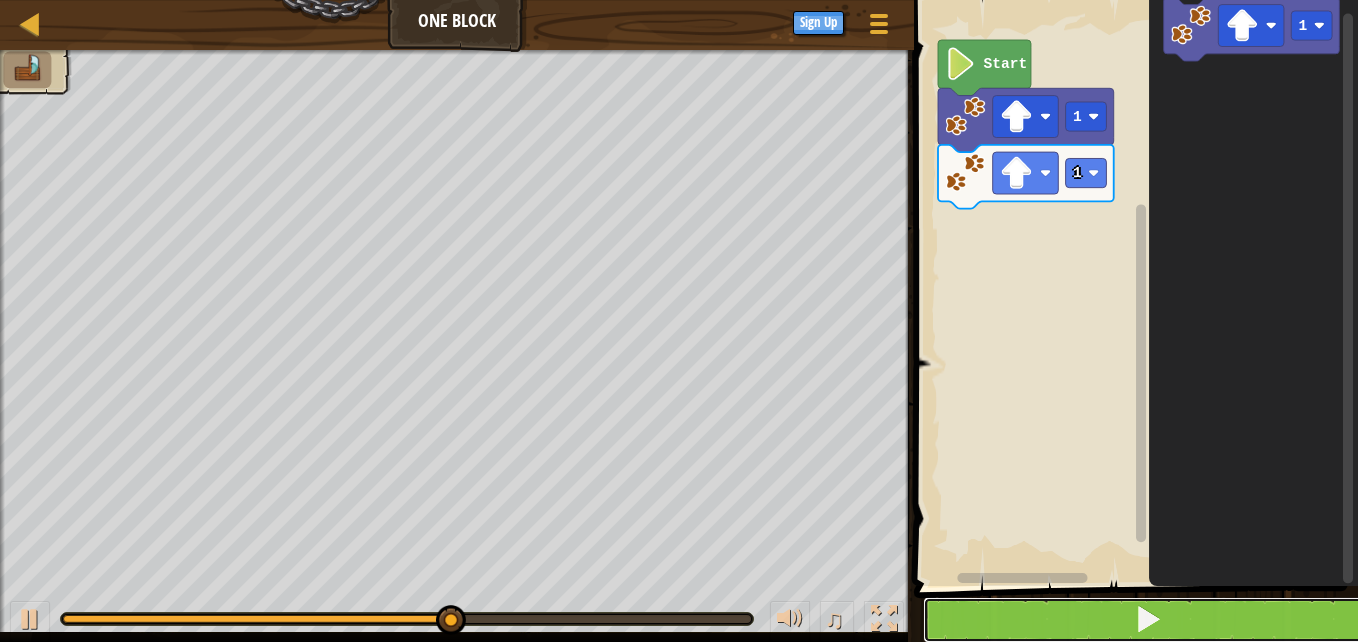 click at bounding box center [1148, 620] 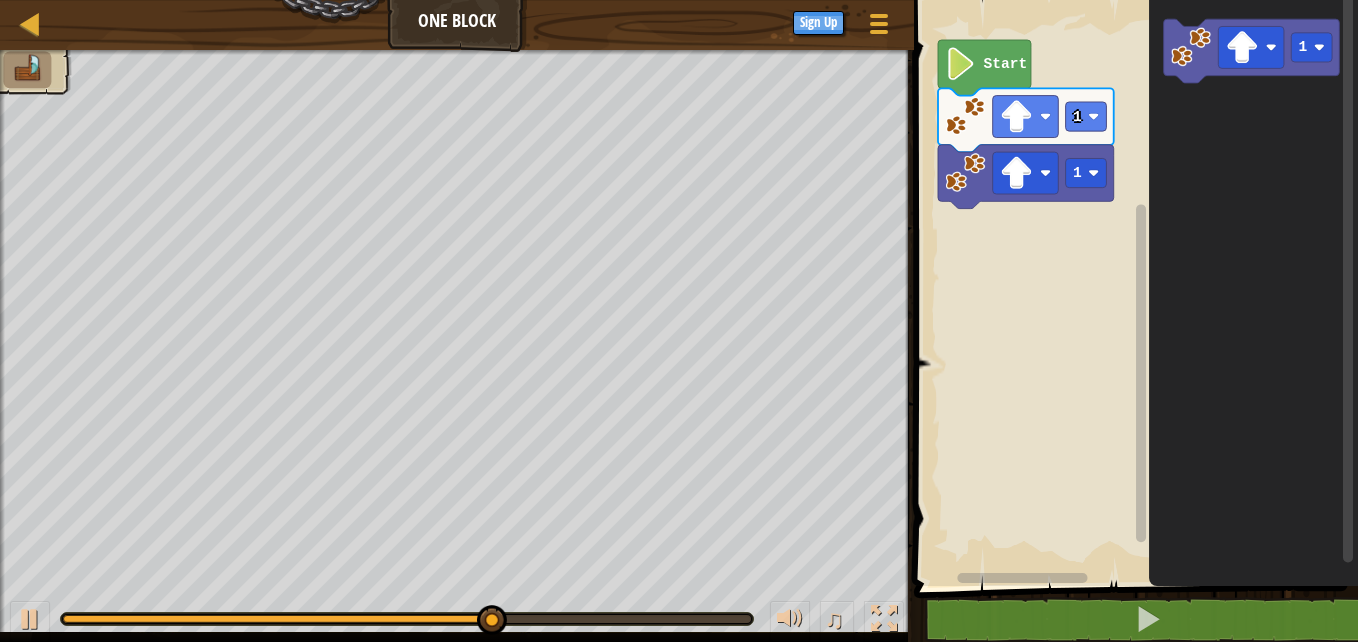 click on "1 1 Start 1" at bounding box center [1133, 288] 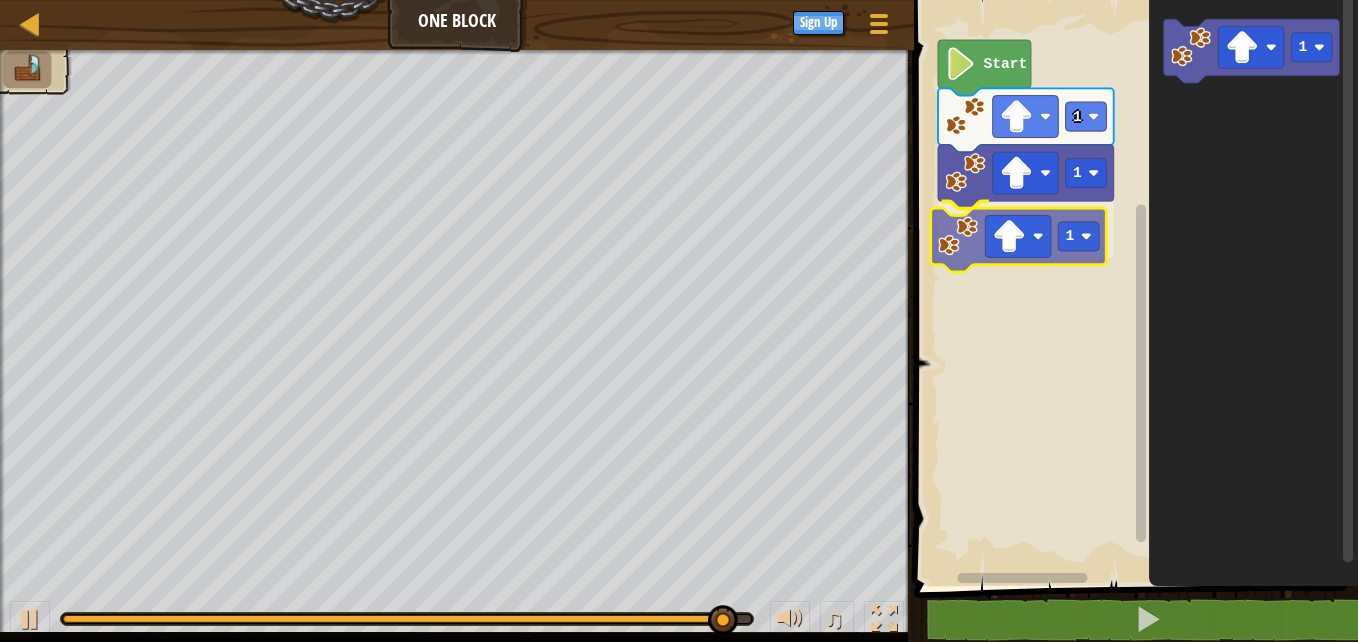 click on "1 1 1 Start 1 1" at bounding box center (1133, 288) 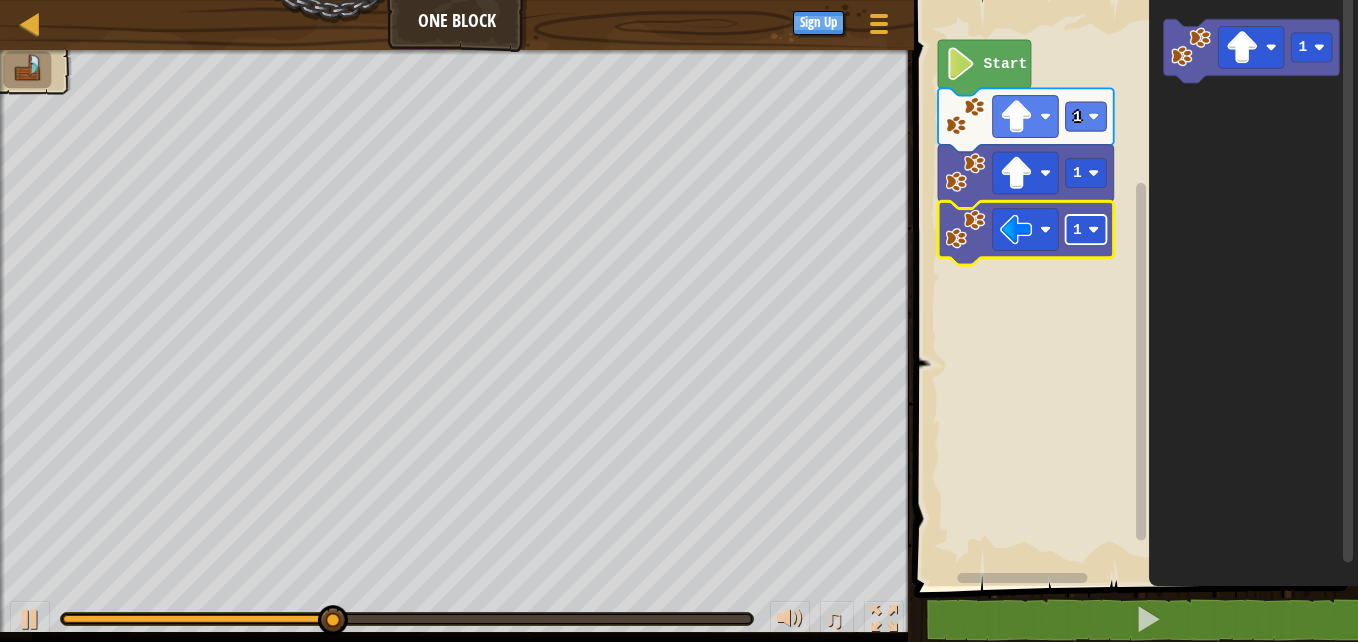 click 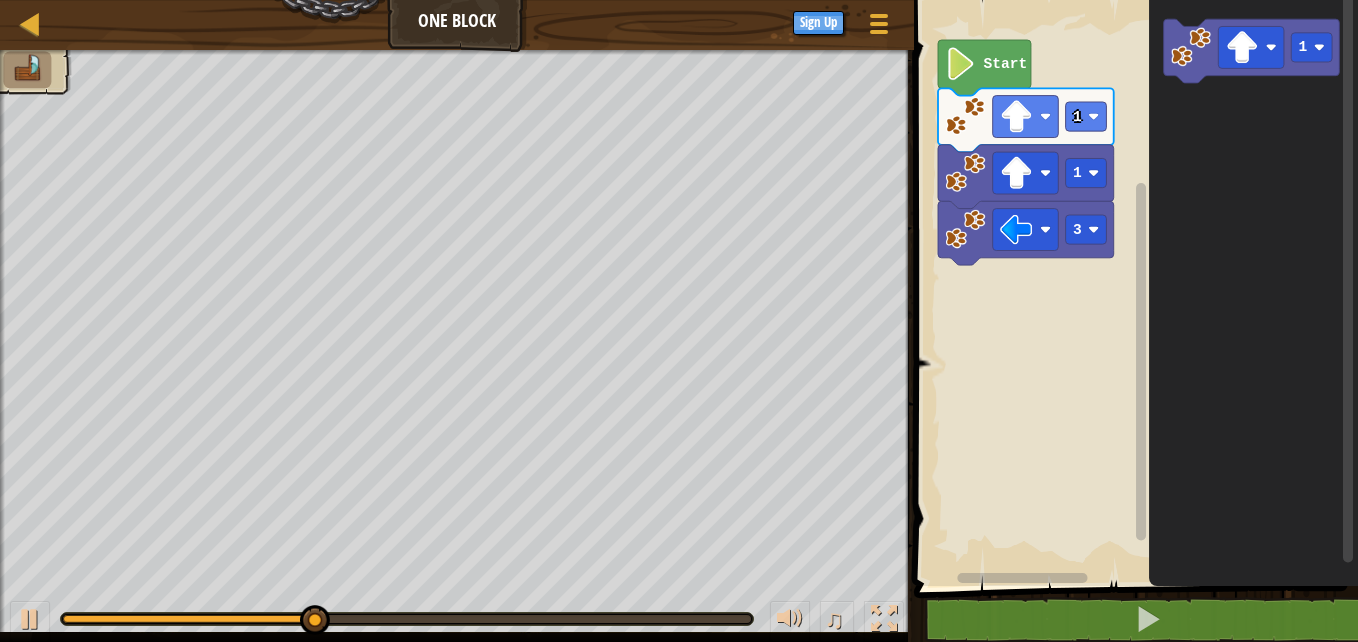 click on "Start 1 1 3 1" at bounding box center [1133, 288] 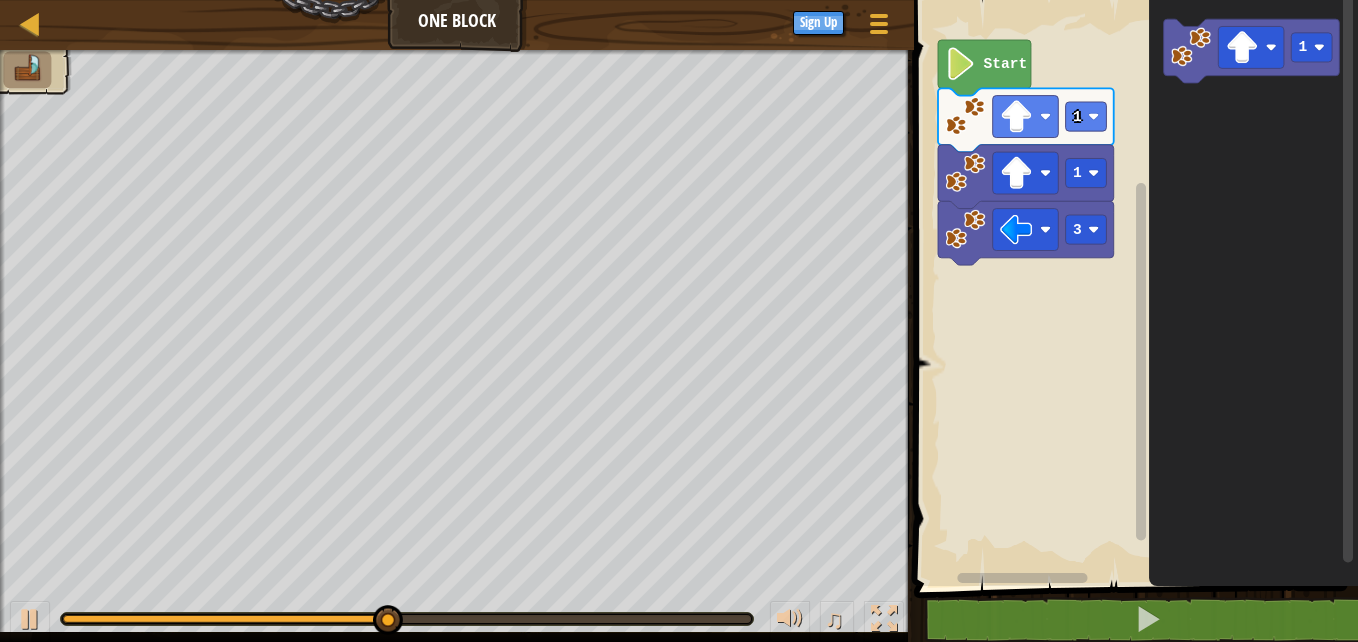 click on "1" 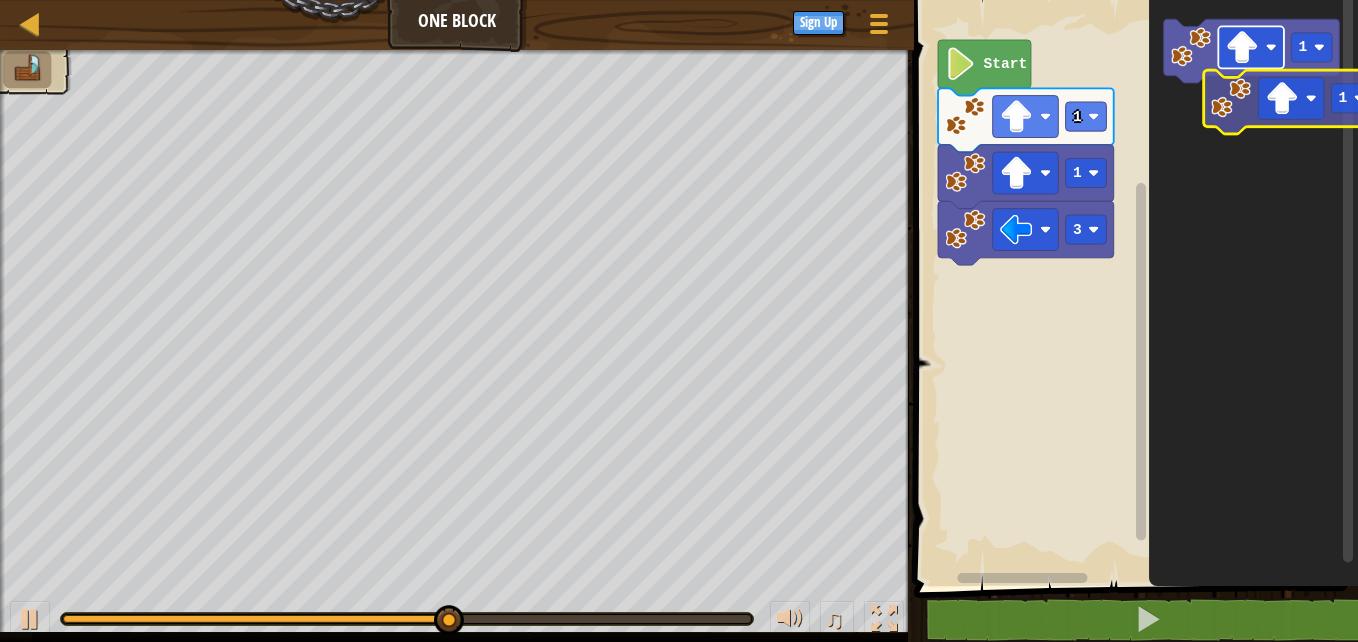 click on "1" 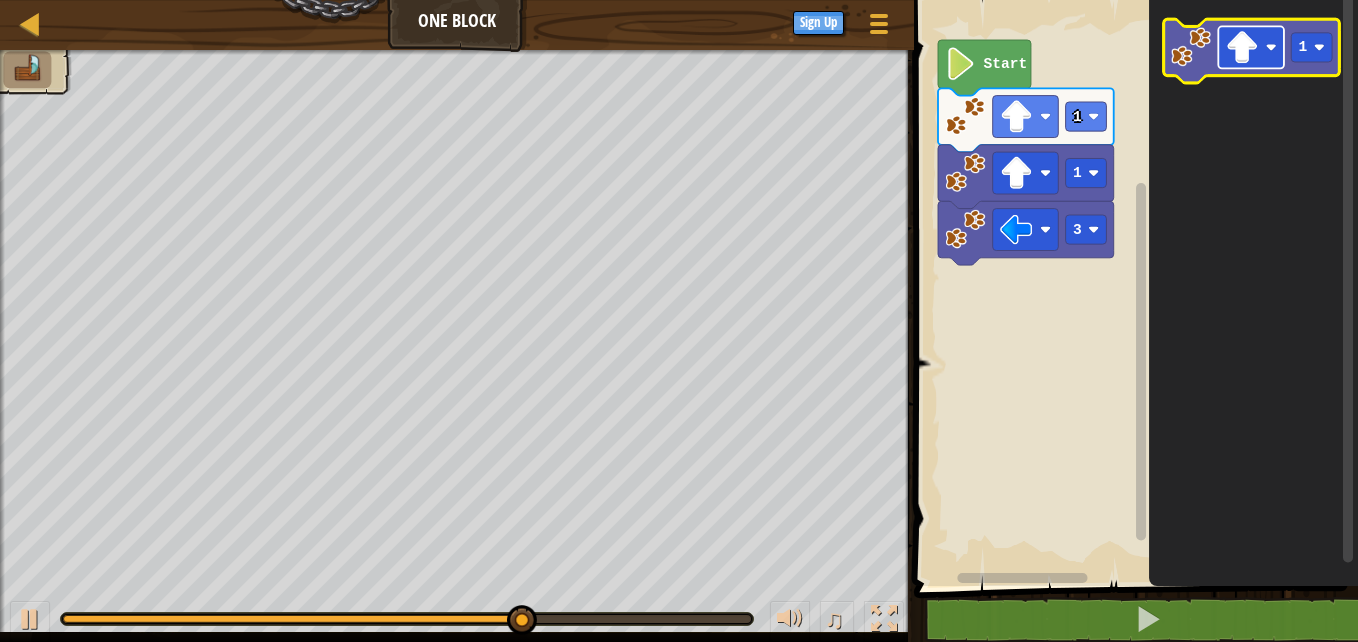 click 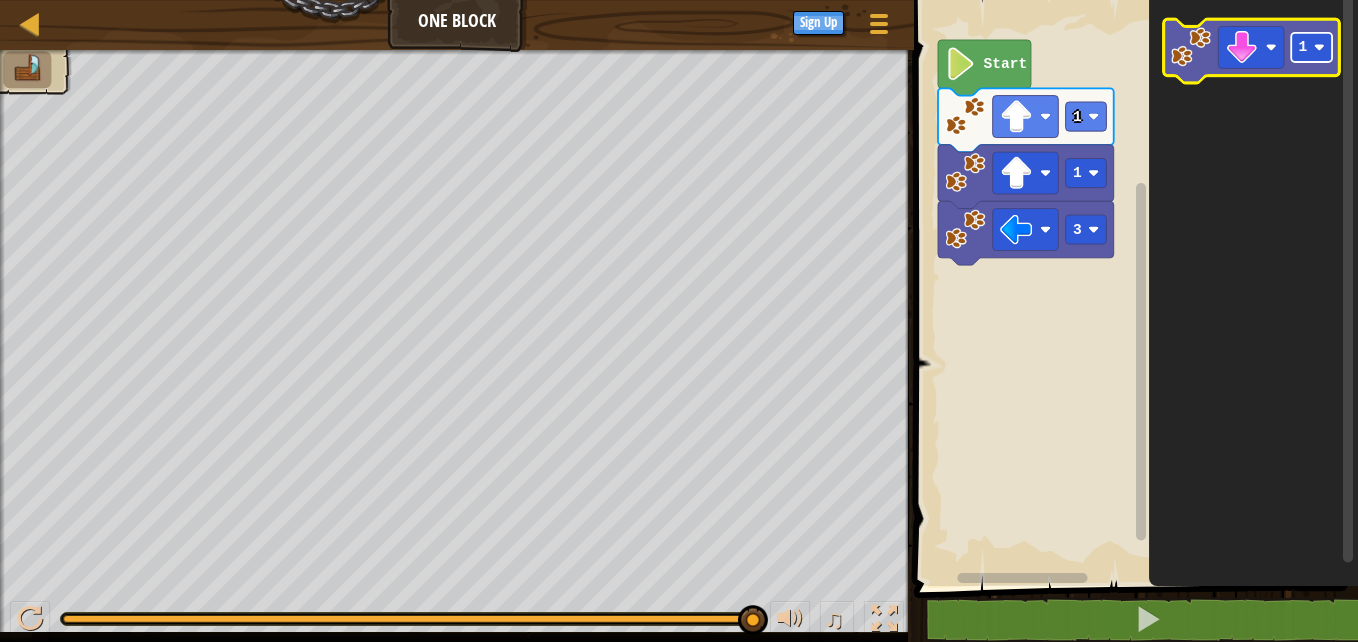 click 